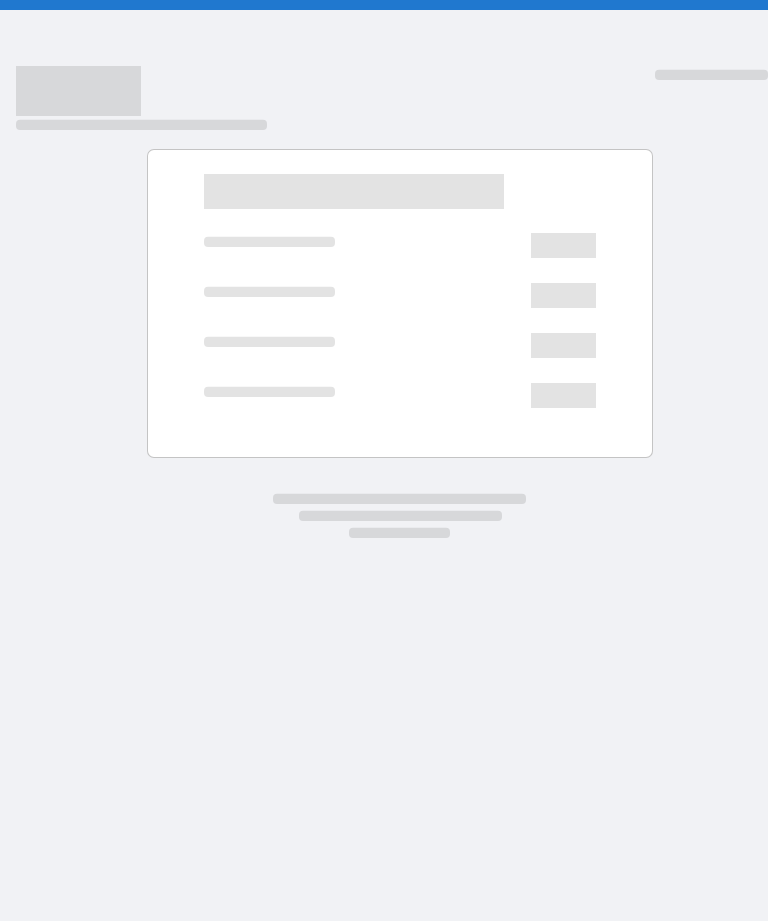 scroll, scrollTop: 0, scrollLeft: 0, axis: both 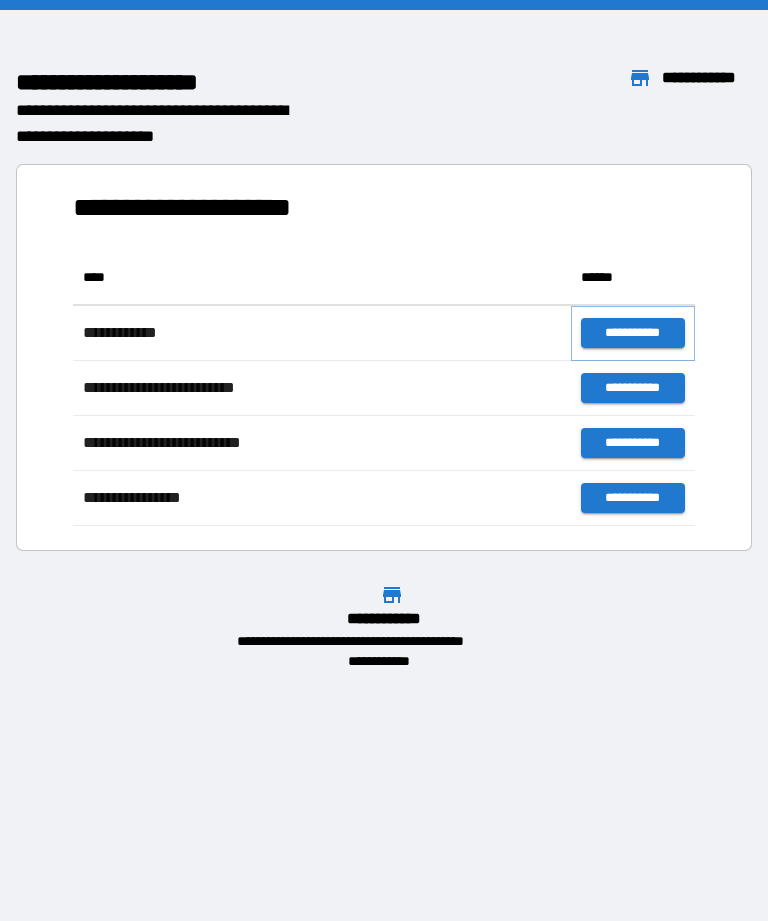 click on "**********" at bounding box center [633, 333] 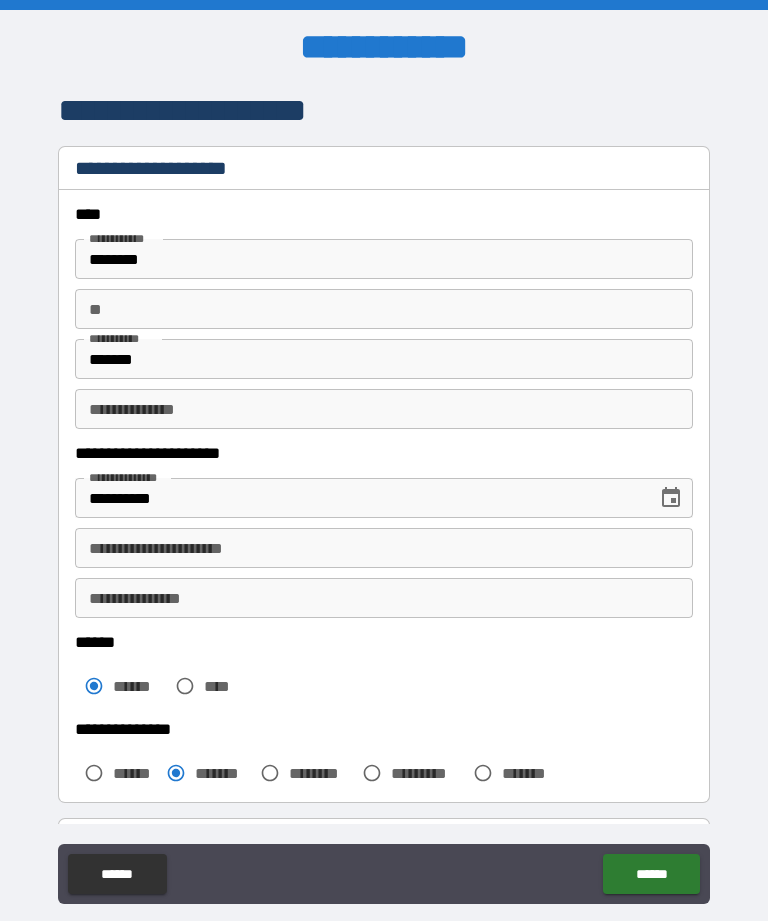 click on "******" at bounding box center [651, 874] 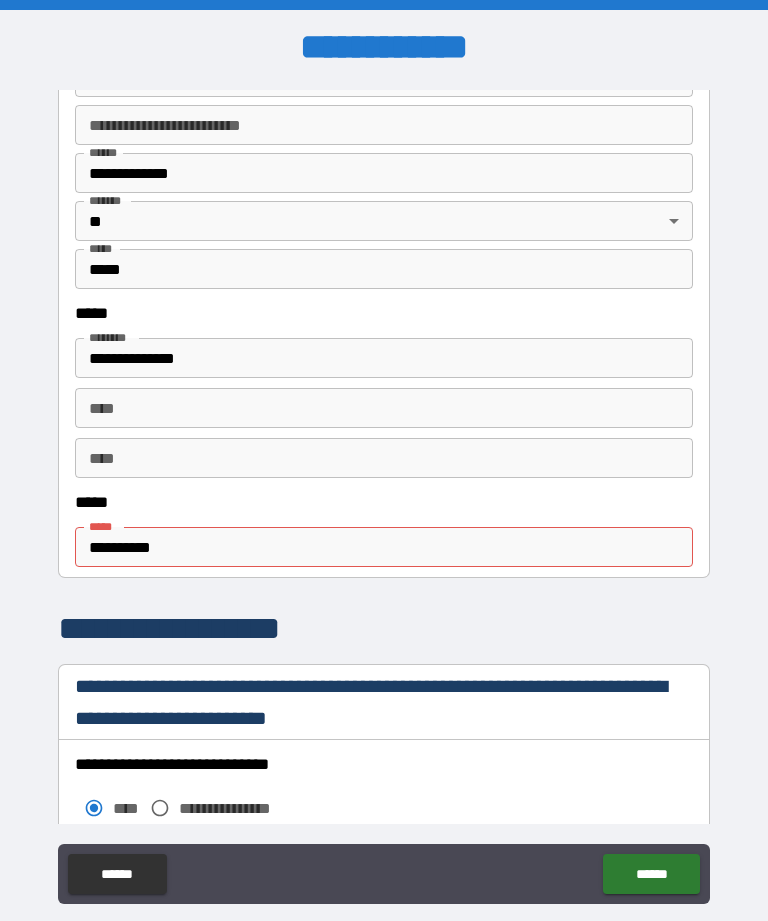 scroll, scrollTop: 857, scrollLeft: 0, axis: vertical 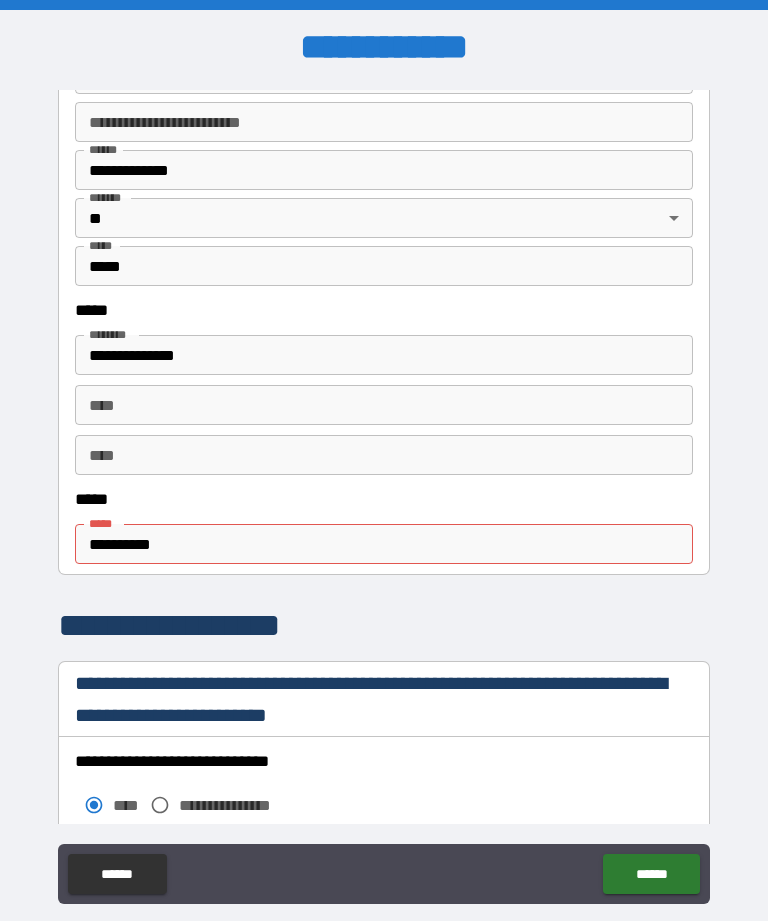 click on "**********" at bounding box center [384, 544] 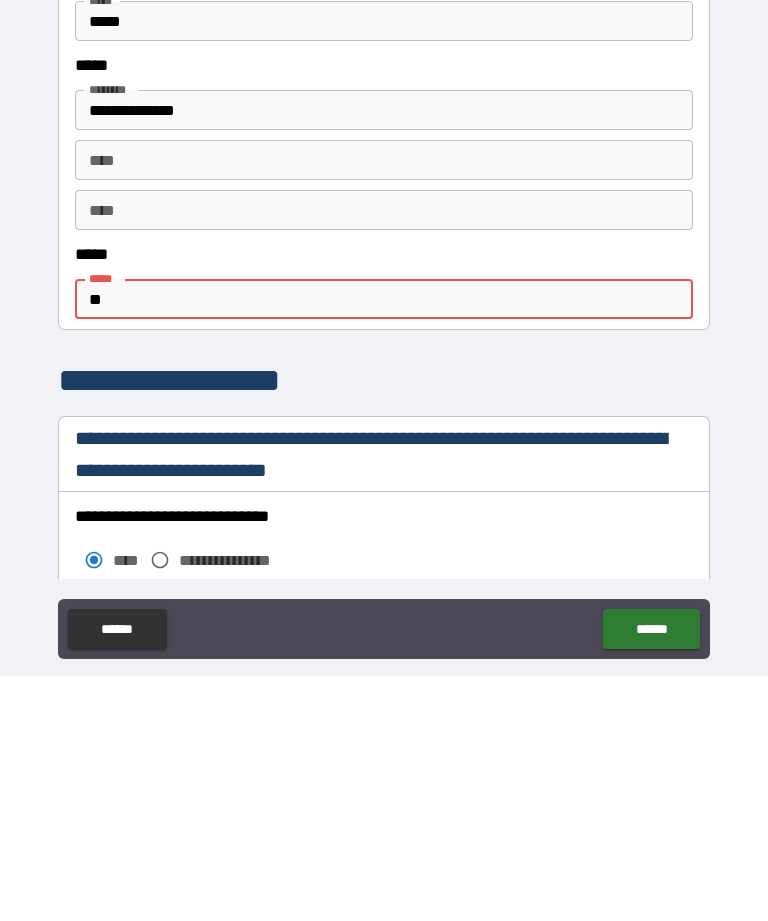 type on "*" 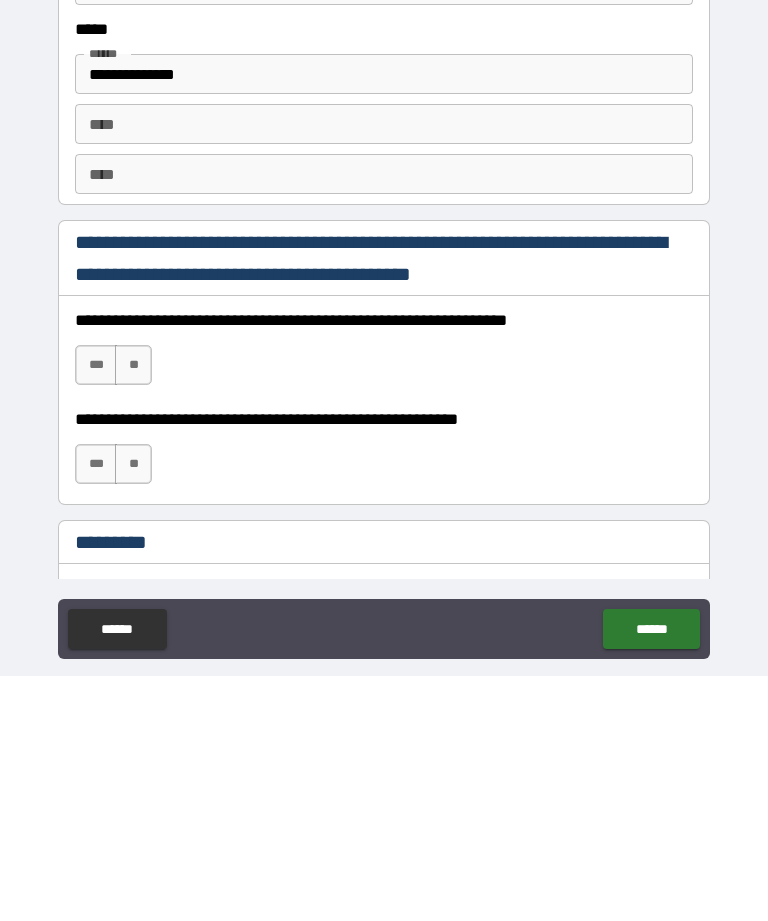 scroll, scrollTop: 2259, scrollLeft: 0, axis: vertical 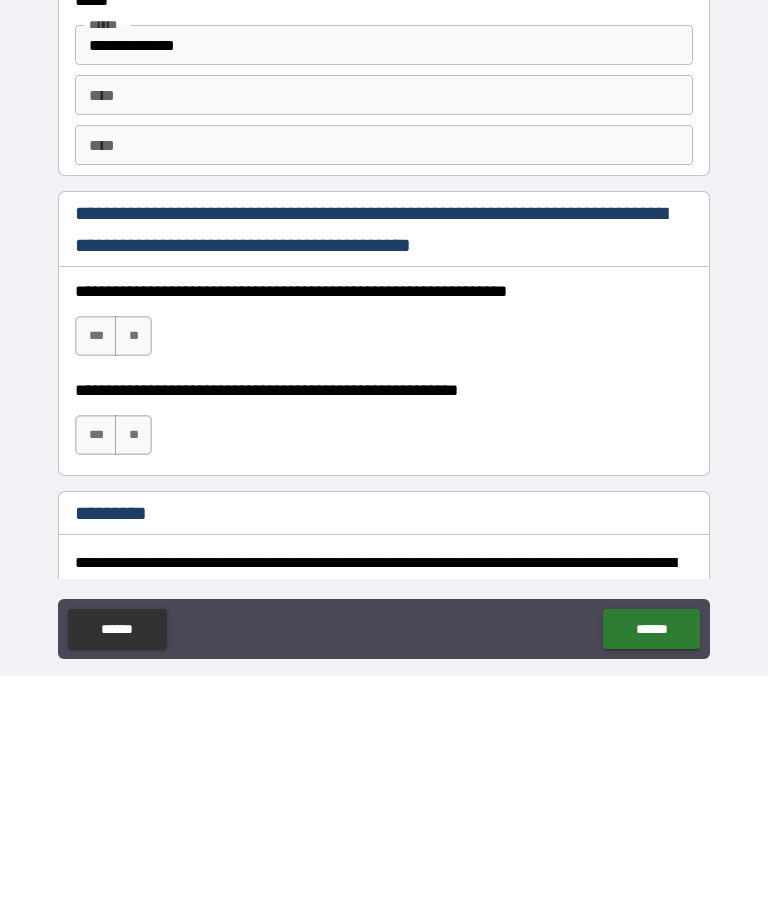 type on "**********" 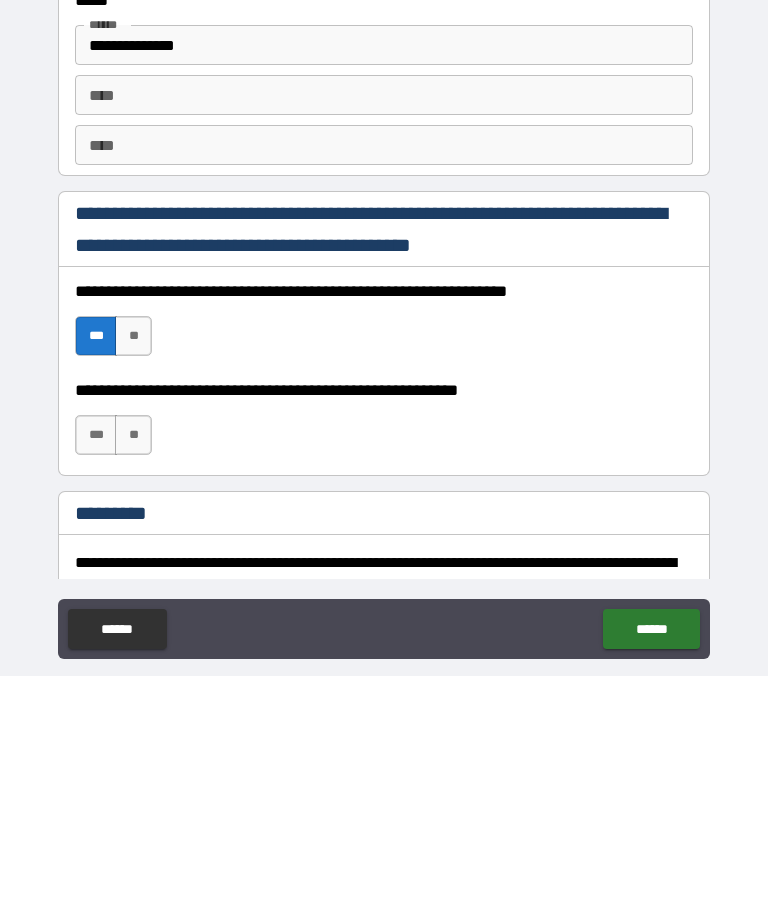 scroll, scrollTop: 64, scrollLeft: 0, axis: vertical 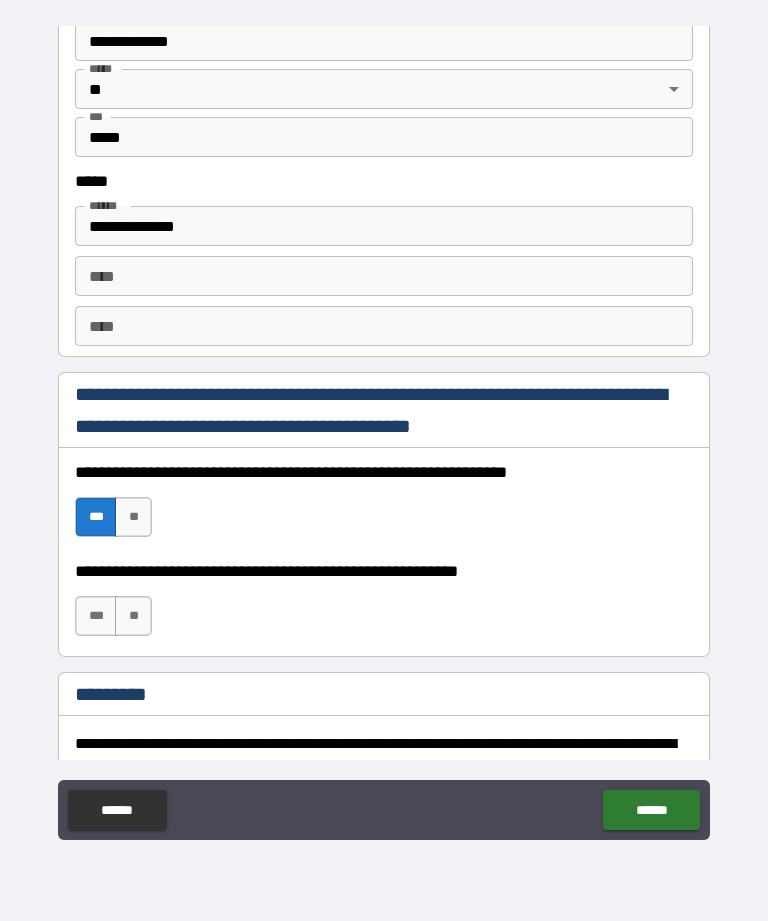 click on "***" at bounding box center [96, 616] 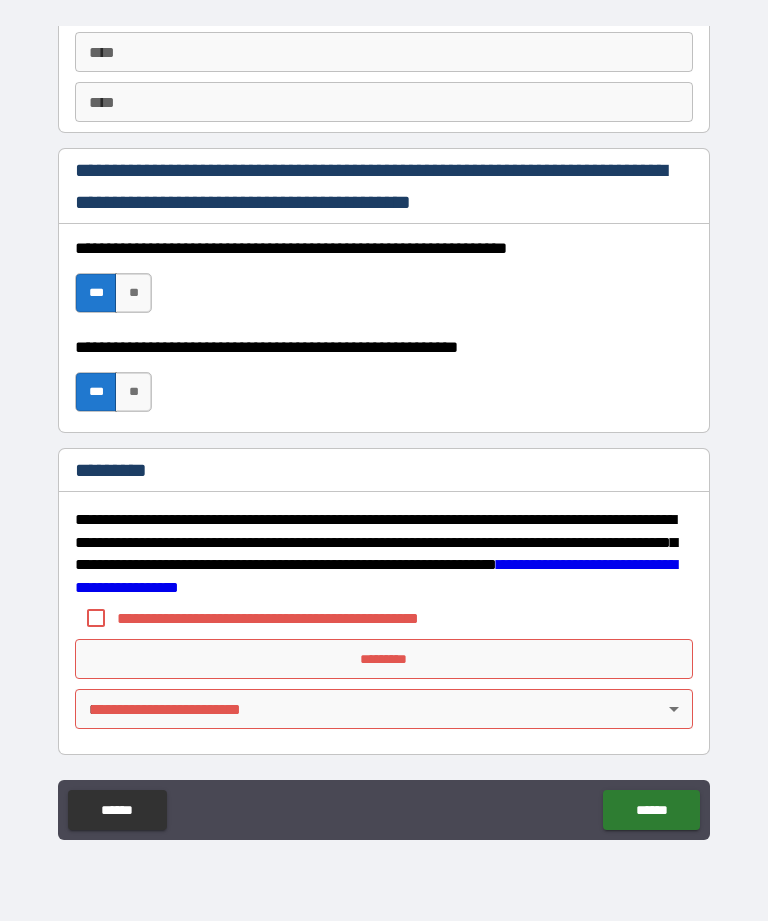 scroll, scrollTop: 2483, scrollLeft: 0, axis: vertical 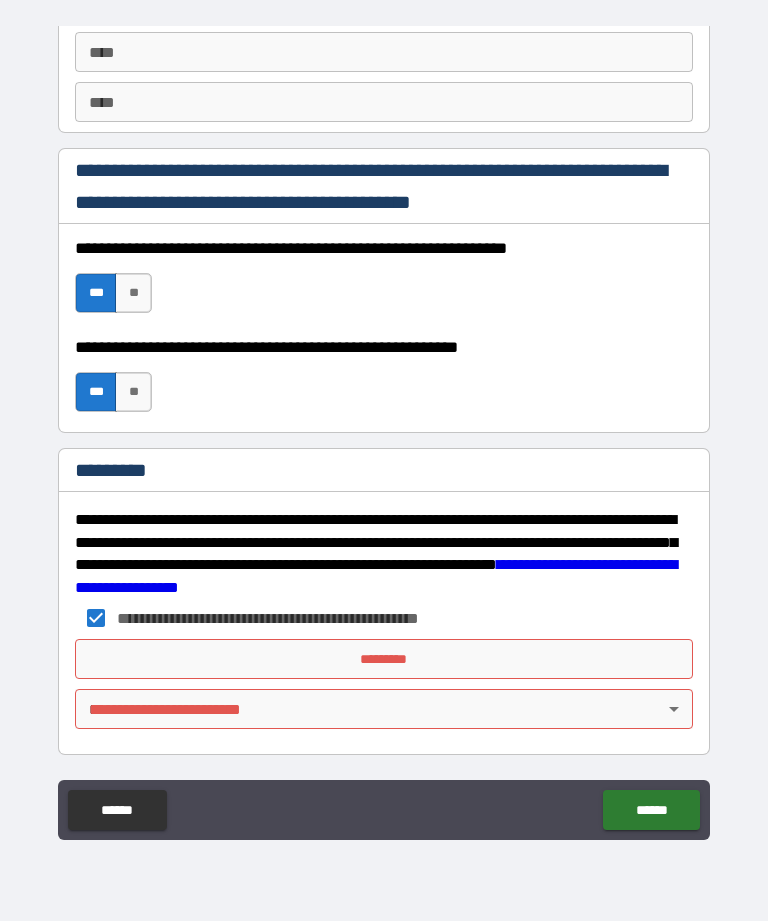click on "*********" at bounding box center [384, 659] 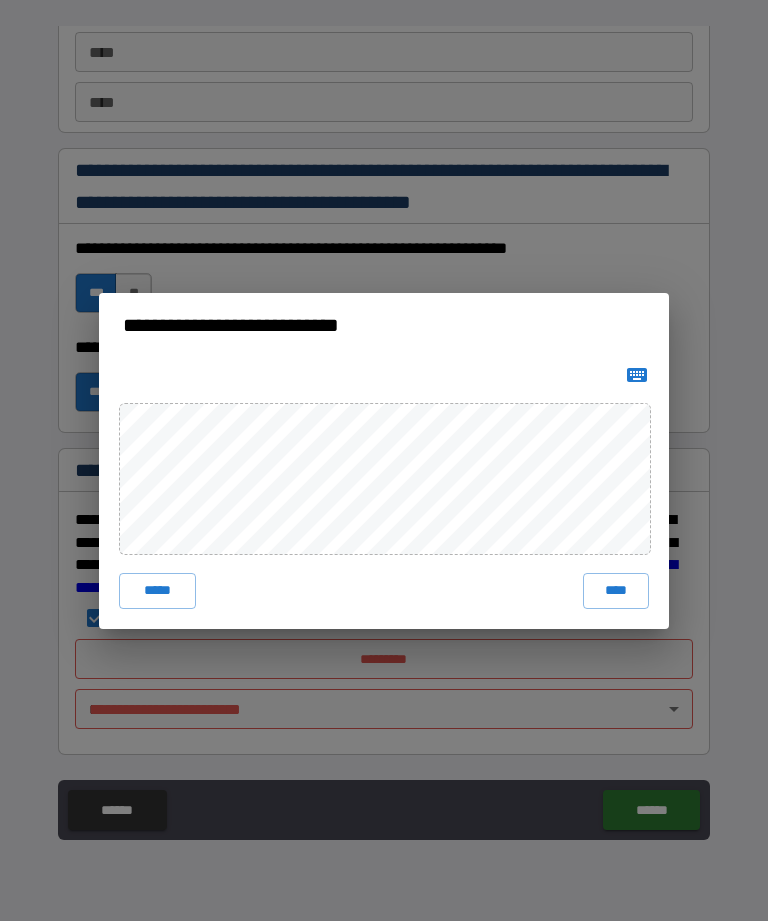 click on "****" at bounding box center (616, 591) 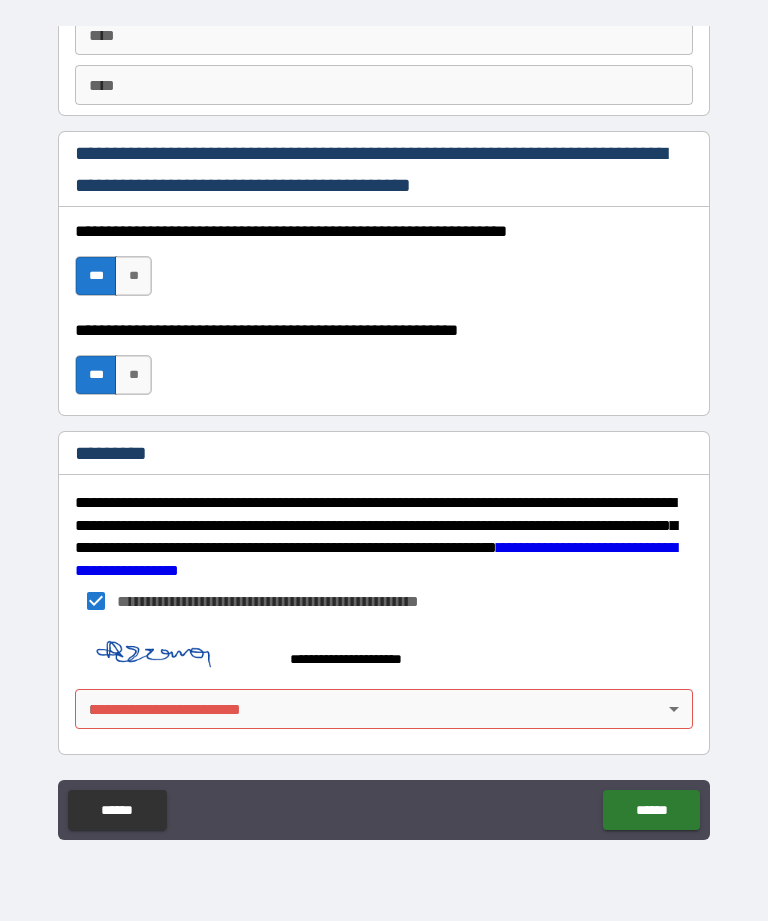 scroll, scrollTop: 2500, scrollLeft: 0, axis: vertical 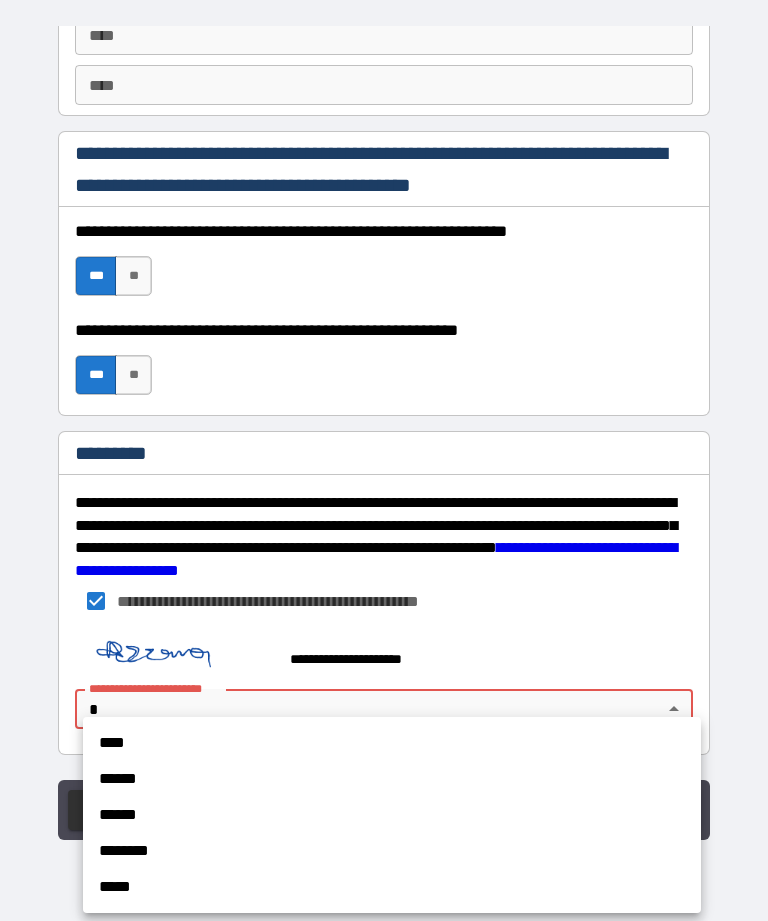 click on "****" at bounding box center (392, 743) 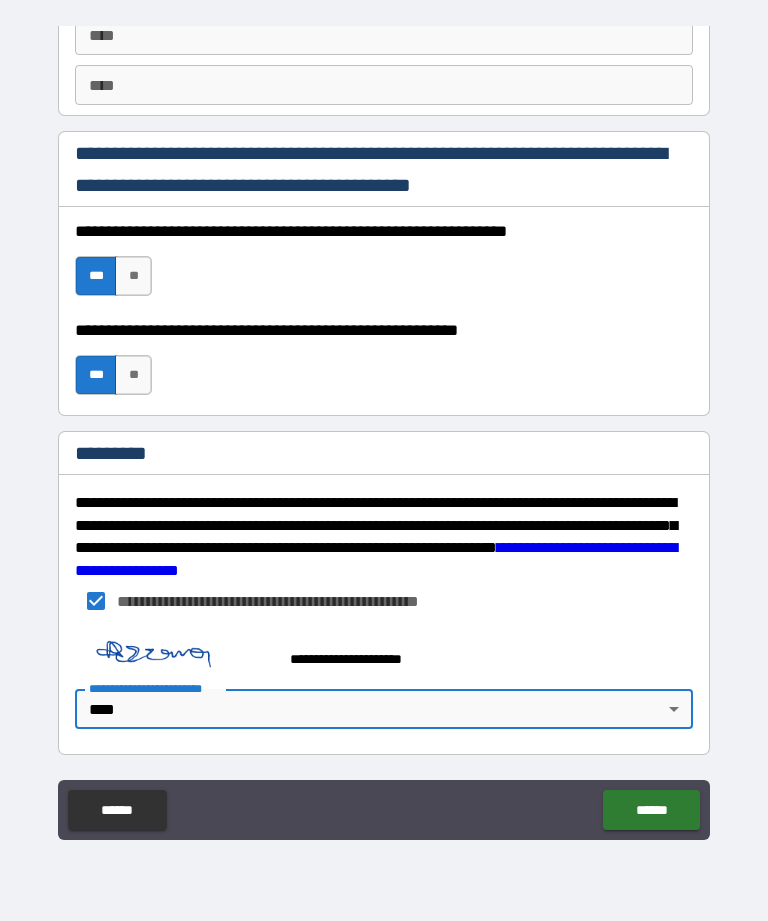 scroll, scrollTop: 2500, scrollLeft: 0, axis: vertical 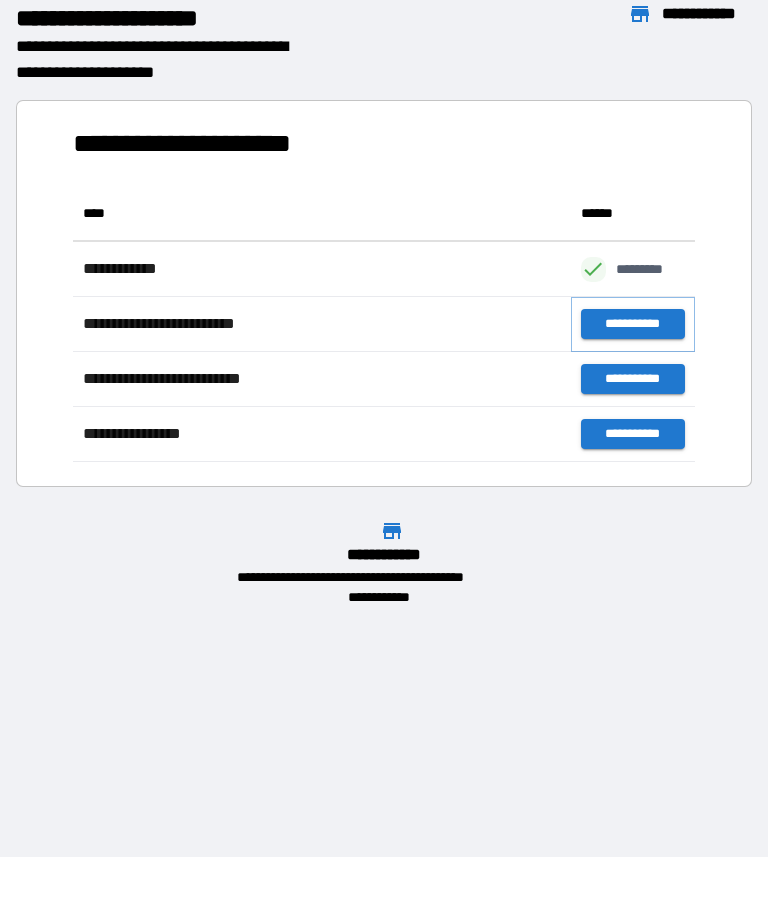 click on "**********" at bounding box center (633, 324) 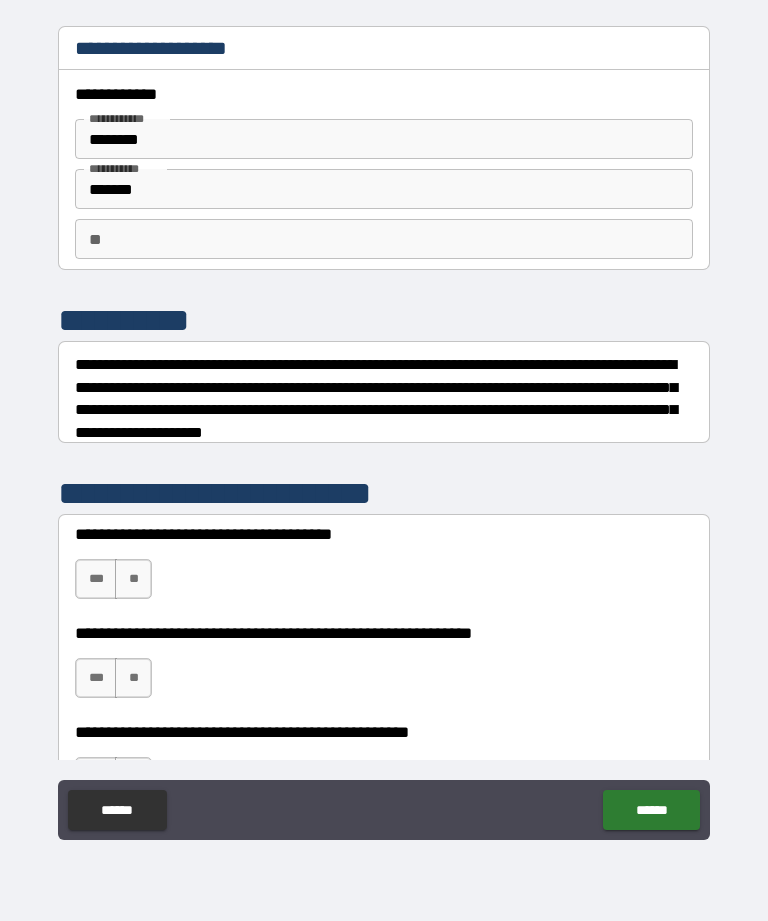 click on "**" at bounding box center [133, 579] 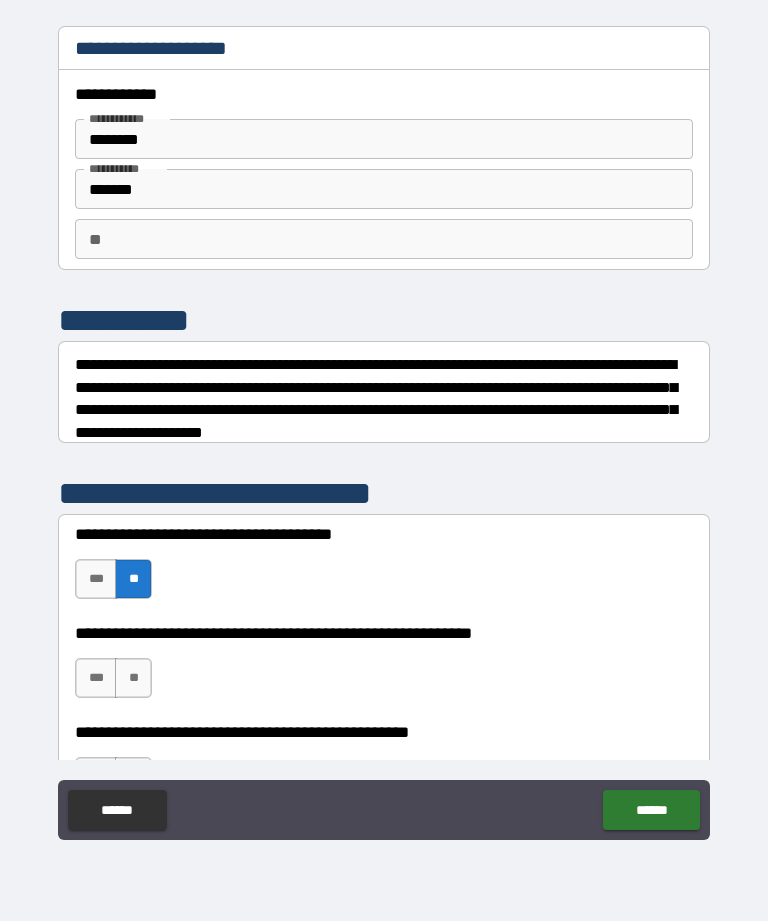 click on "**" at bounding box center (133, 678) 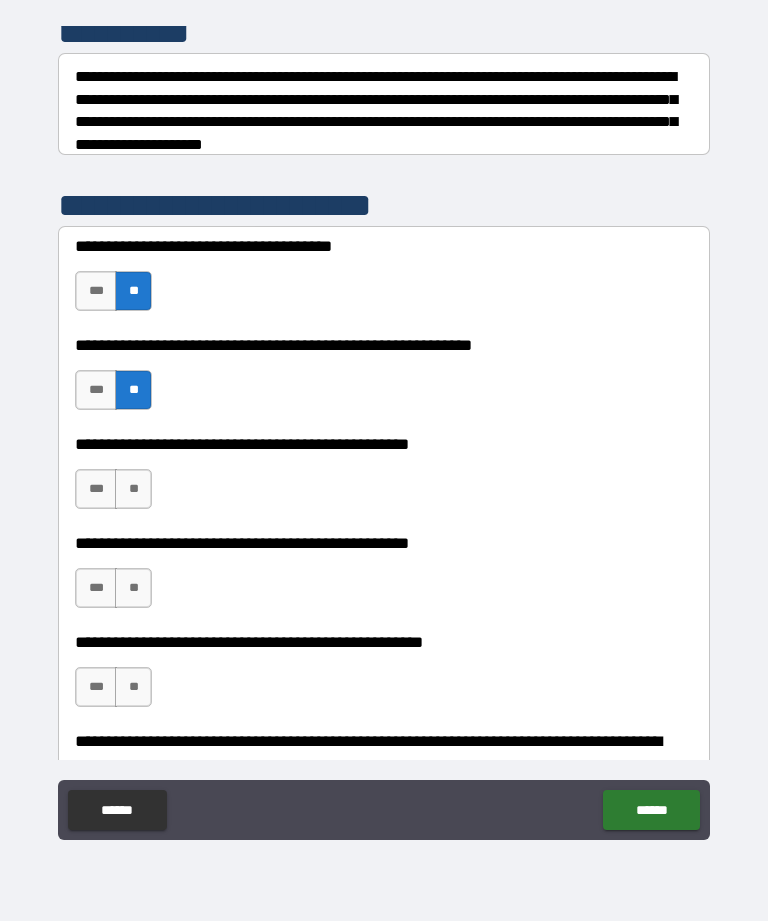 scroll, scrollTop: 290, scrollLeft: 0, axis: vertical 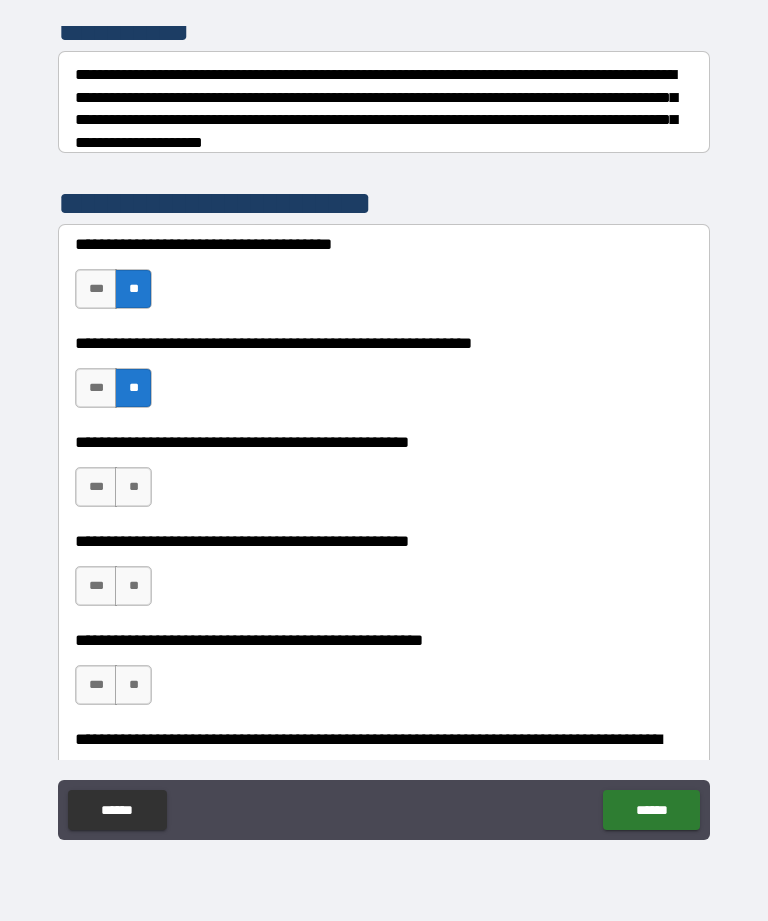 click on "**" at bounding box center [133, 487] 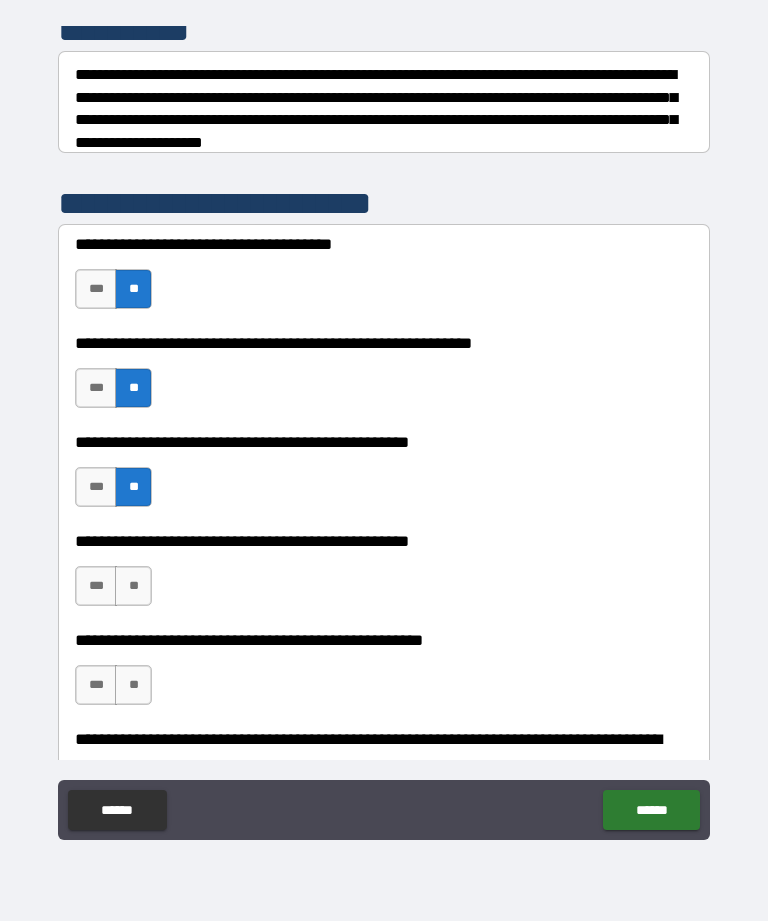 click on "**" at bounding box center [133, 586] 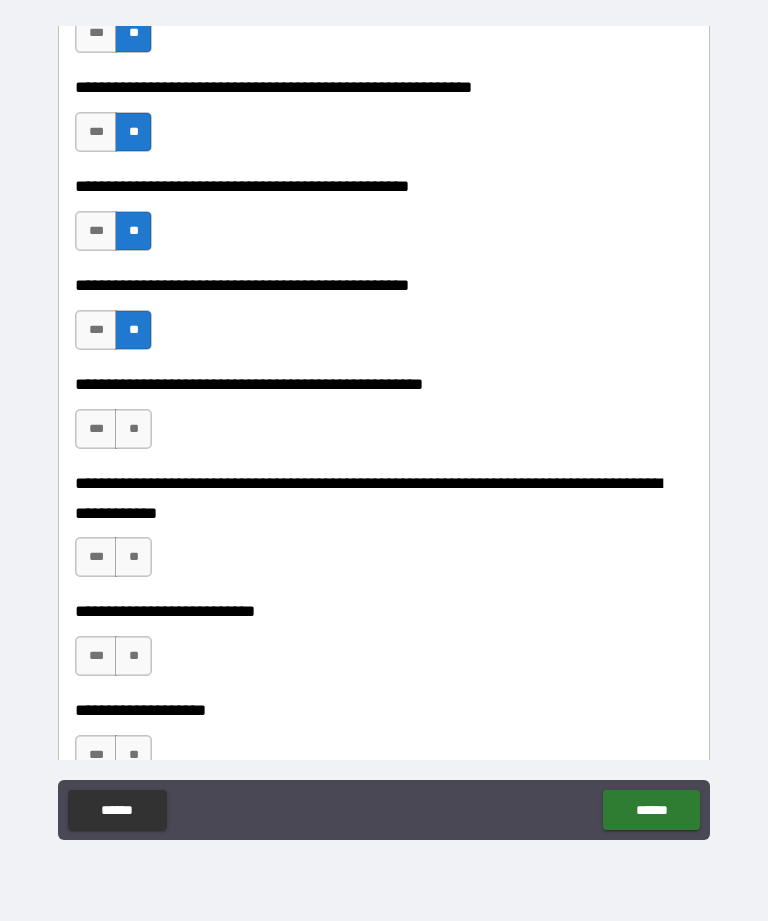scroll, scrollTop: 548, scrollLeft: 0, axis: vertical 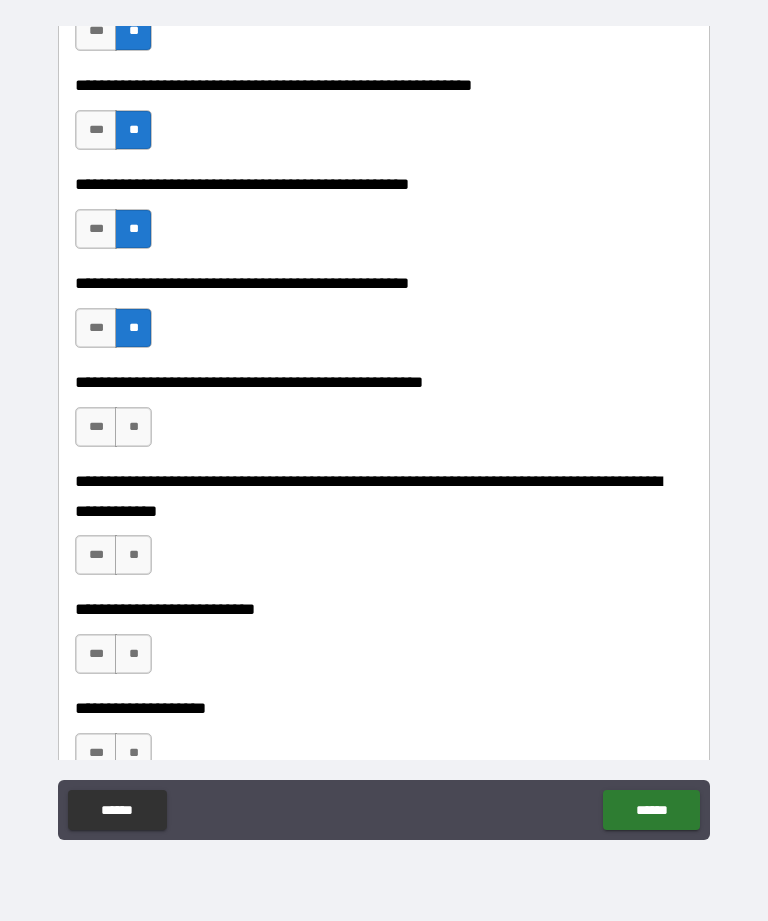 click on "**" at bounding box center (133, 427) 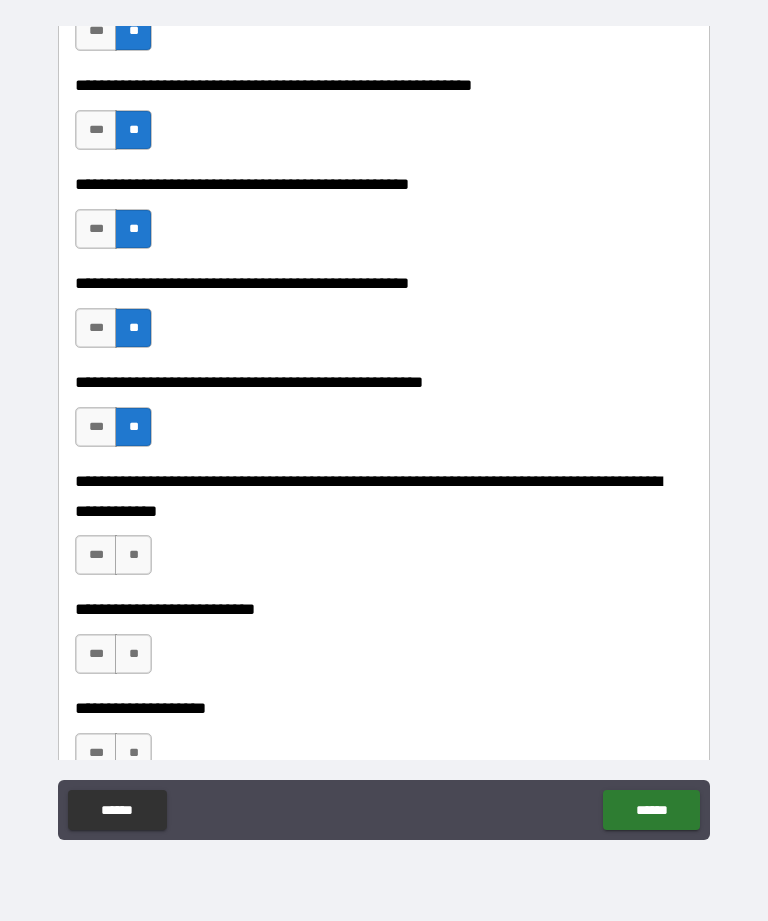 click on "**" at bounding box center (133, 555) 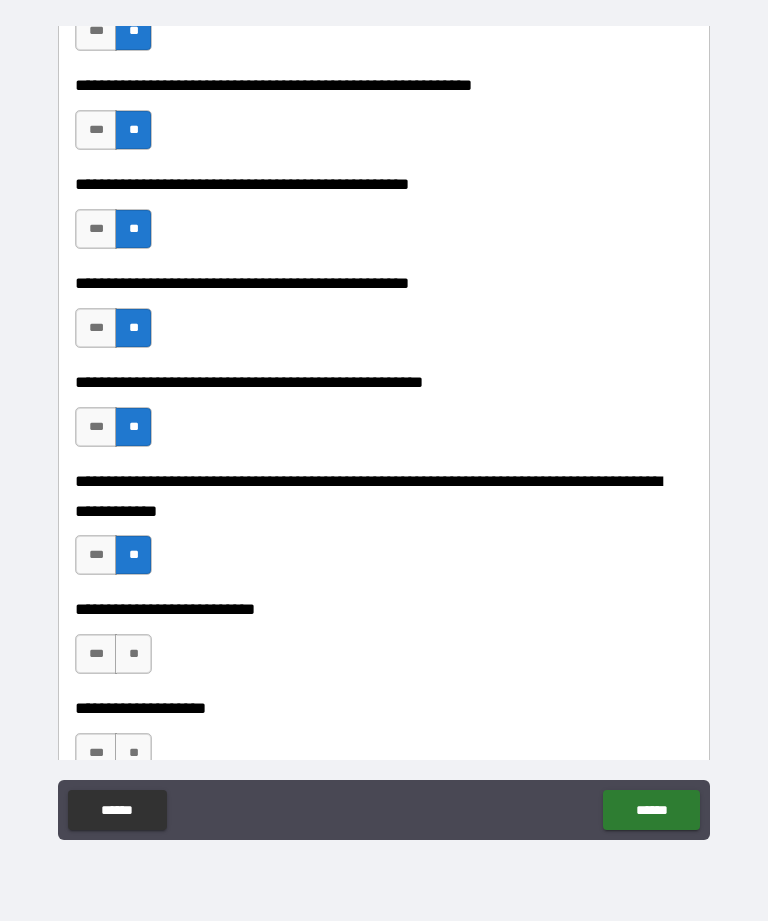 click on "**" at bounding box center (133, 654) 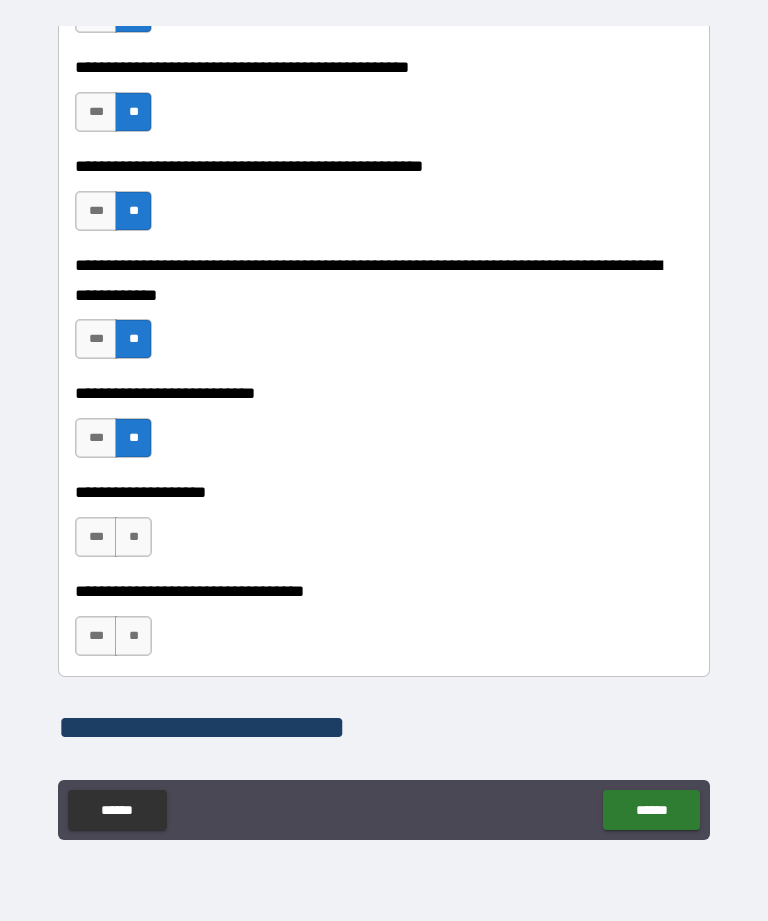 scroll, scrollTop: 766, scrollLeft: 0, axis: vertical 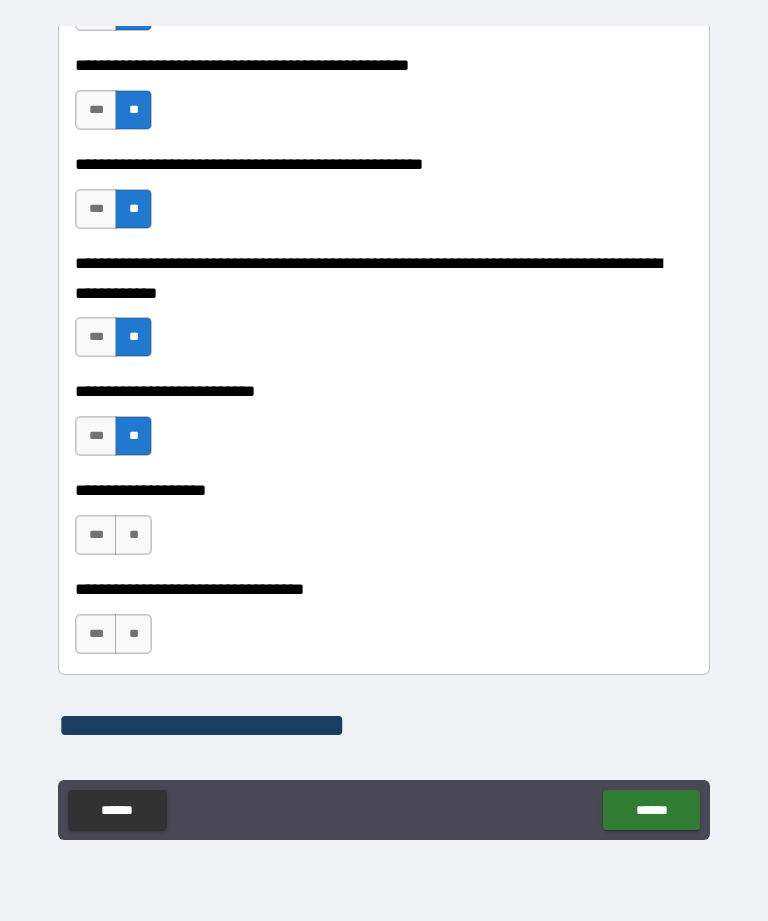 click on "**" at bounding box center (133, 535) 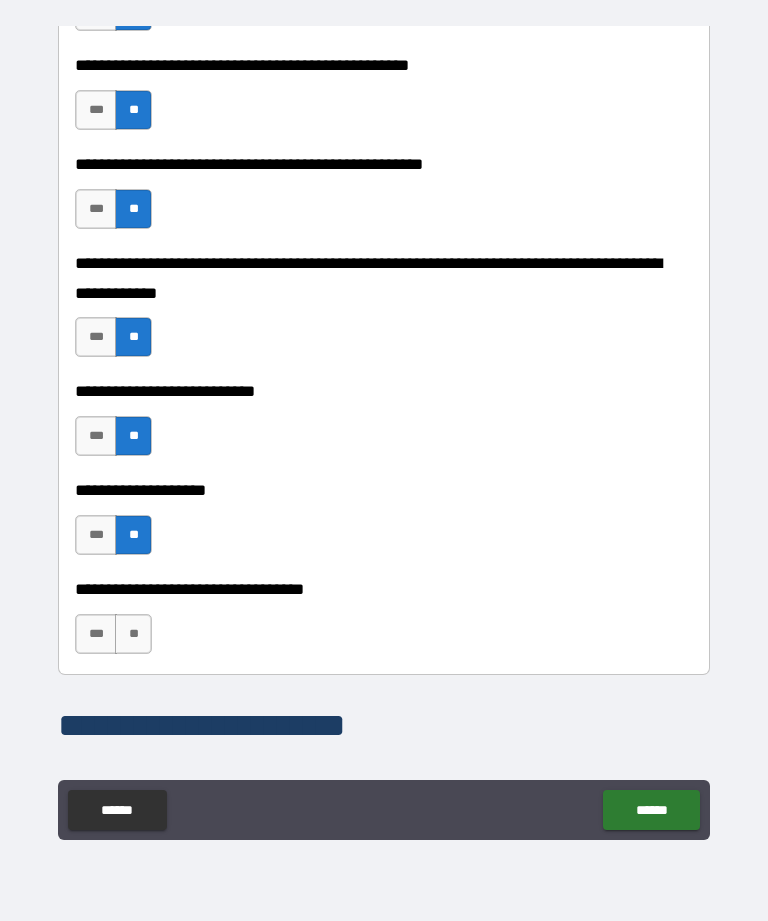 click on "**" at bounding box center [133, 634] 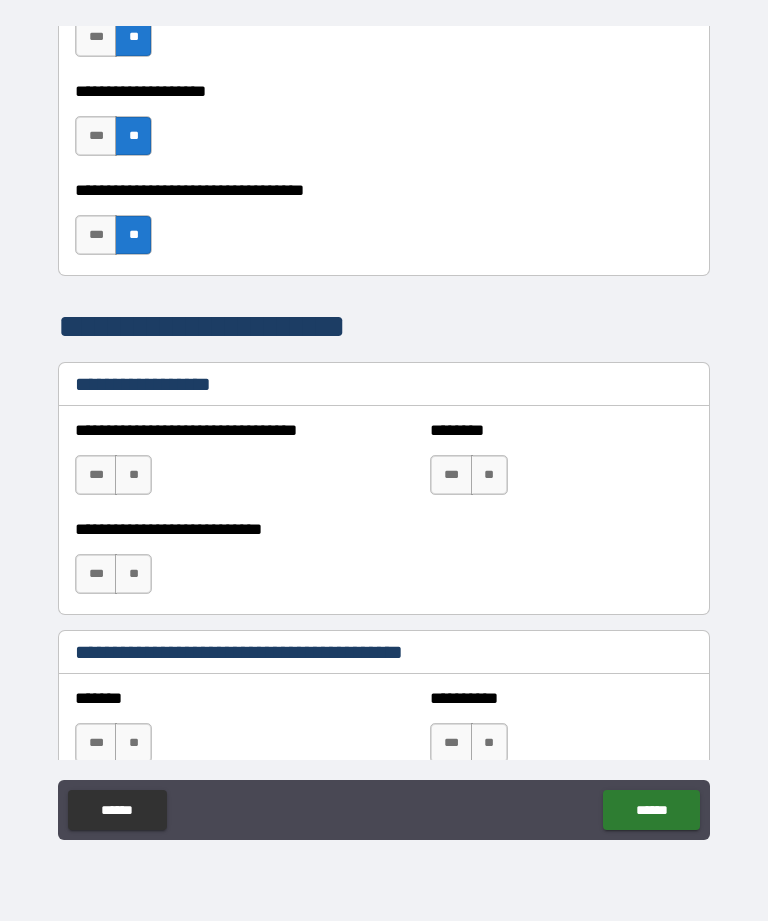 scroll, scrollTop: 1169, scrollLeft: 0, axis: vertical 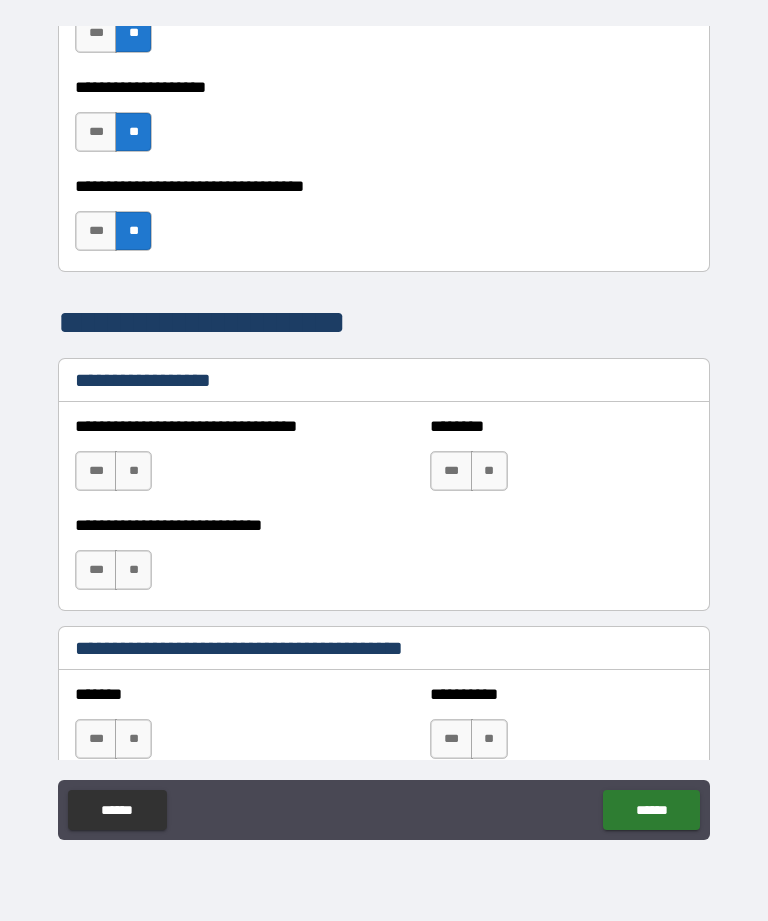 click on "***" at bounding box center (96, 471) 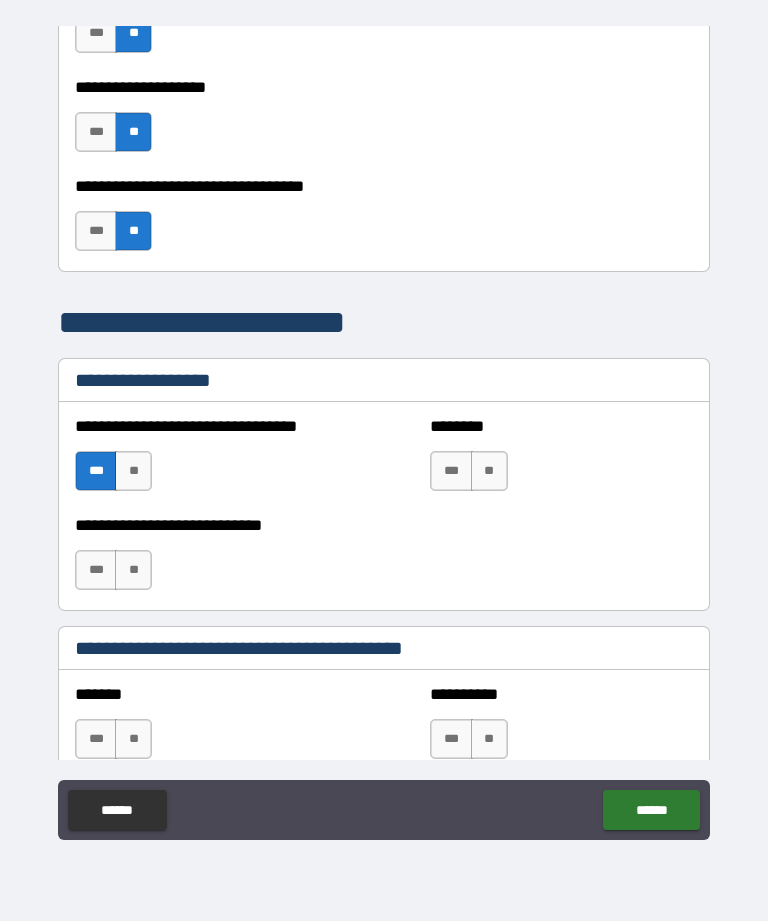 click on "**" at bounding box center [489, 471] 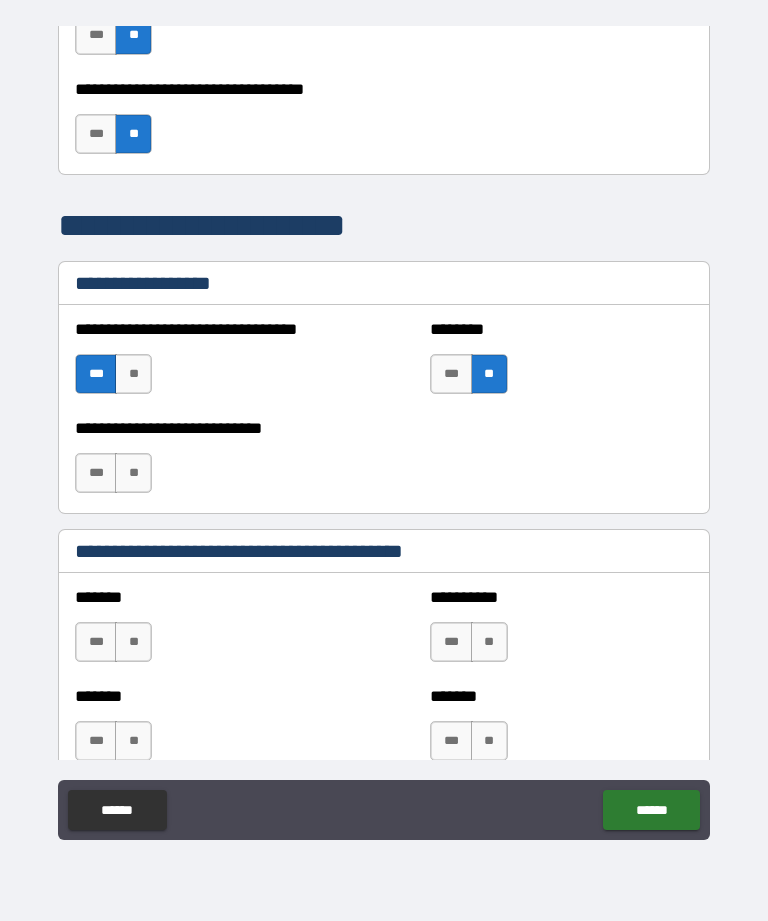 scroll, scrollTop: 1268, scrollLeft: 0, axis: vertical 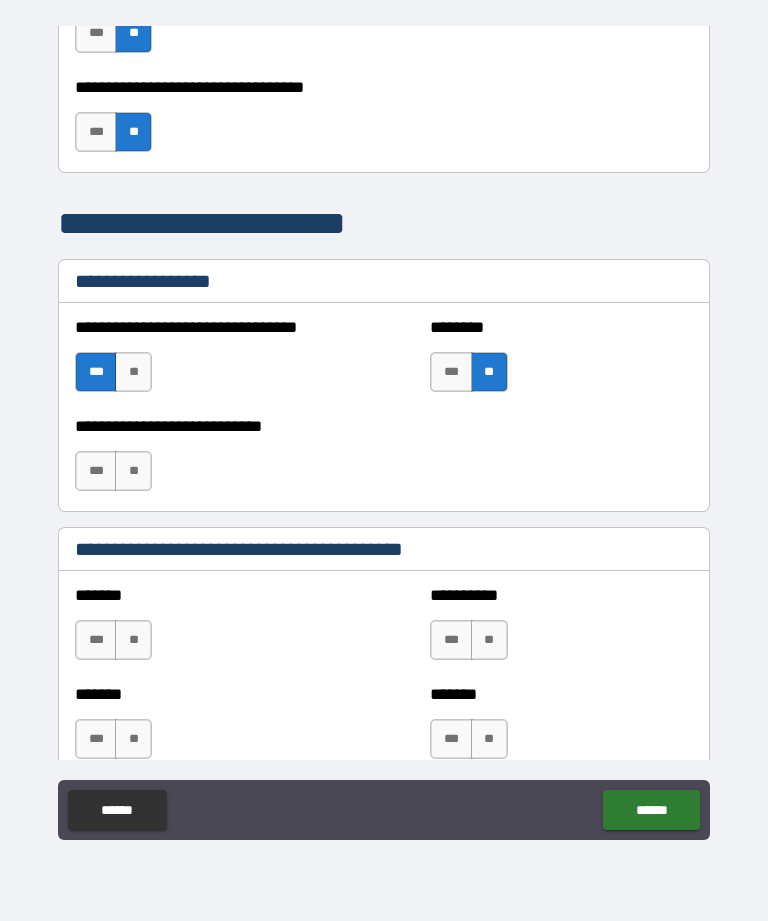click on "**" at bounding box center (133, 640) 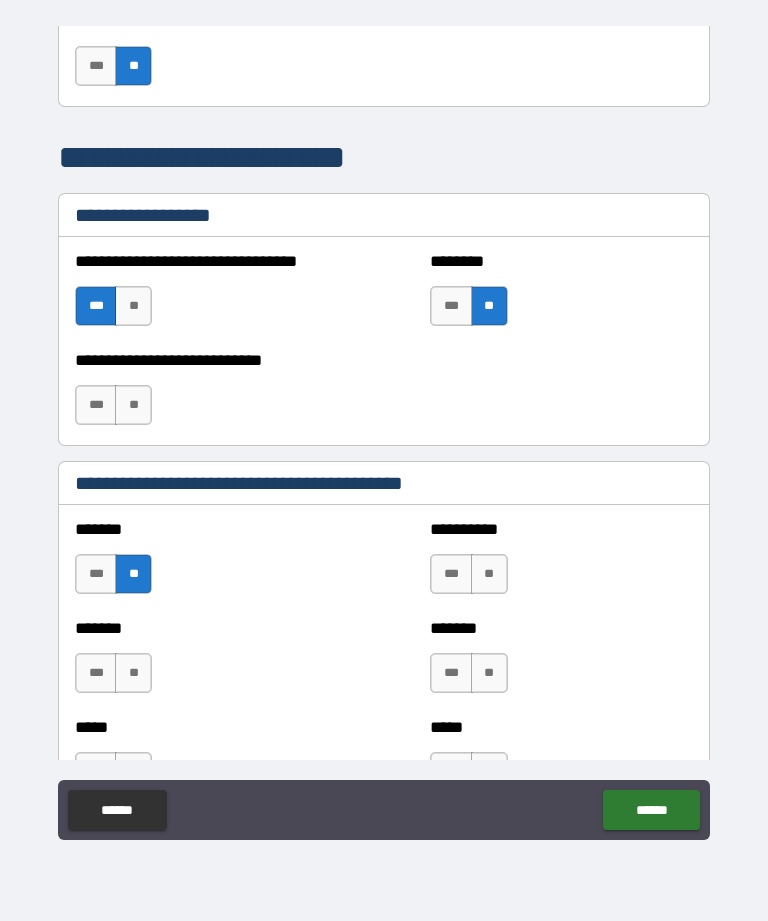 scroll, scrollTop: 1343, scrollLeft: 0, axis: vertical 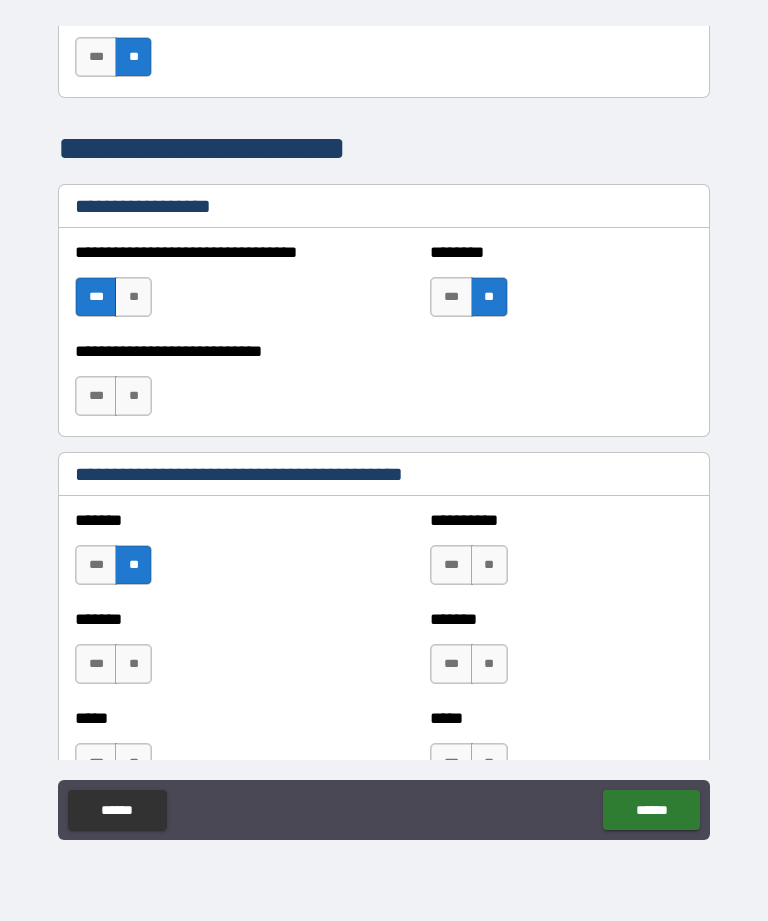 click on "**" at bounding box center [133, 664] 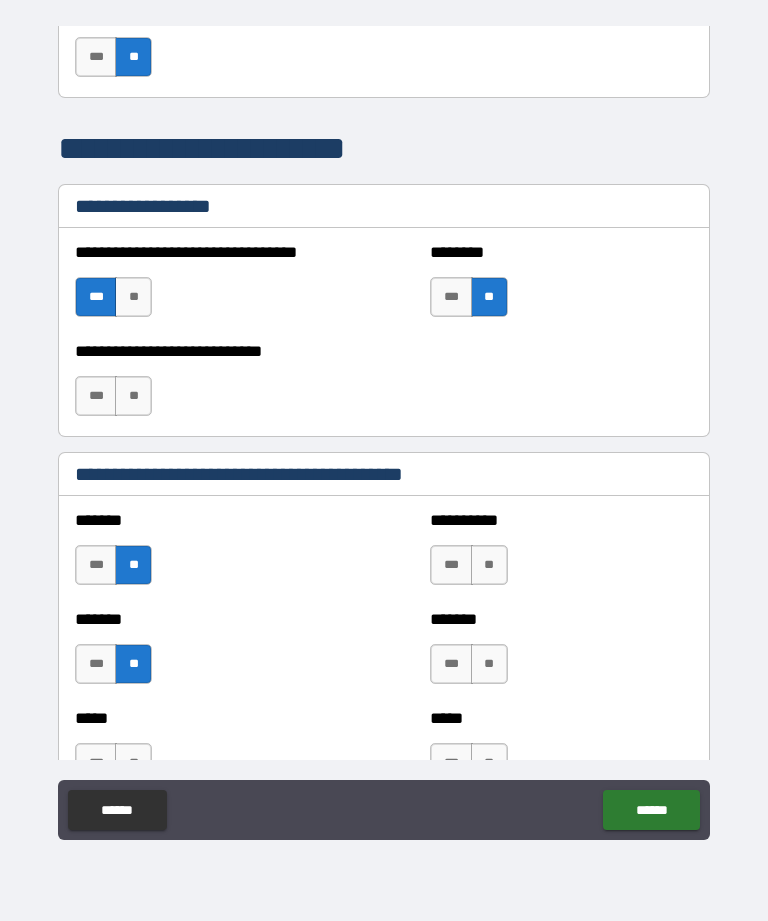 click on "**" at bounding box center (489, 565) 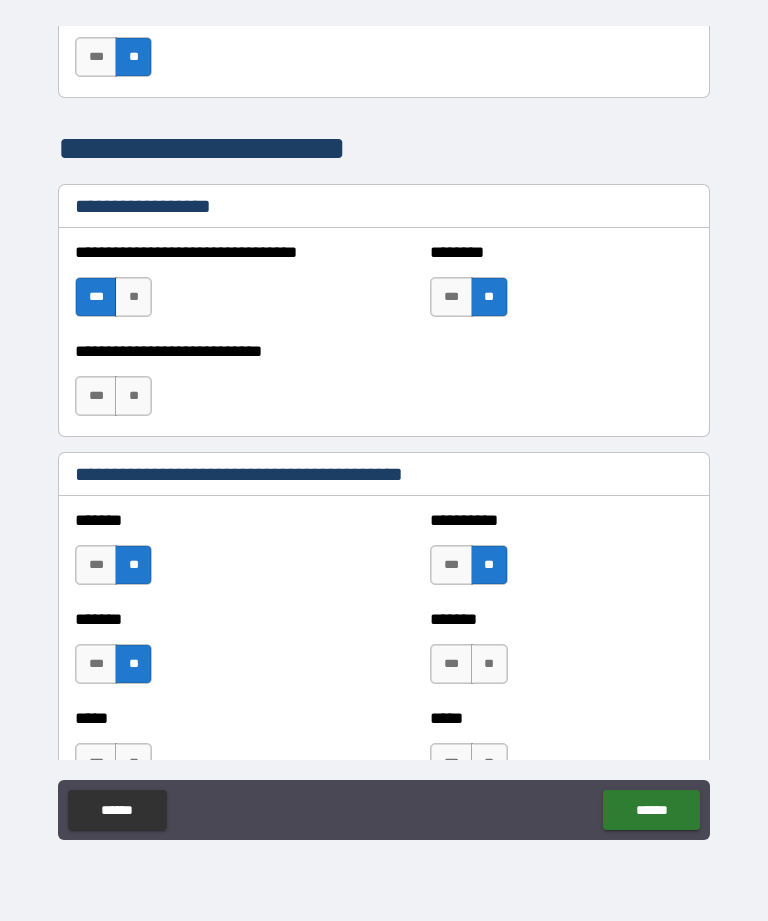 click on "**" at bounding box center (489, 664) 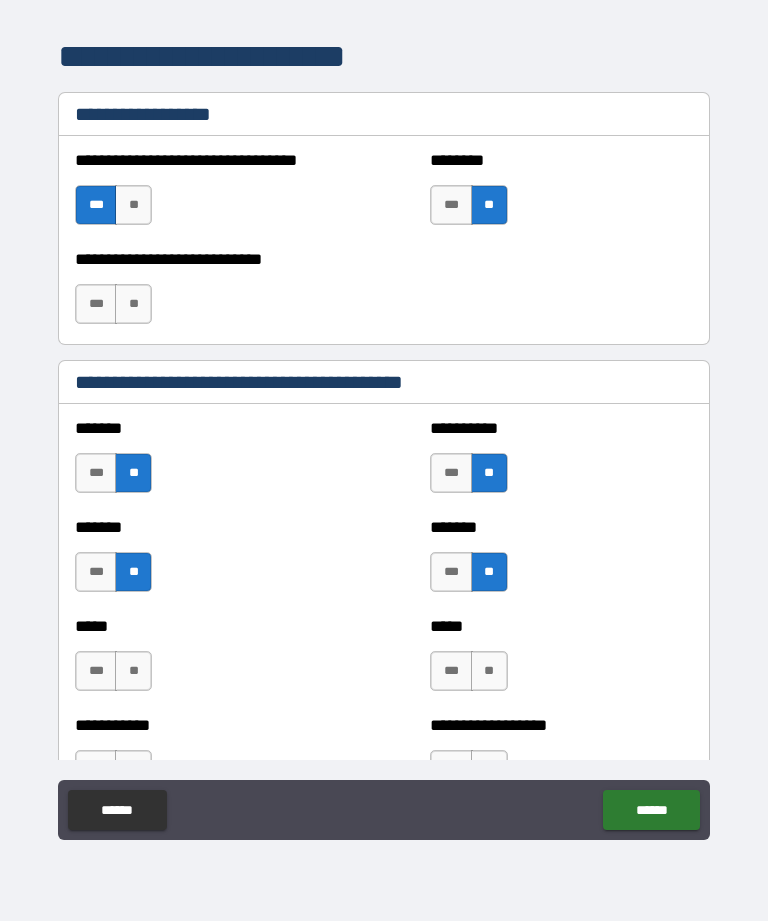 scroll, scrollTop: 1436, scrollLeft: 0, axis: vertical 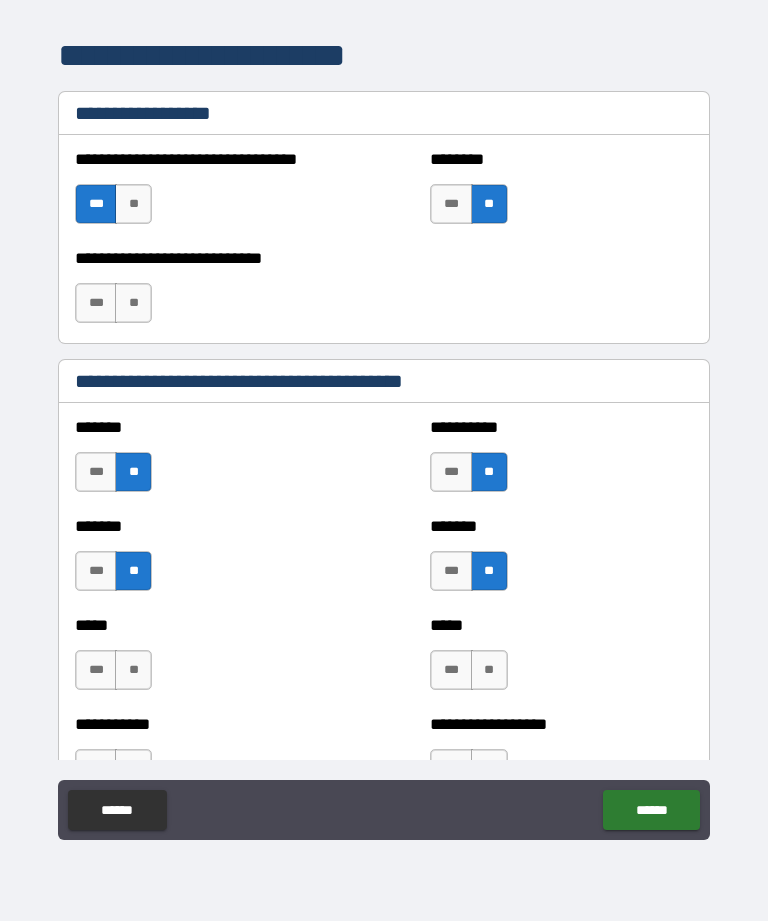 click on "**" at bounding box center [133, 670] 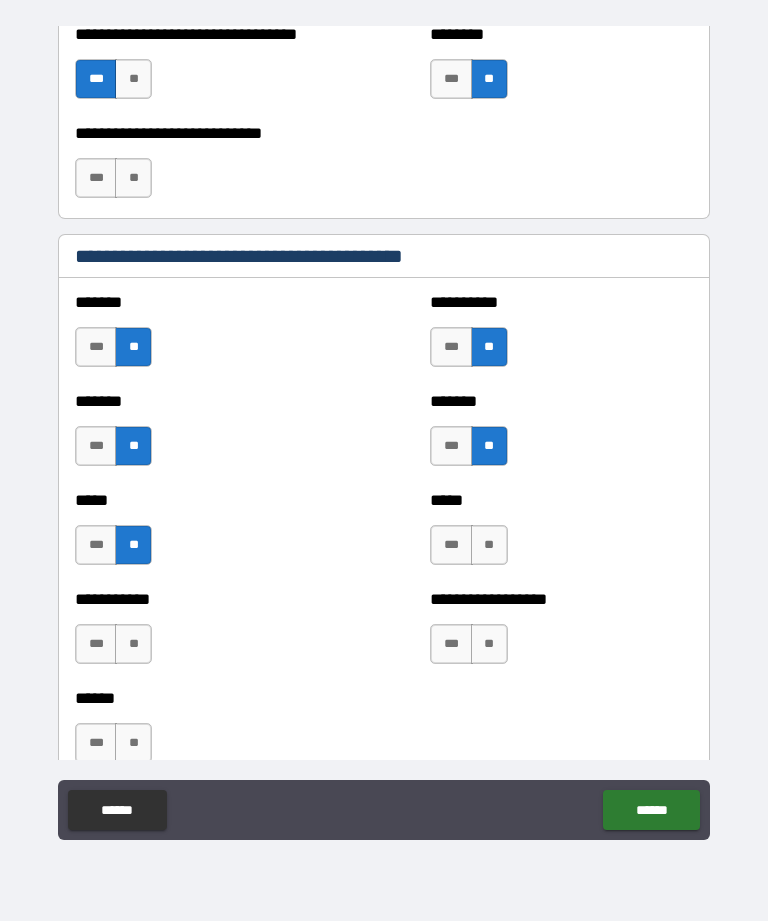 scroll, scrollTop: 1571, scrollLeft: 0, axis: vertical 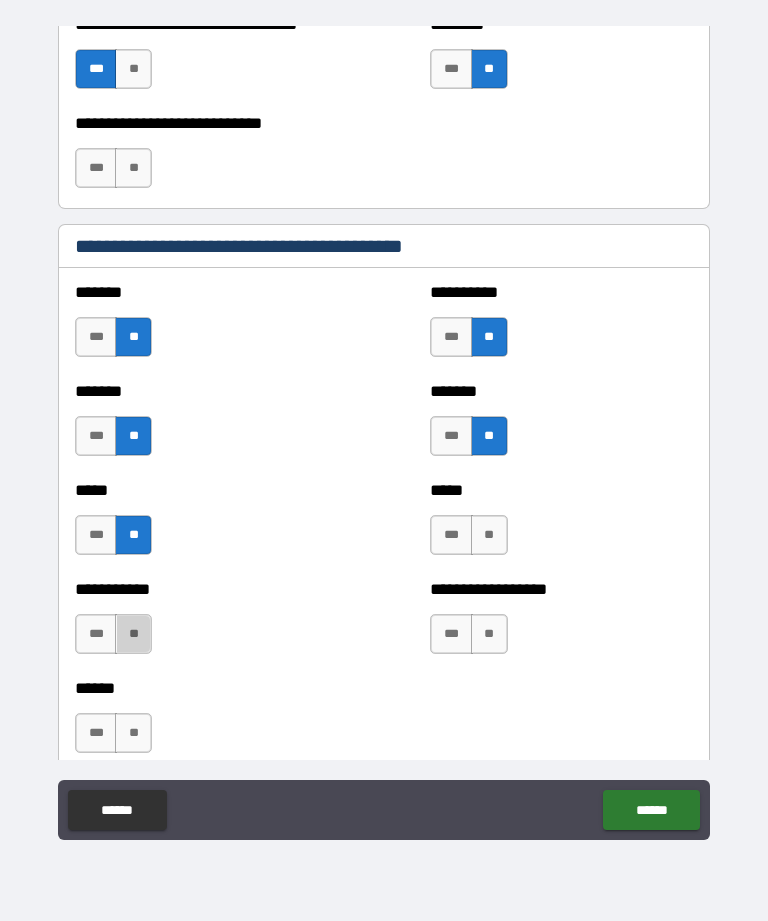 click on "**" at bounding box center (133, 634) 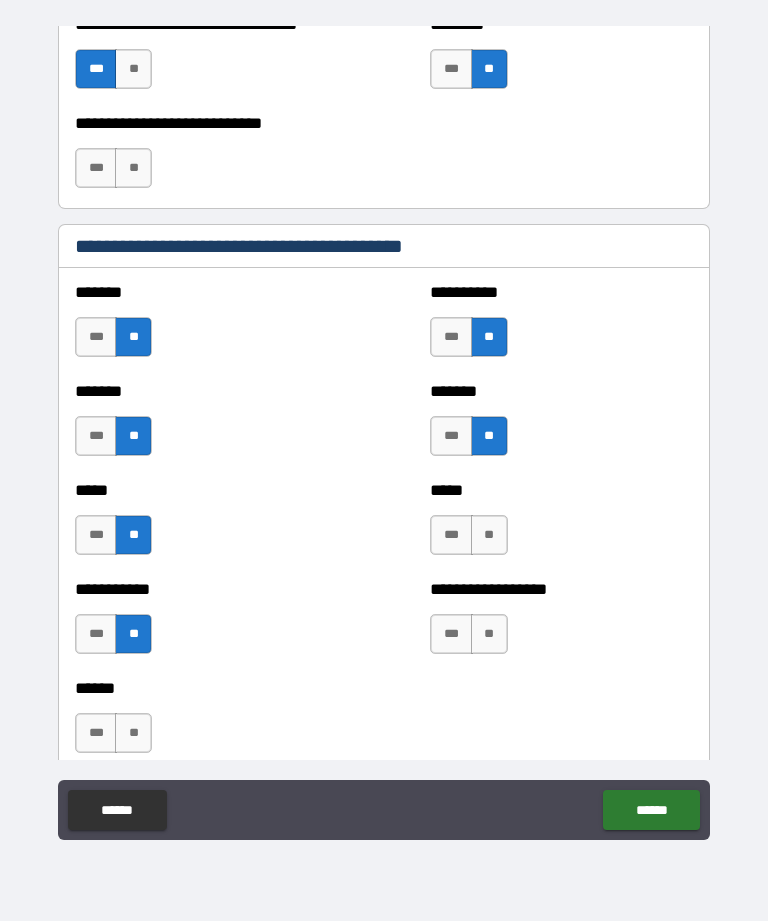 click on "**********" at bounding box center [206, 158] 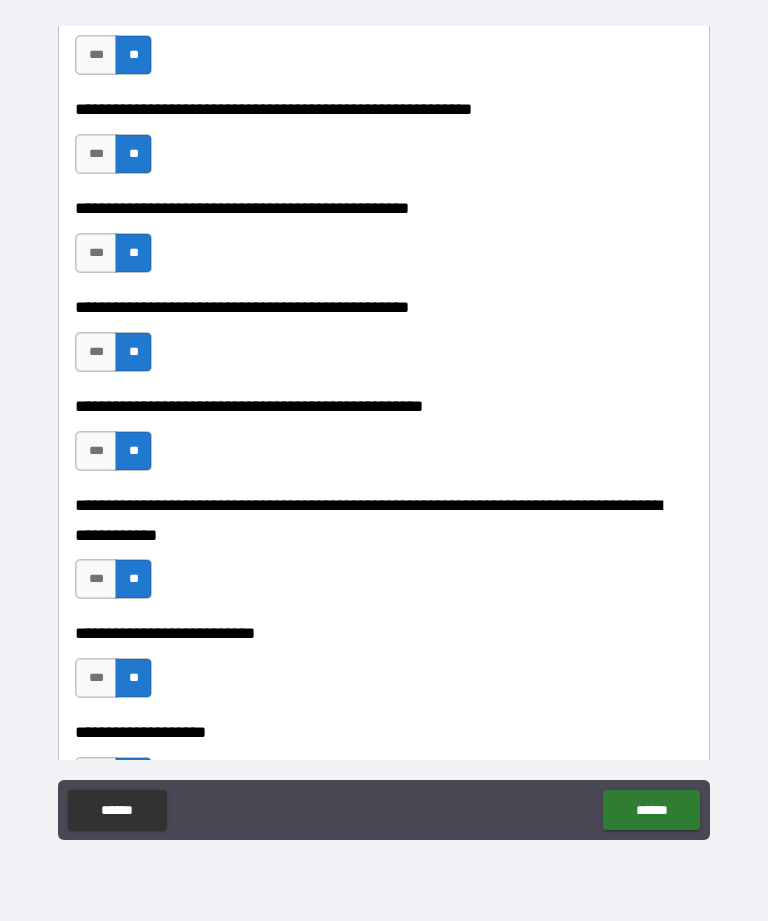 scroll, scrollTop: 515, scrollLeft: 0, axis: vertical 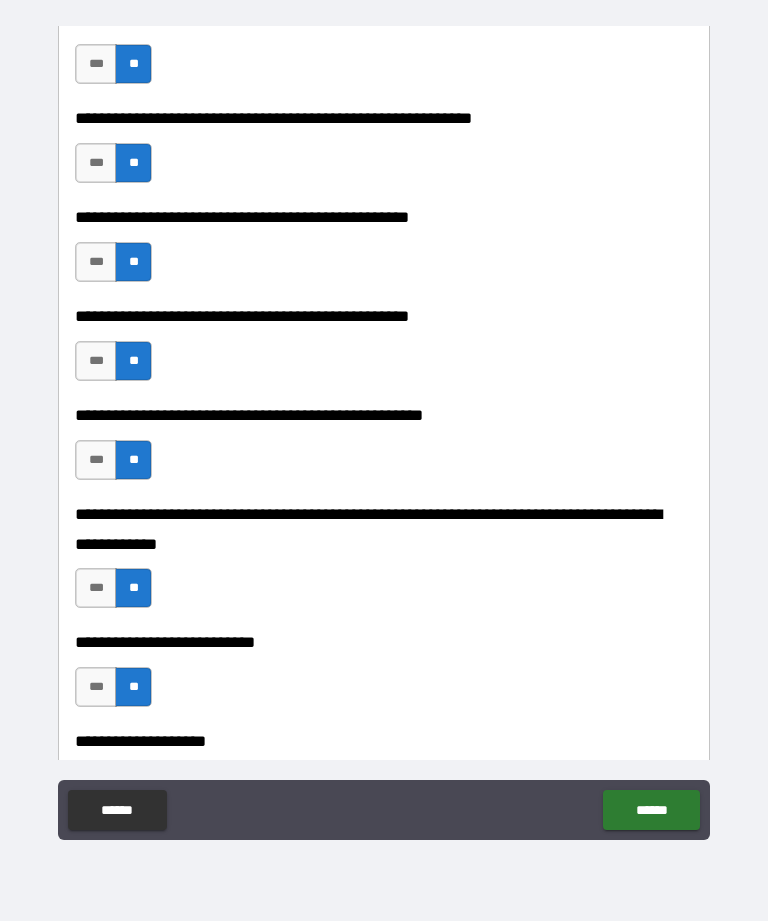 click on "***" at bounding box center (96, 361) 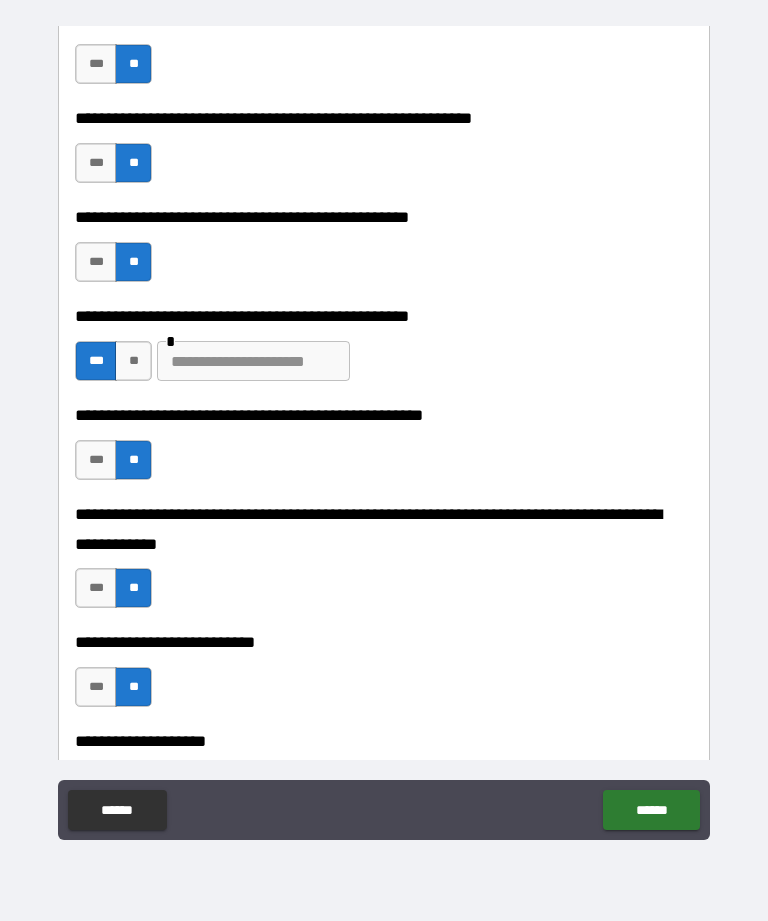 click at bounding box center (253, 361) 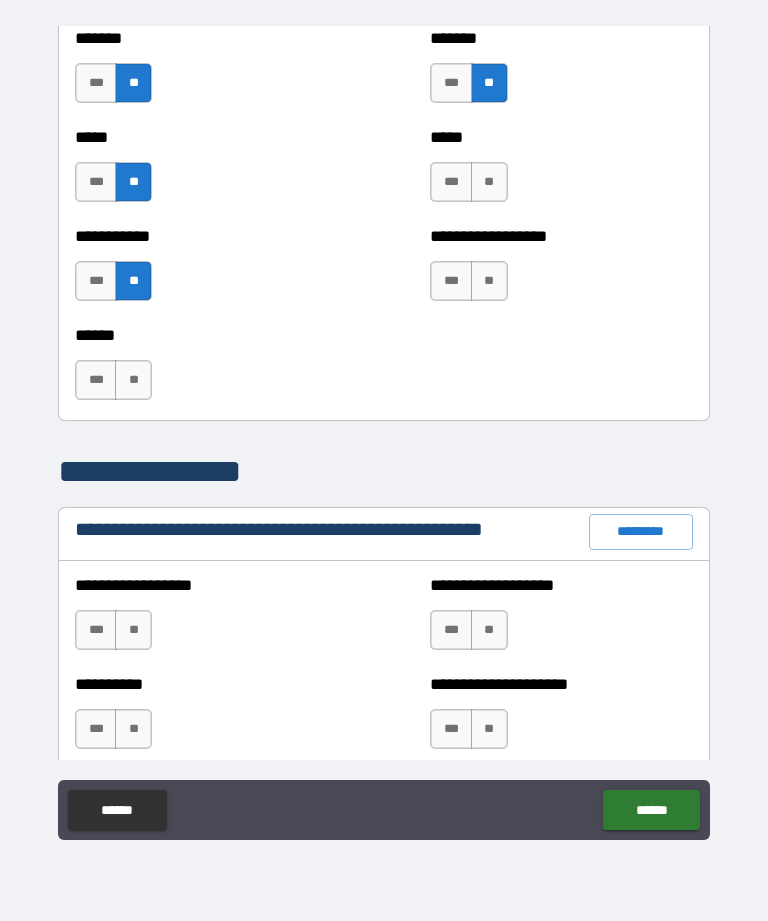 scroll, scrollTop: 1919, scrollLeft: 0, axis: vertical 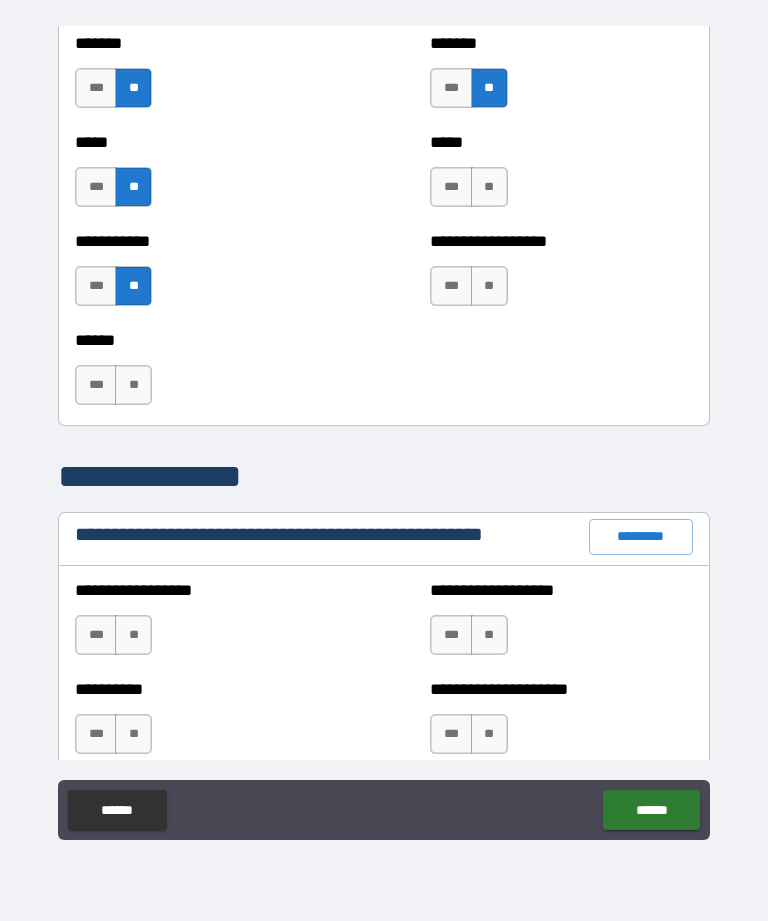 click on "**" at bounding box center (133, 385) 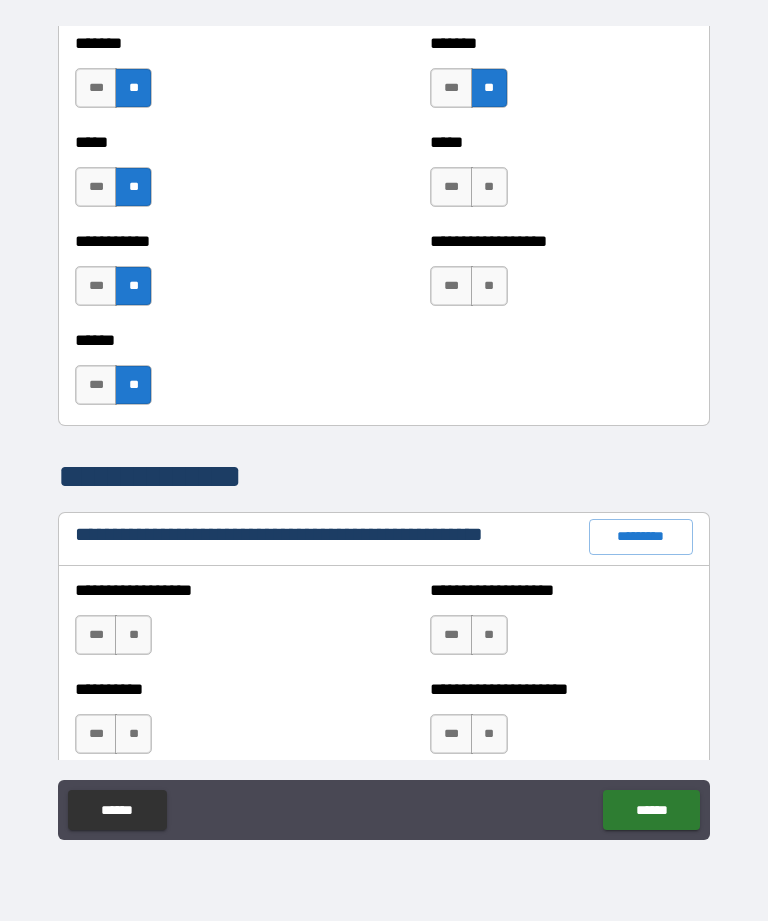 click on "**" at bounding box center [489, 286] 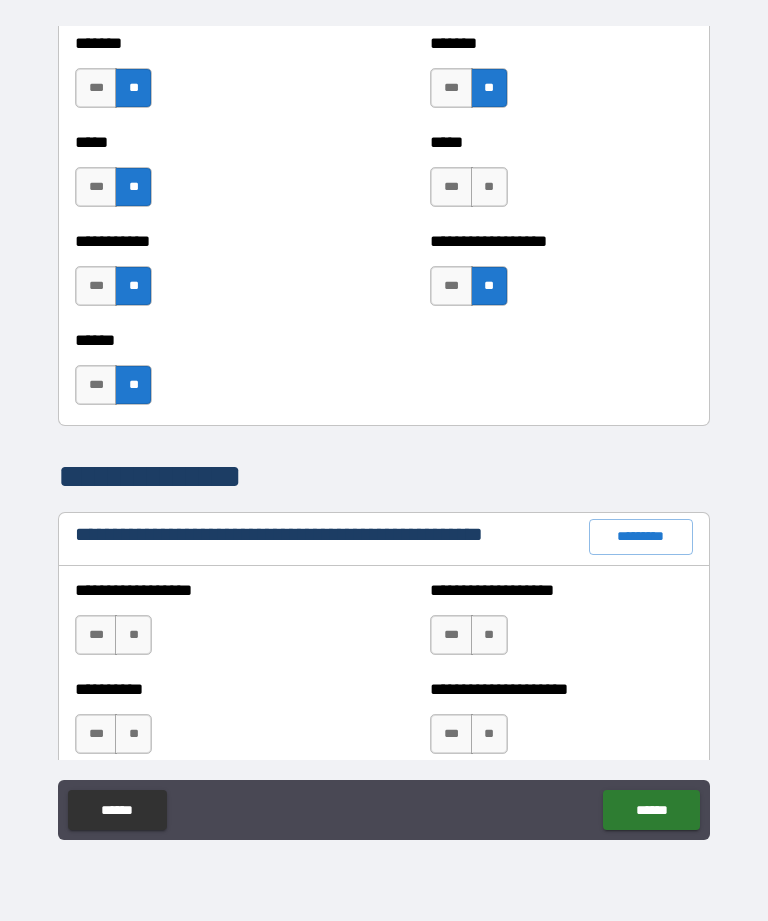 click on "**" at bounding box center [489, 187] 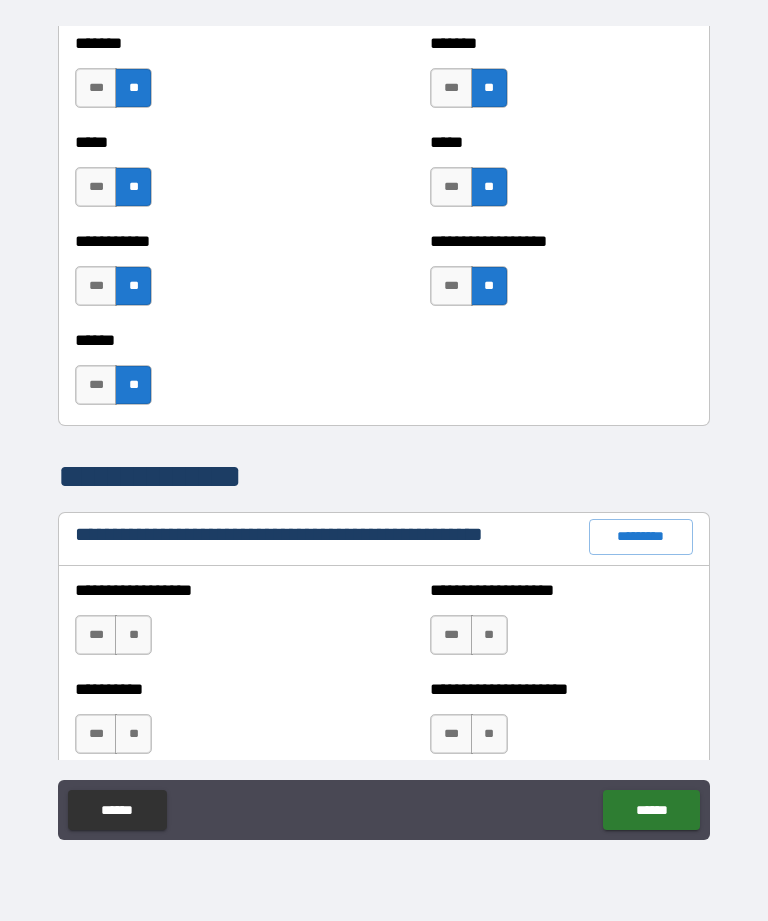 click on "**" at bounding box center [133, 635] 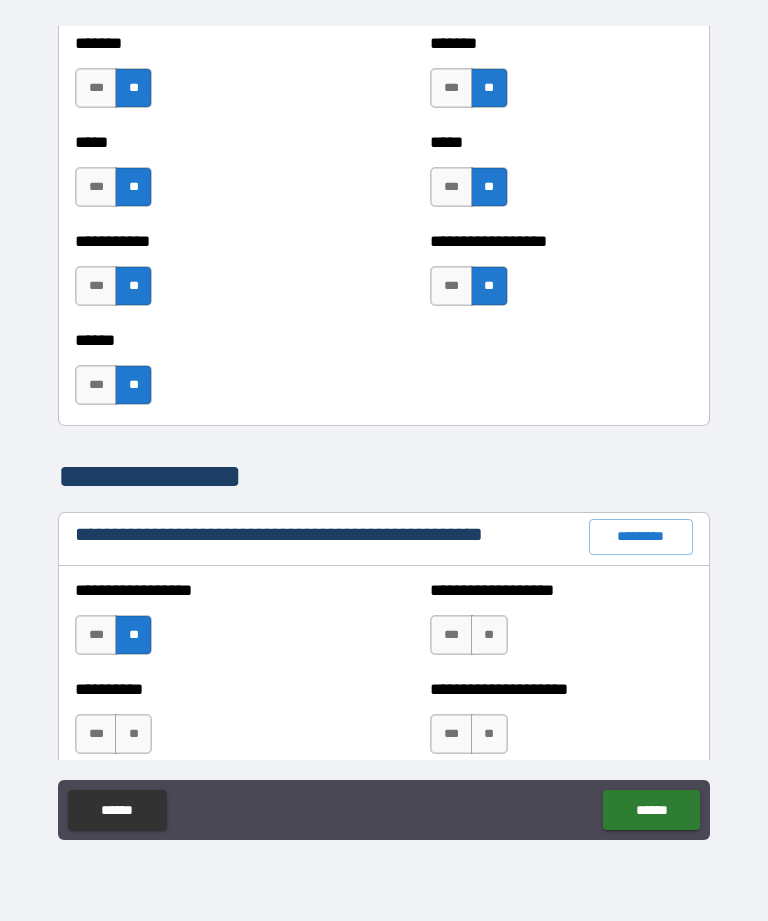 click on "**" at bounding box center (133, 734) 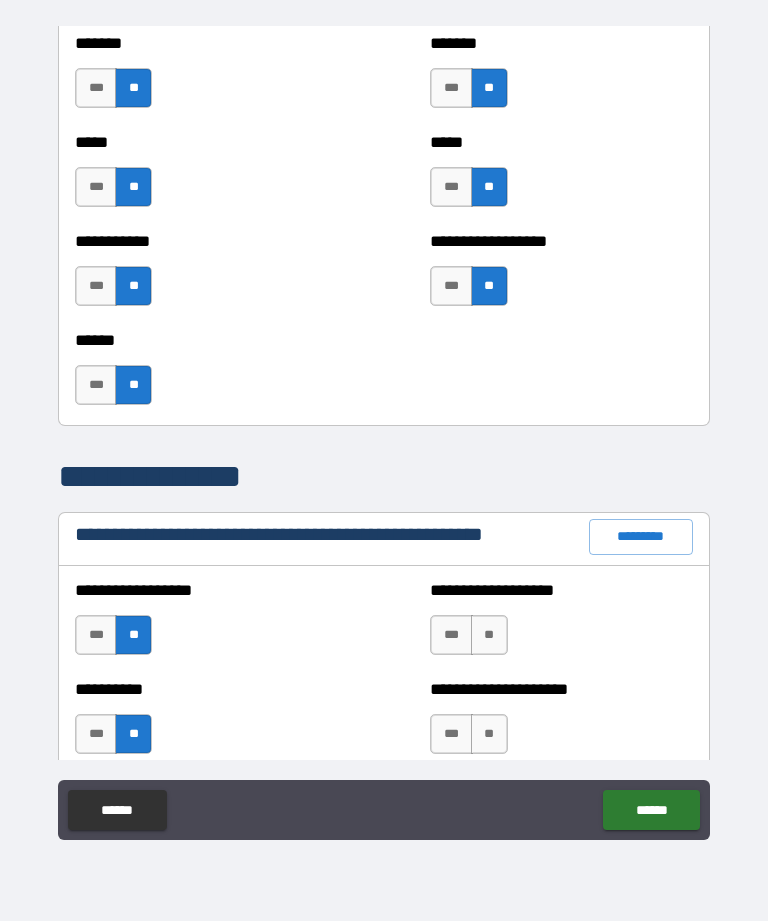 click on "**" at bounding box center (489, 635) 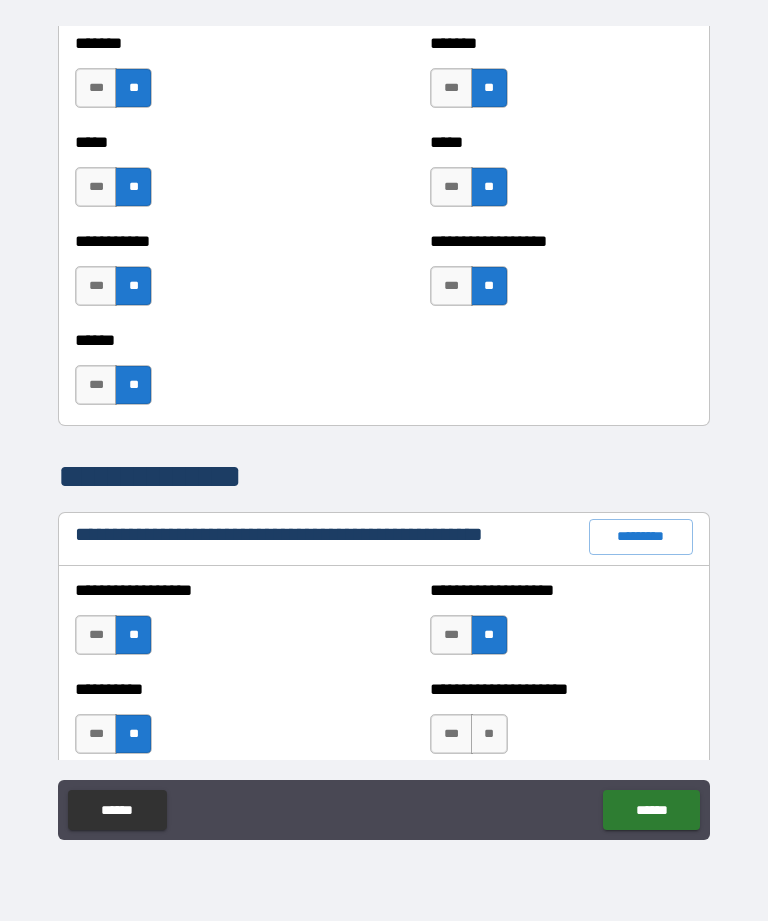 click on "**" at bounding box center [489, 734] 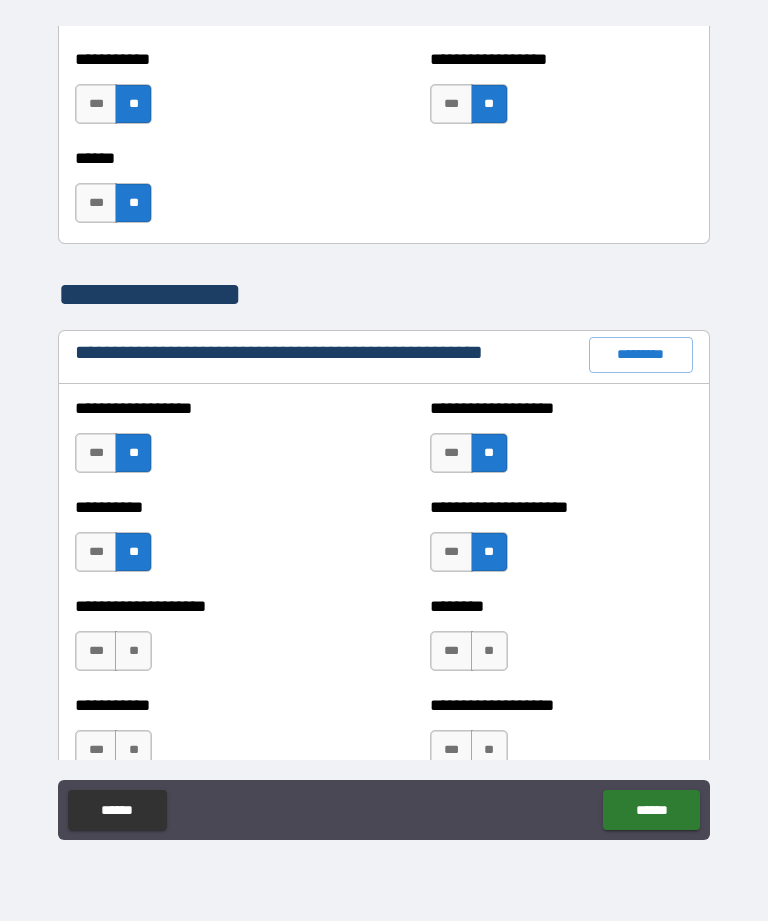scroll, scrollTop: 2111, scrollLeft: 0, axis: vertical 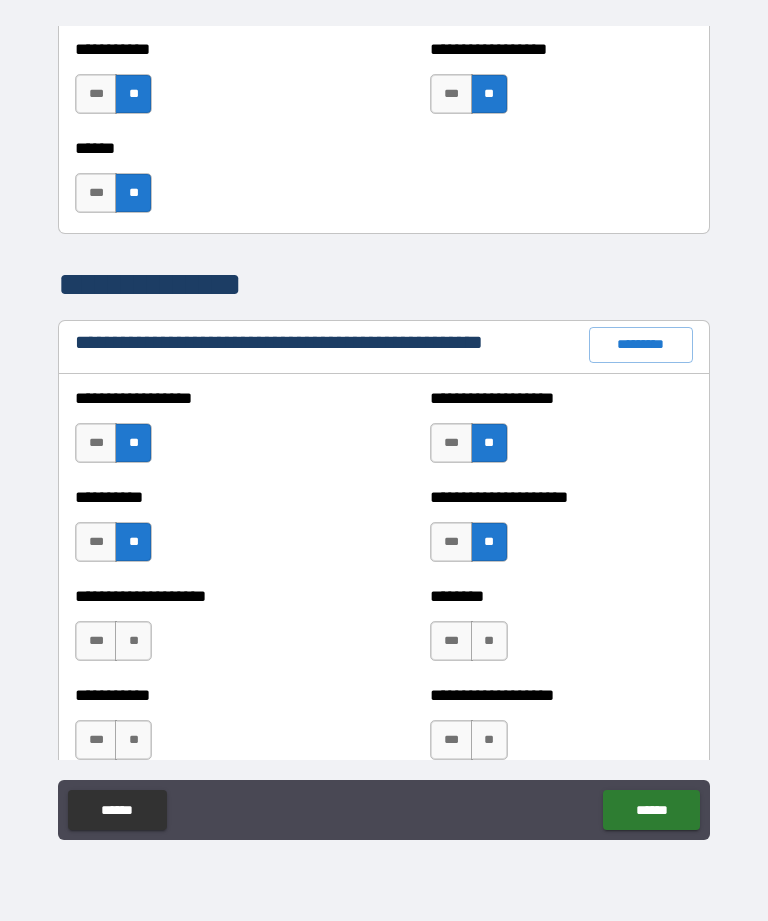 click on "**" at bounding box center [133, 641] 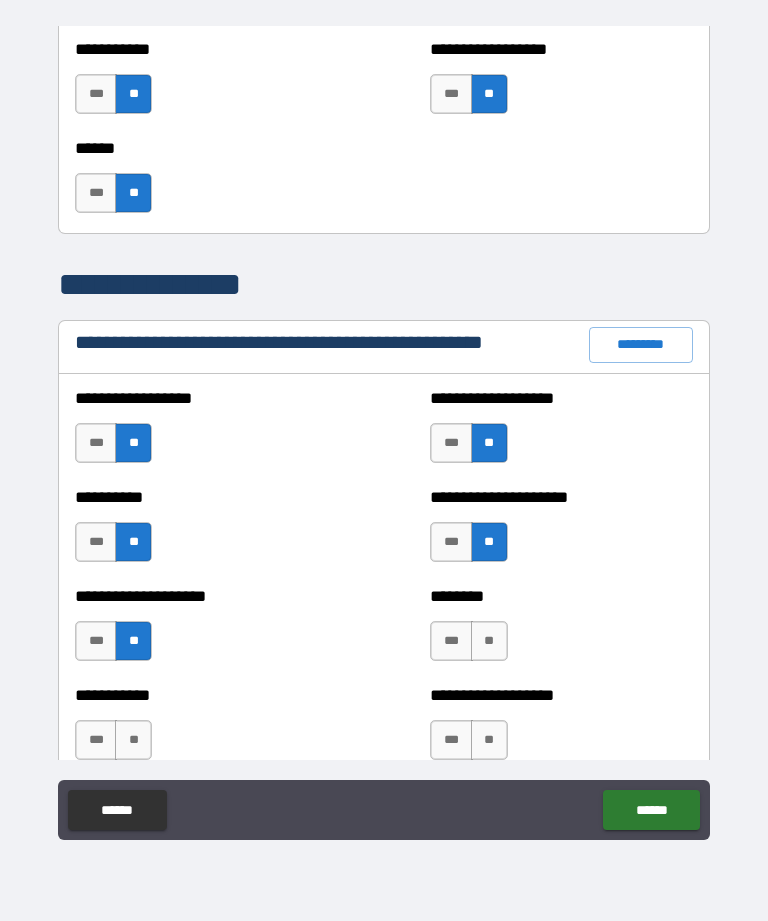 click on "**" at bounding box center [489, 641] 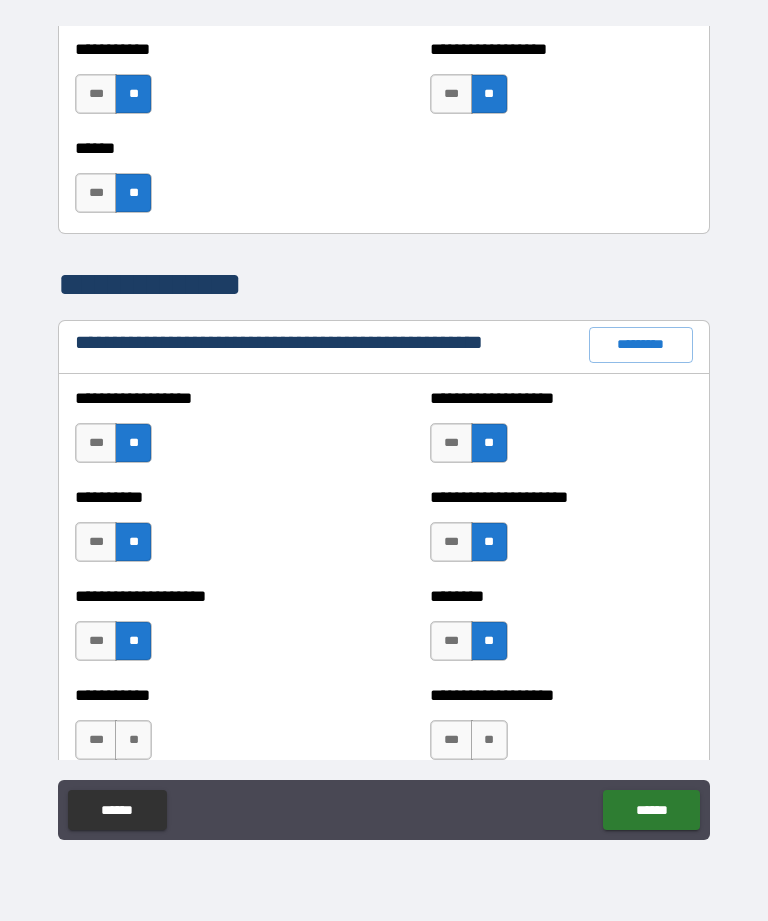 click on "**" at bounding box center (489, 740) 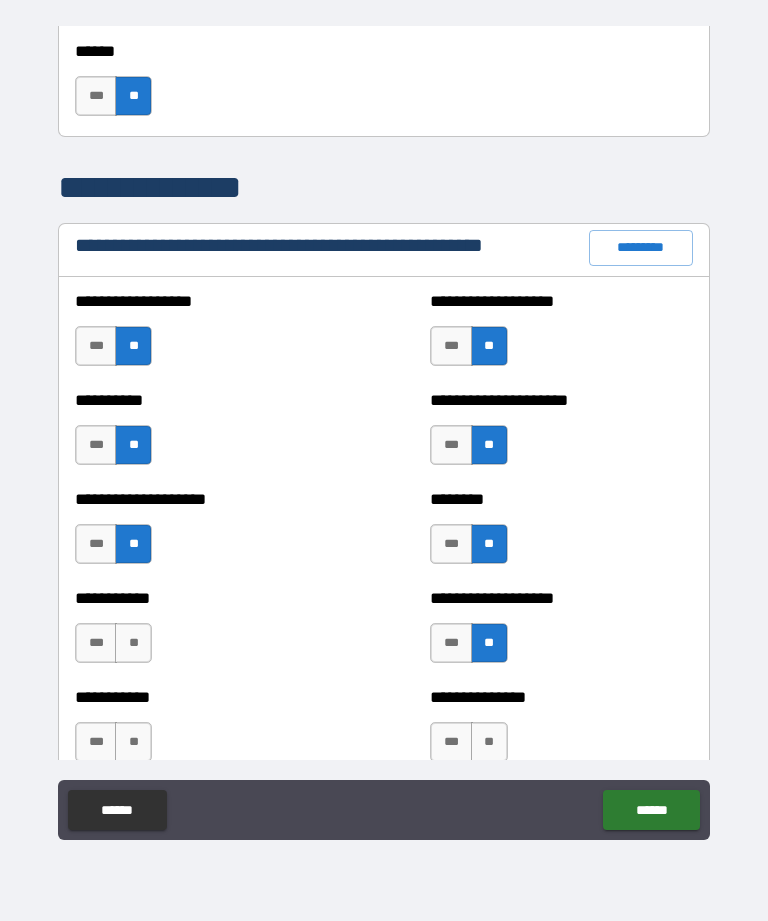 scroll, scrollTop: 2210, scrollLeft: 0, axis: vertical 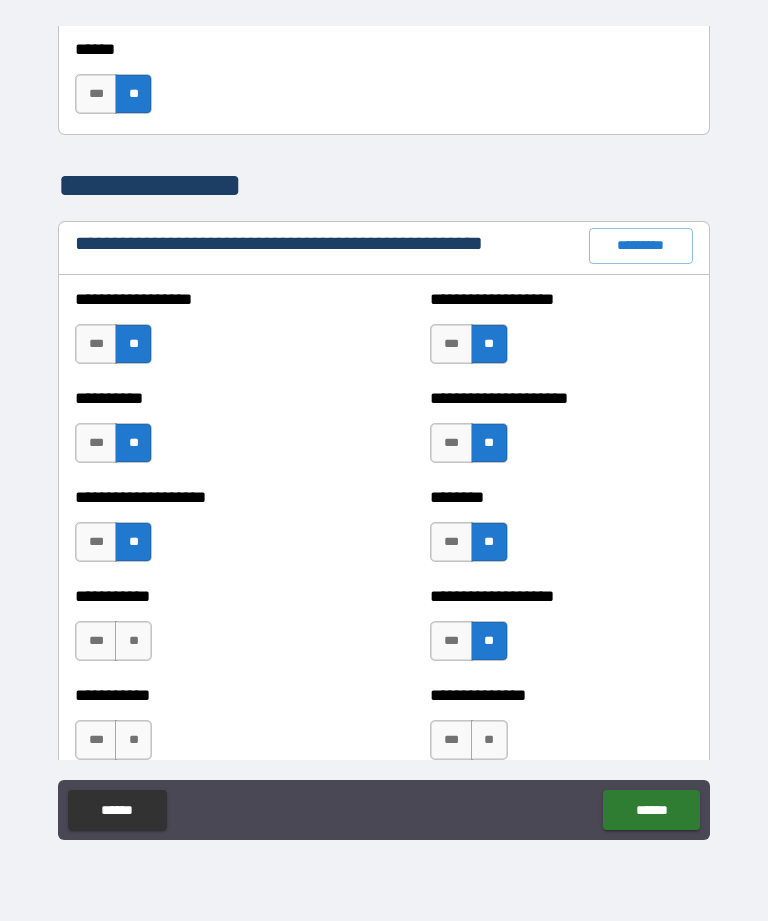 click on "**" at bounding box center [133, 641] 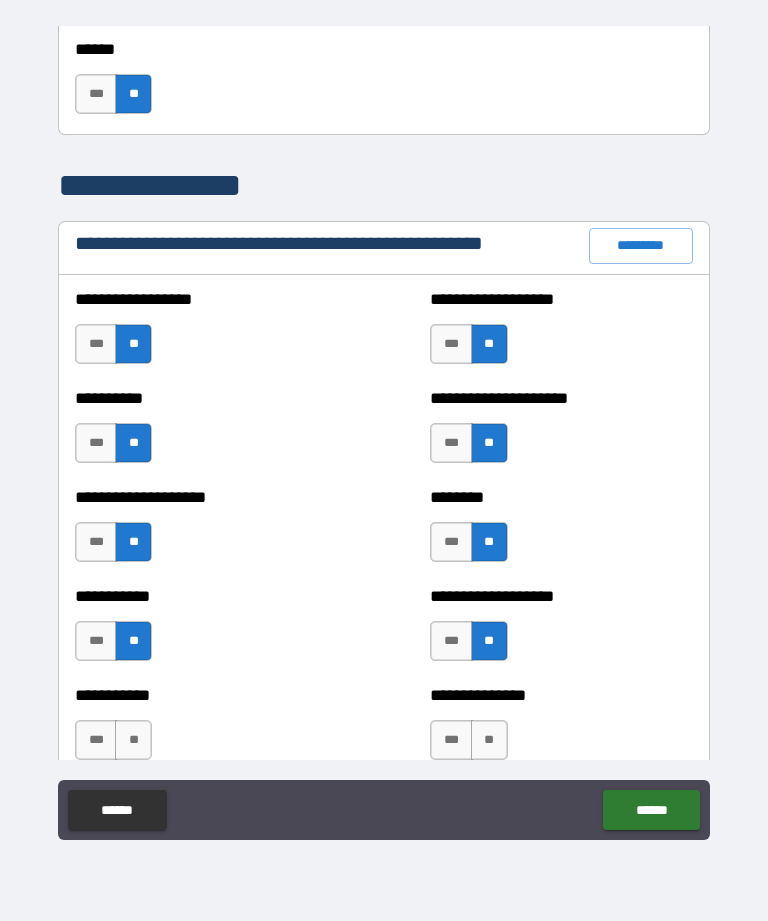 click on "**" at bounding box center (133, 740) 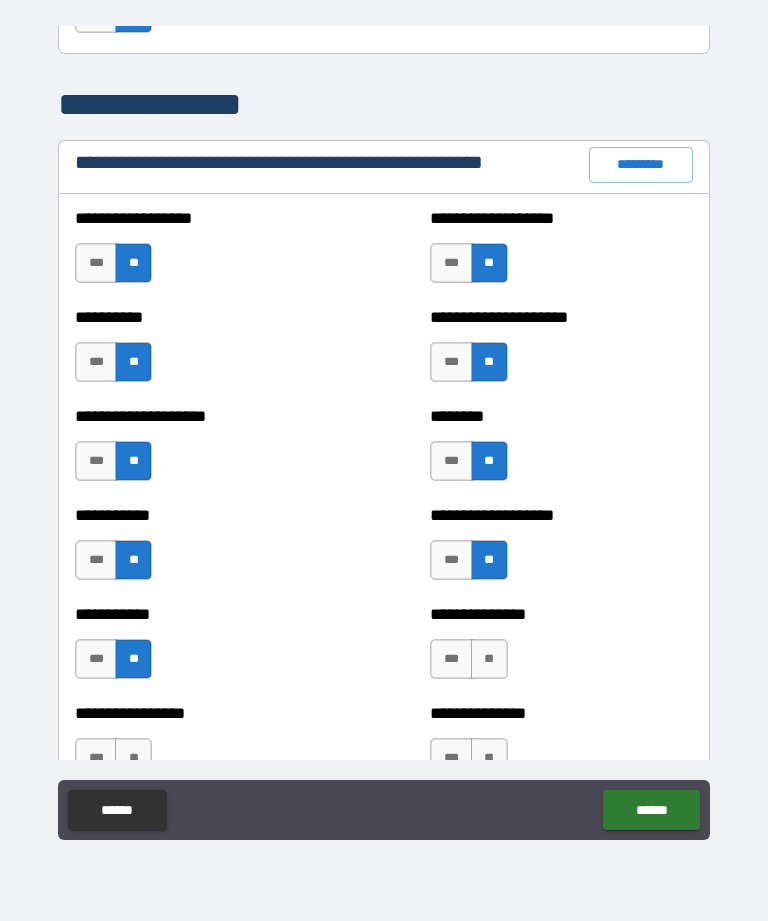 scroll, scrollTop: 2290, scrollLeft: 0, axis: vertical 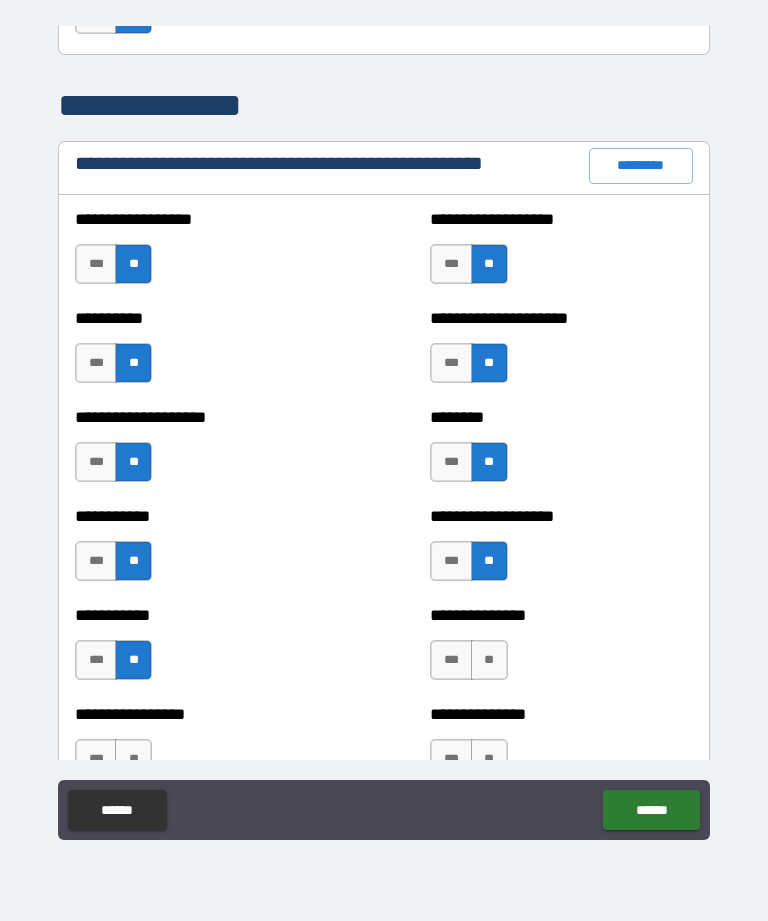 click on "**" at bounding box center [489, 660] 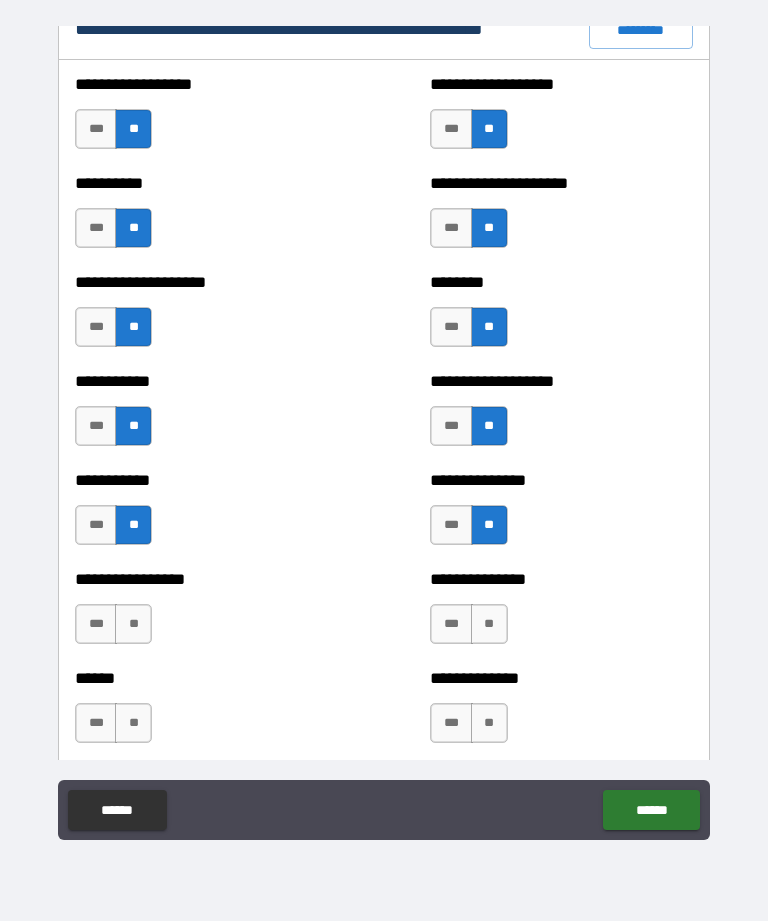 scroll, scrollTop: 2437, scrollLeft: 0, axis: vertical 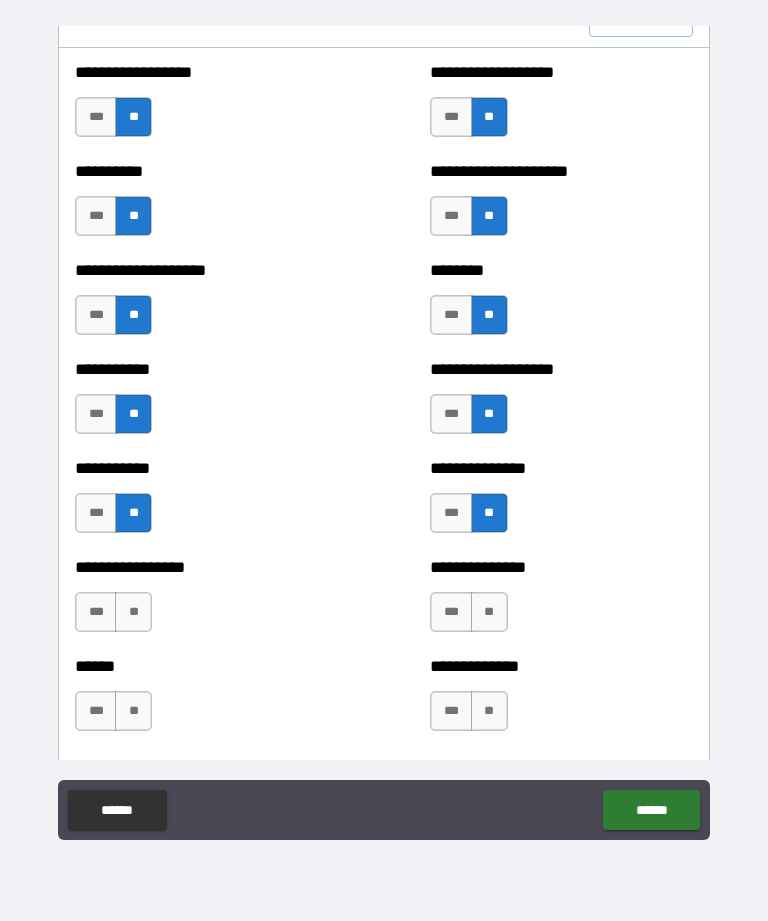 click on "**" at bounding box center [133, 612] 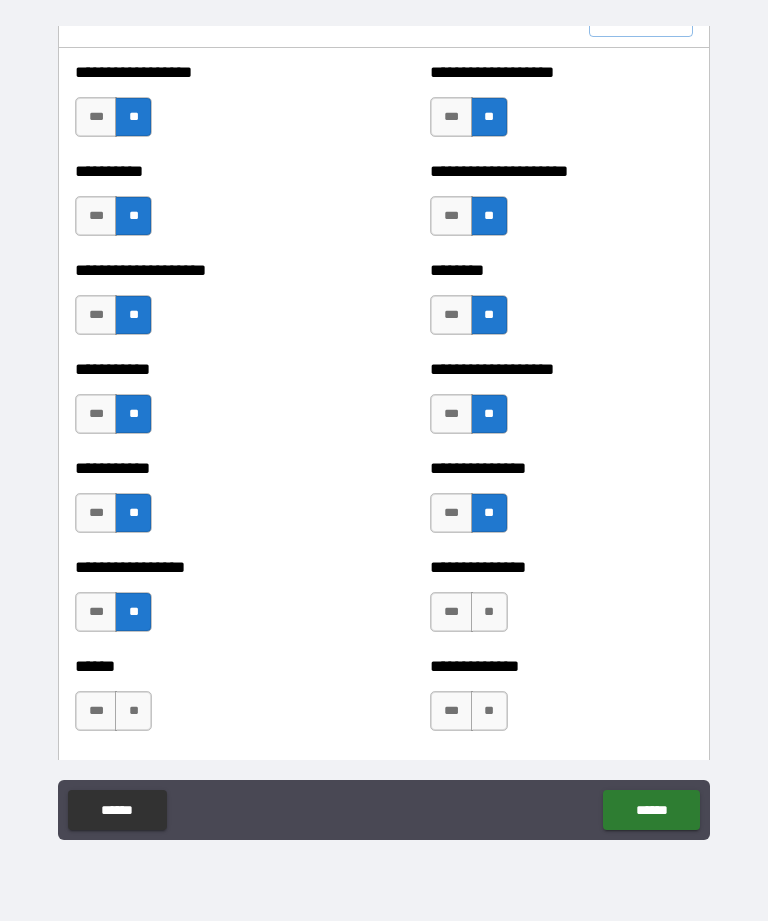 click on "**" at bounding box center (133, 711) 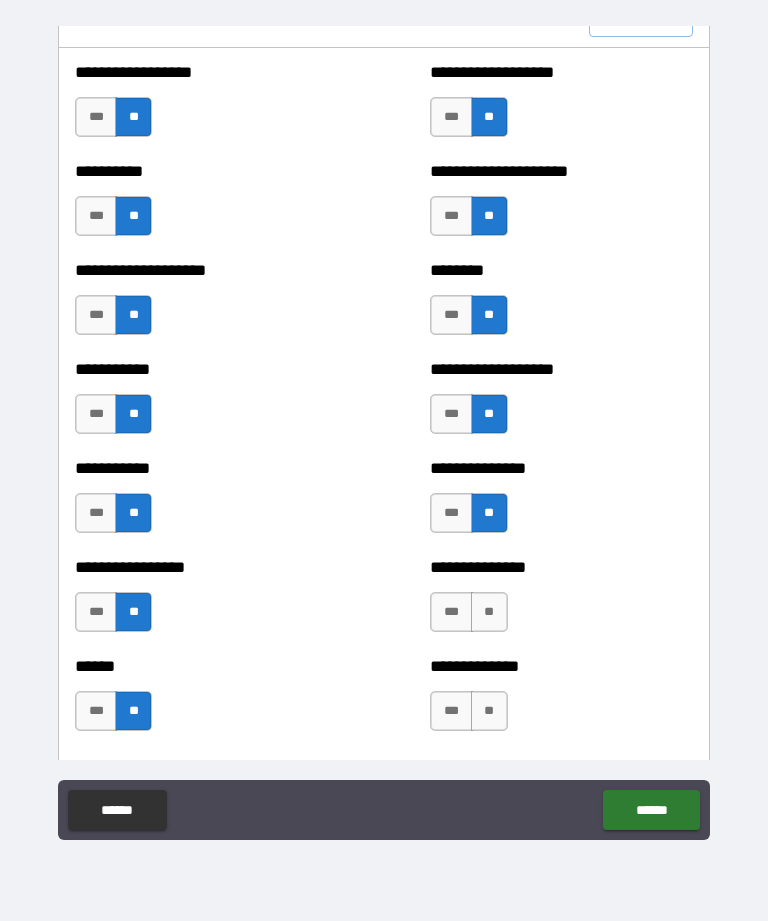click on "**" at bounding box center [489, 711] 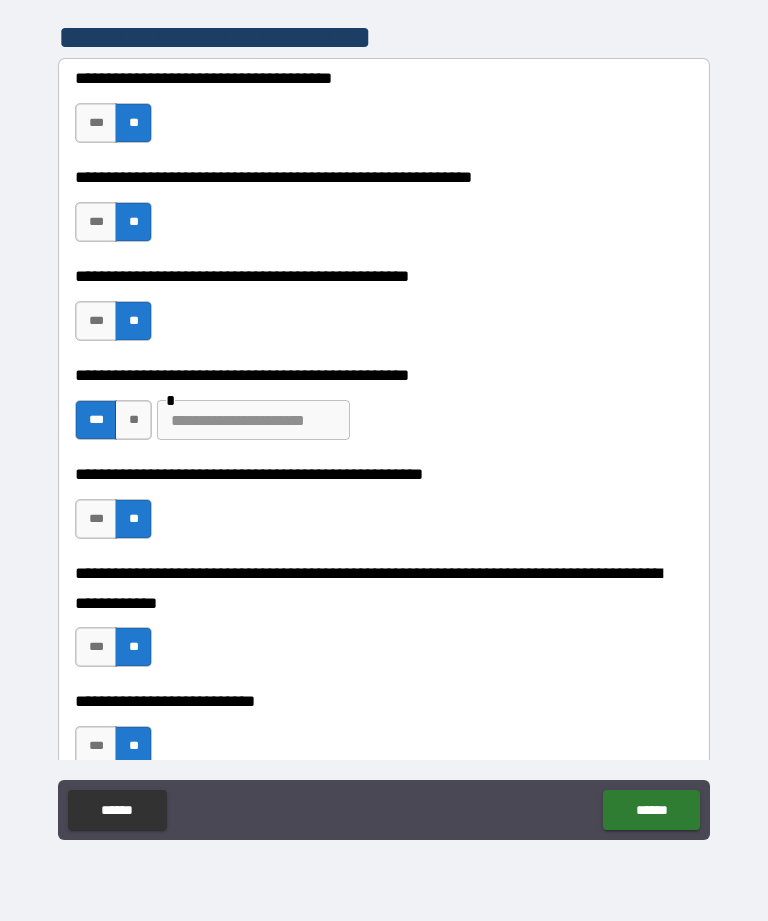 scroll, scrollTop: 415, scrollLeft: 0, axis: vertical 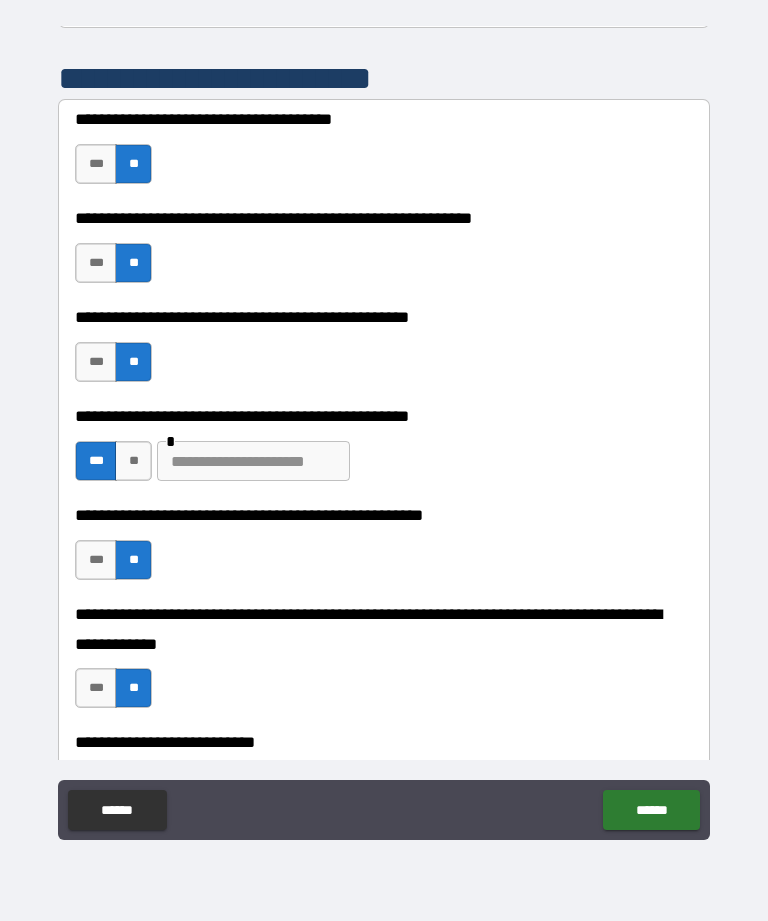 click at bounding box center [253, 461] 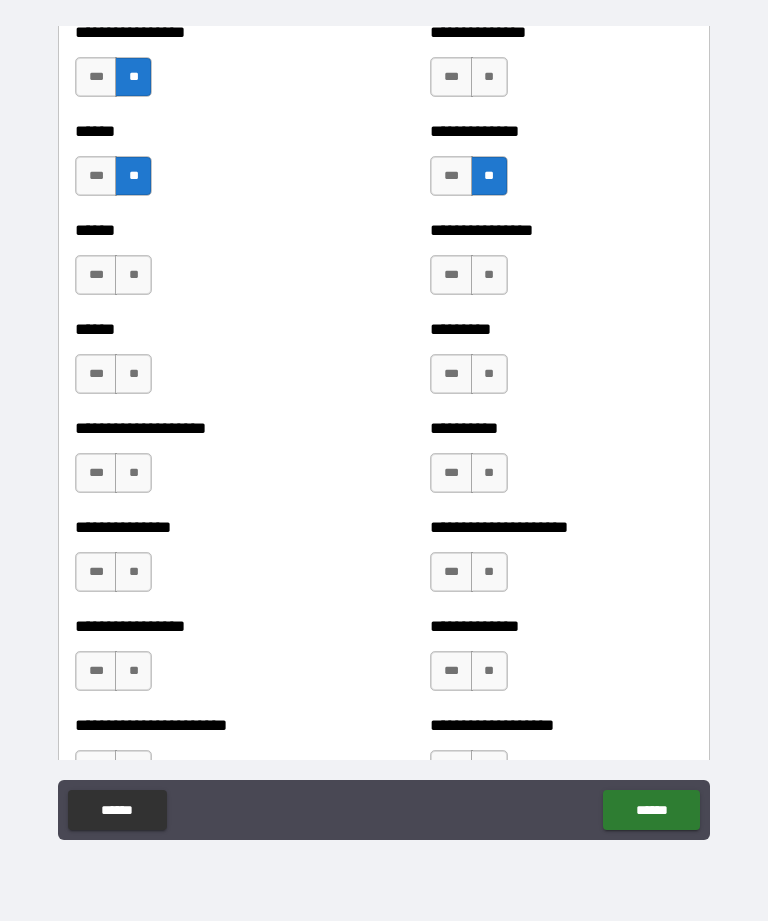 scroll, scrollTop: 2969, scrollLeft: 0, axis: vertical 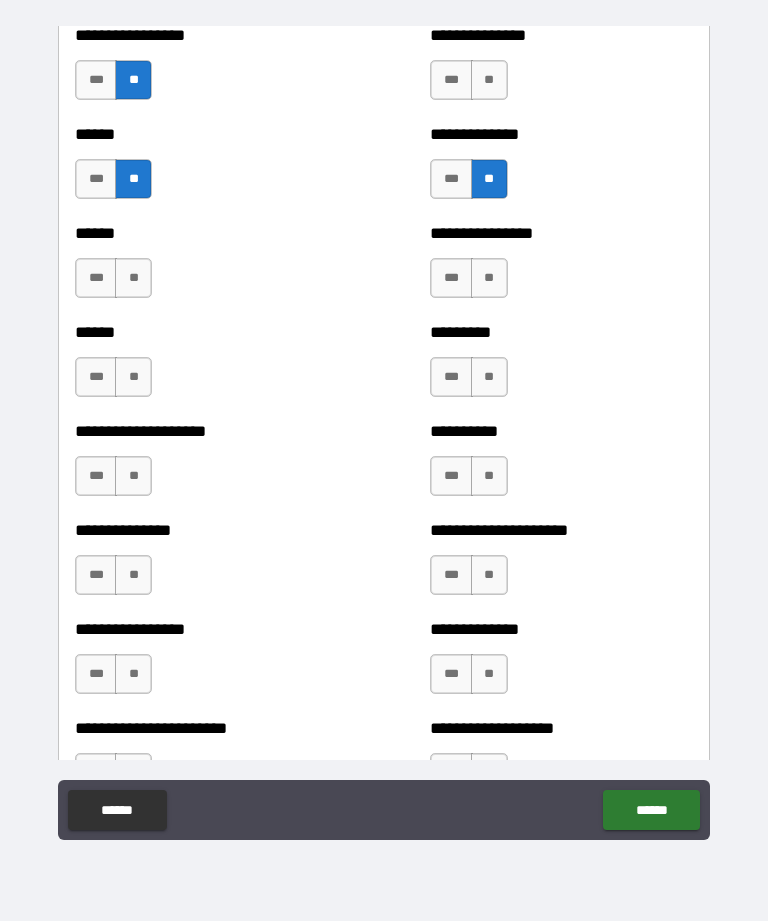 type on "**********" 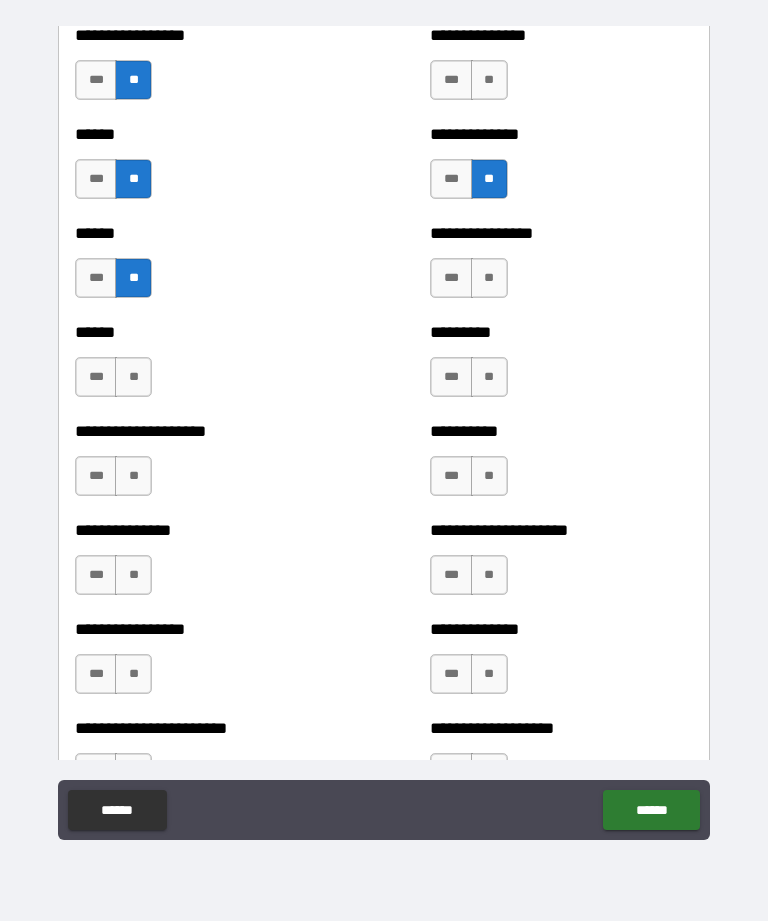 click on "**" at bounding box center (133, 377) 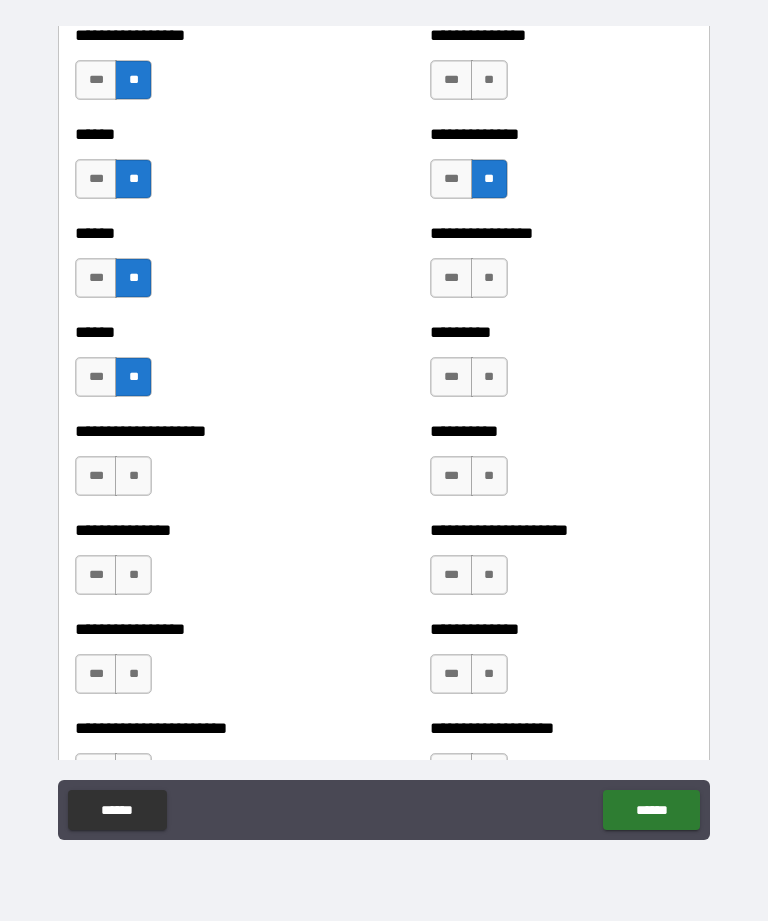 click on "**" at bounding box center [489, 278] 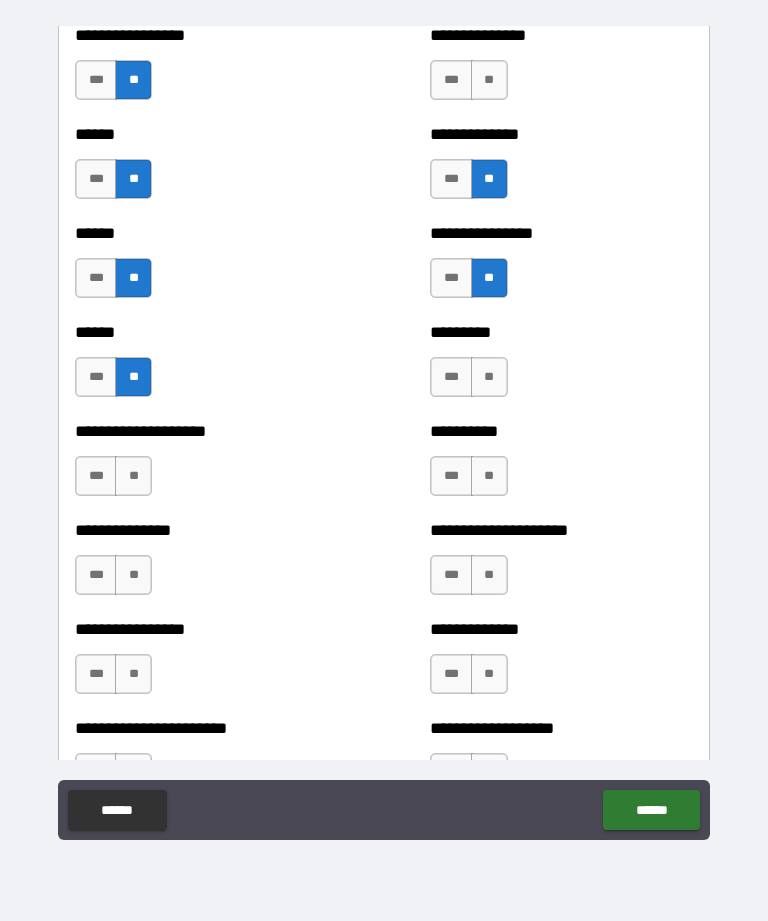 click on "**" at bounding box center (489, 377) 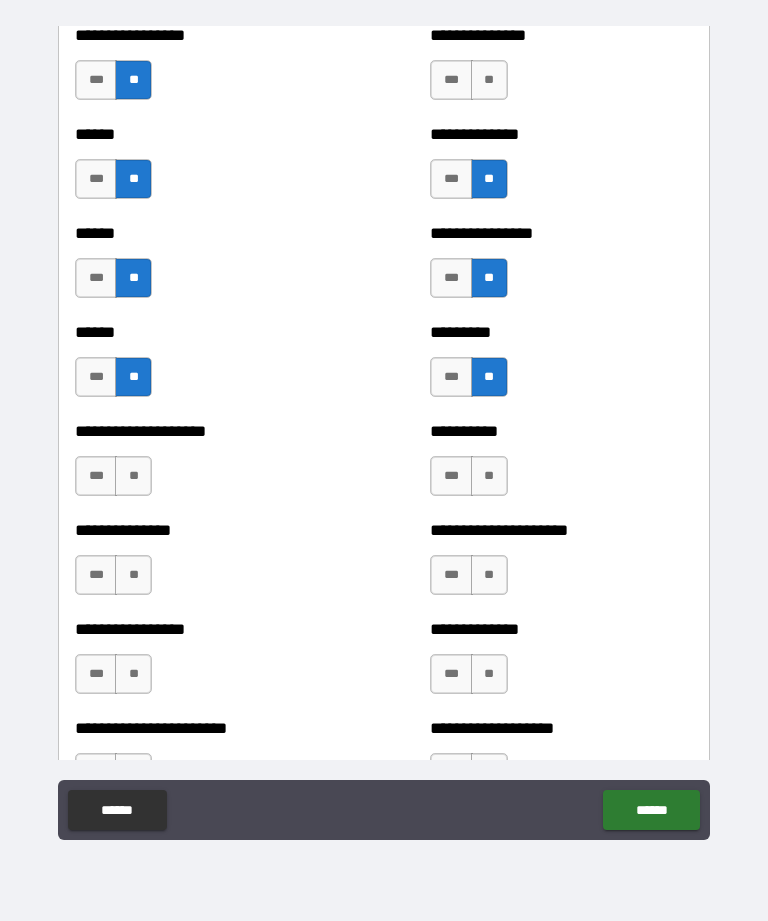 click on "**" at bounding box center [133, 476] 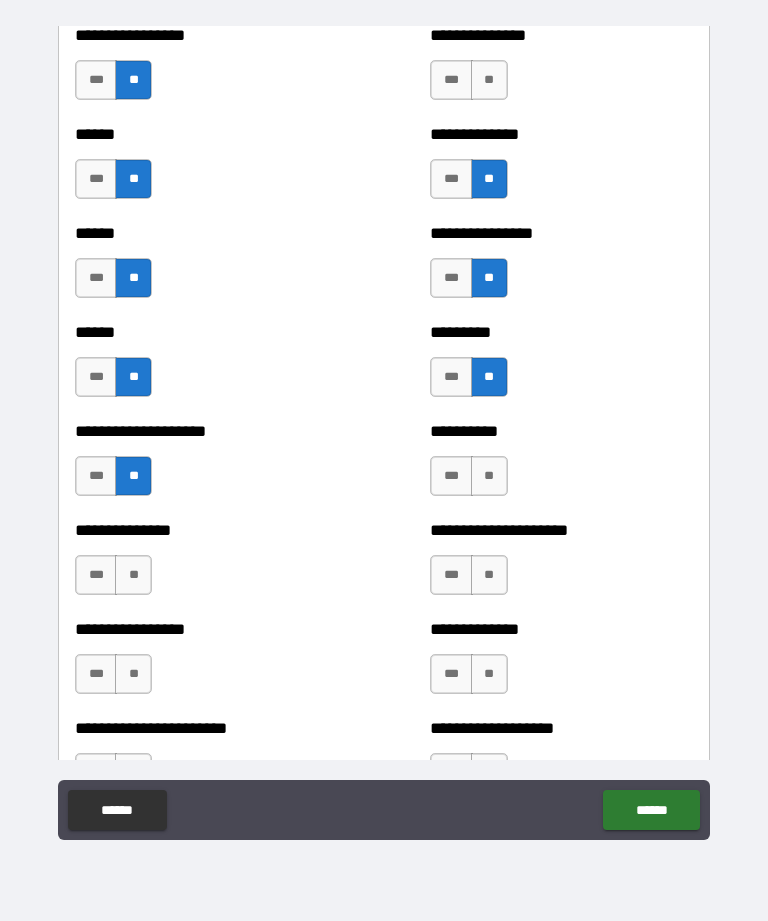 click on "**" at bounding box center [133, 575] 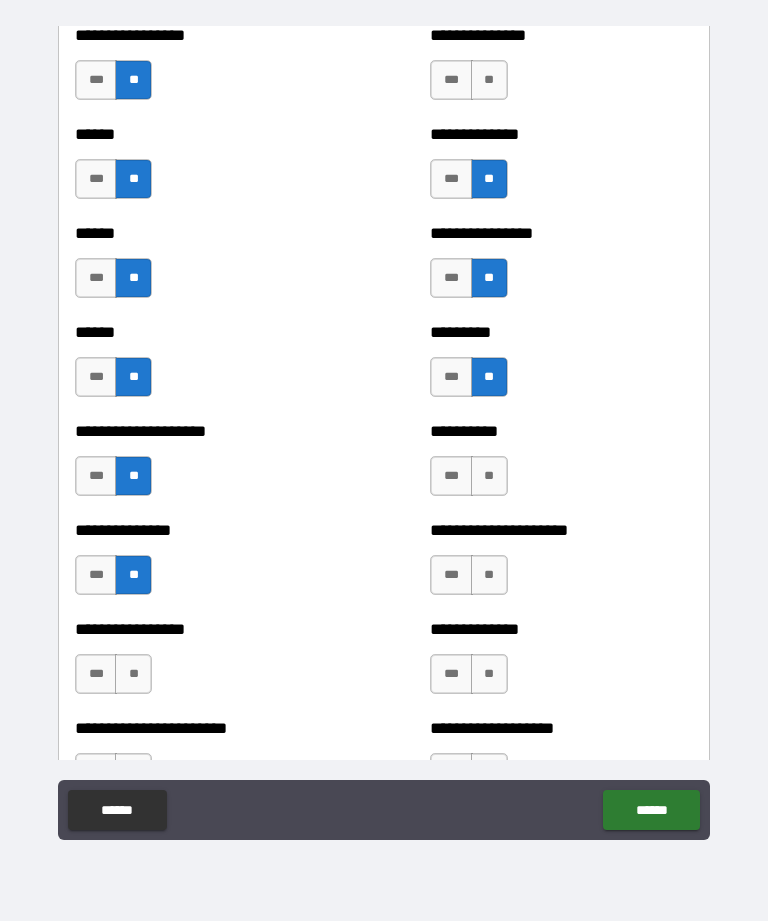 click on "**" at bounding box center [489, 575] 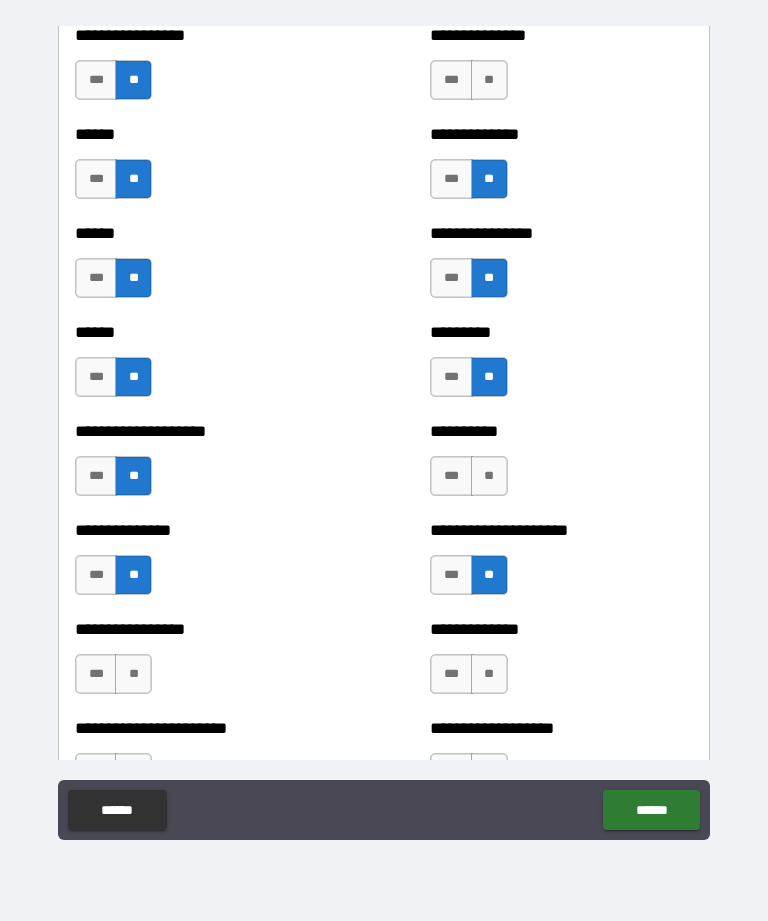 click on "**" at bounding box center (489, 476) 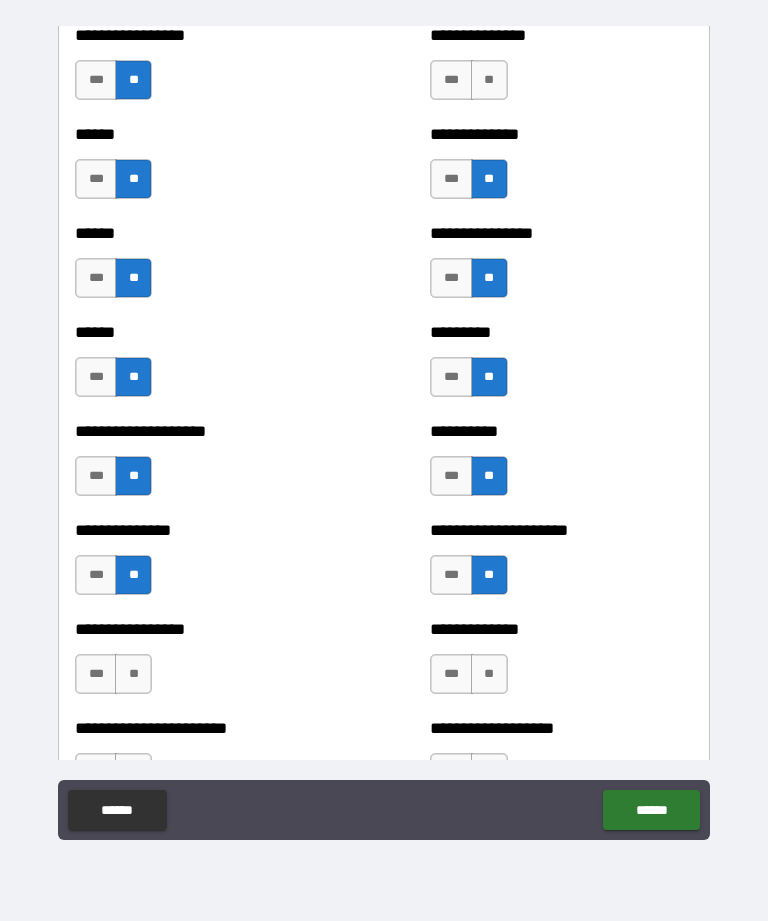 click on "**" at bounding box center (489, 674) 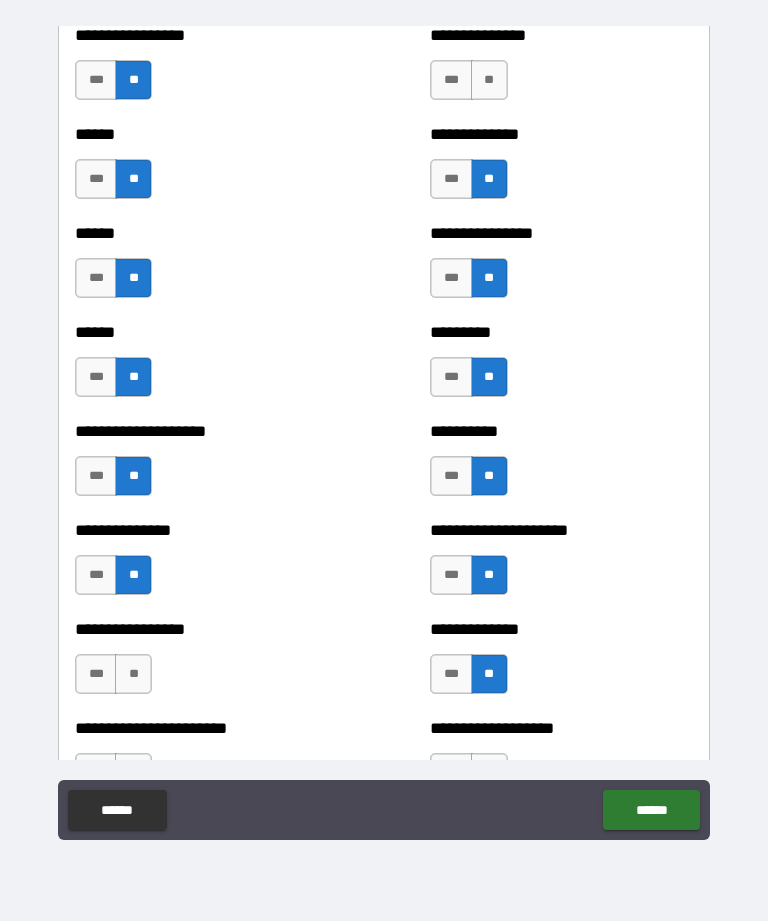click on "**" at bounding box center (133, 674) 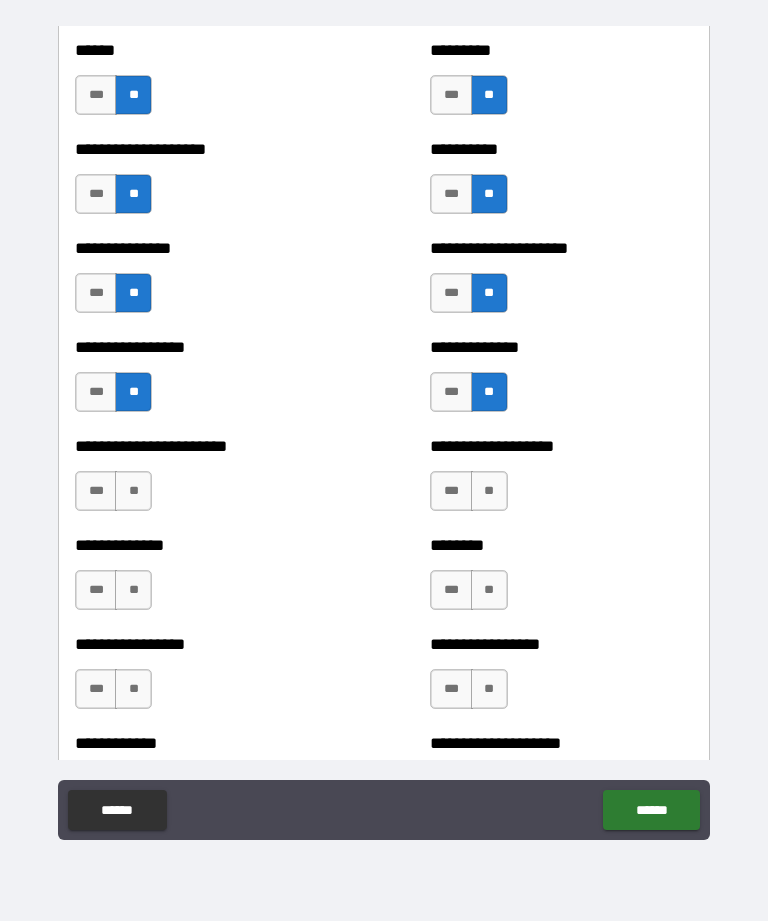 scroll, scrollTop: 3244, scrollLeft: 0, axis: vertical 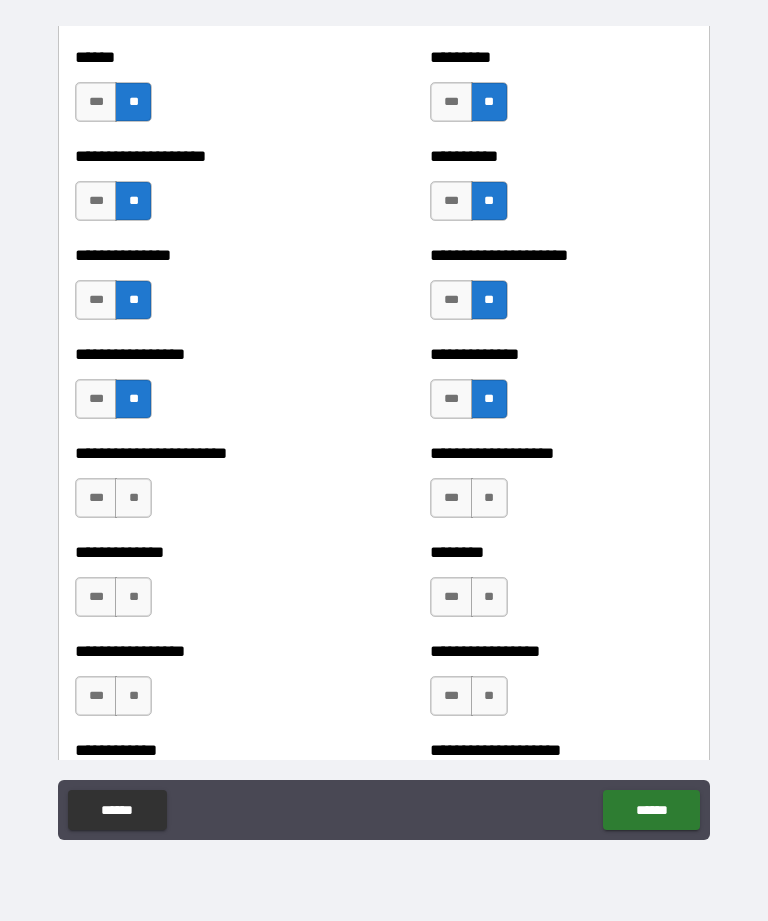 click on "**" at bounding box center (133, 498) 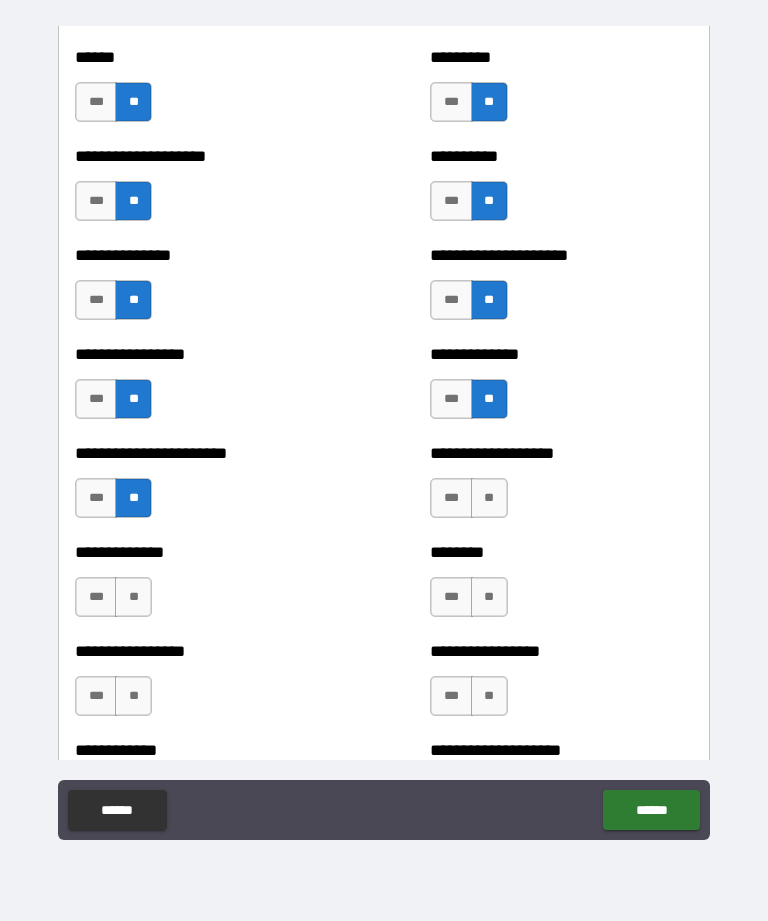 click on "**" at bounding box center [489, 498] 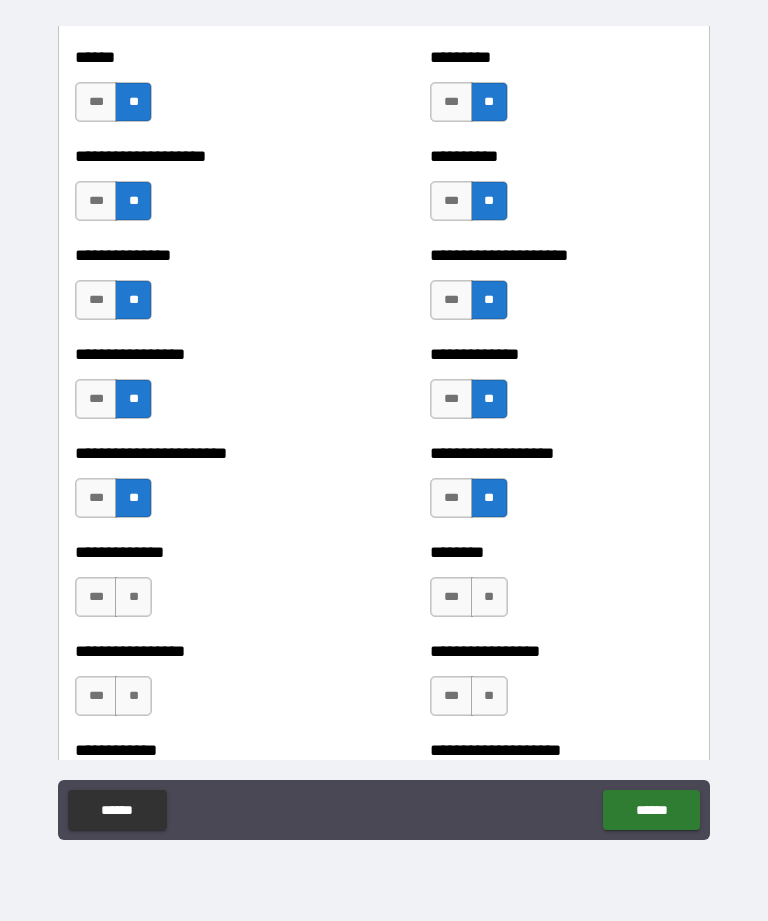 click on "**" at bounding box center (133, 597) 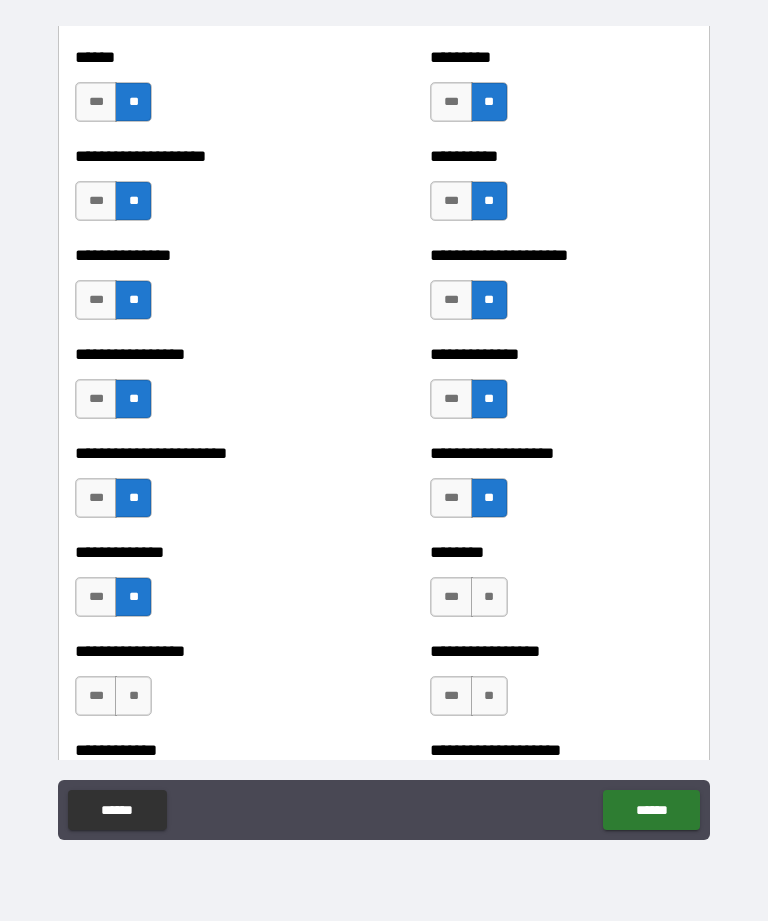 click on "**" at bounding box center [133, 696] 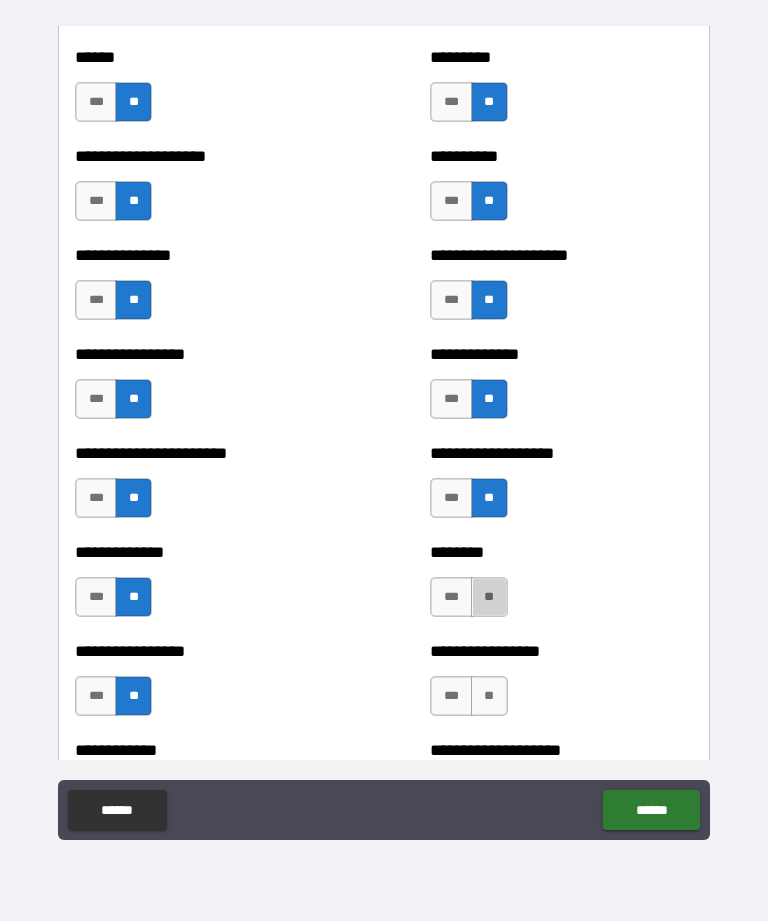 click on "**" at bounding box center (489, 597) 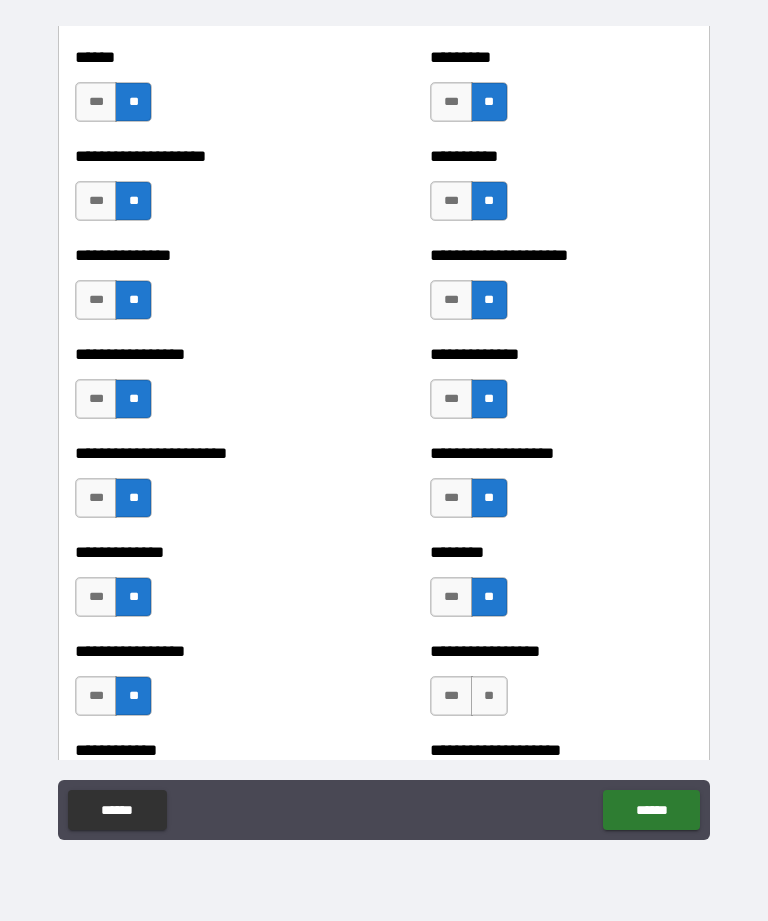 click on "**" at bounding box center (489, 696) 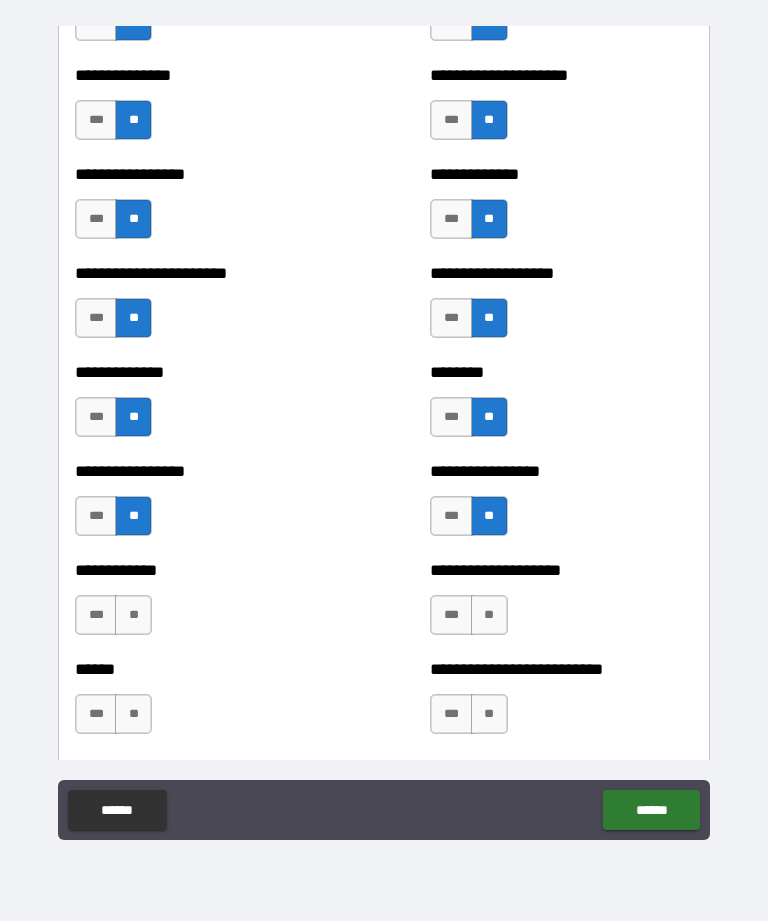 scroll, scrollTop: 3428, scrollLeft: 0, axis: vertical 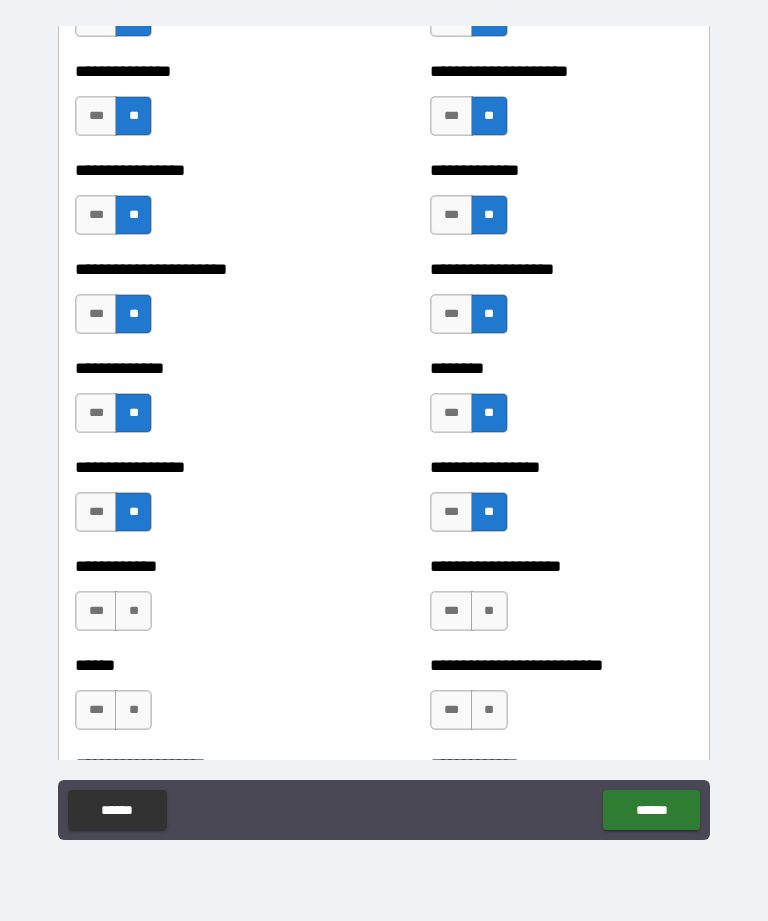 click on "**" at bounding box center (489, 611) 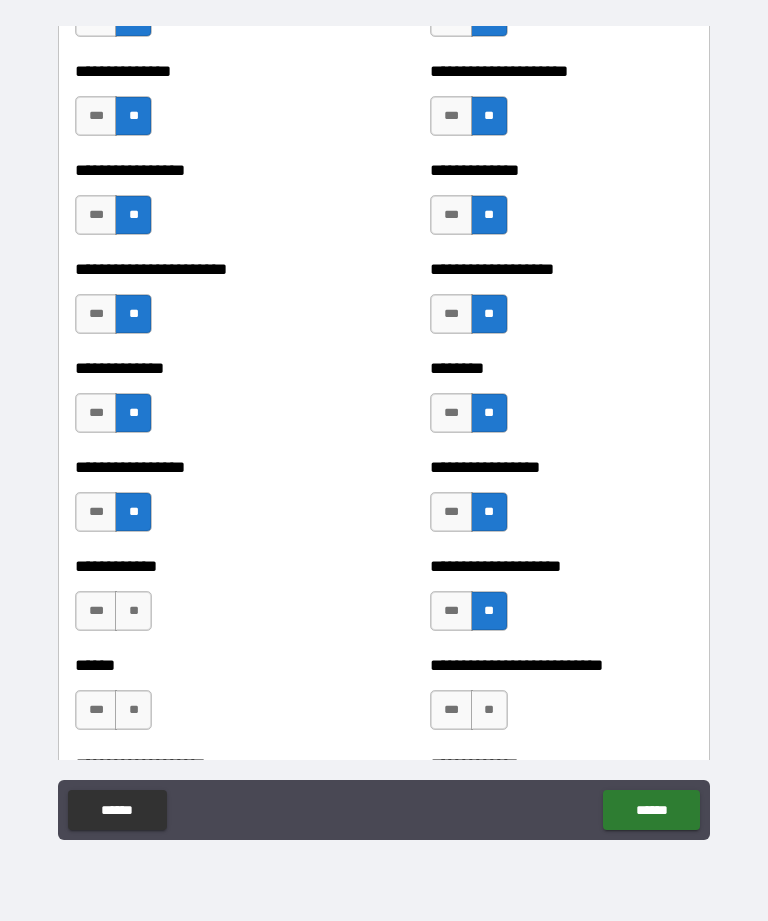 click on "**" at bounding box center [133, 611] 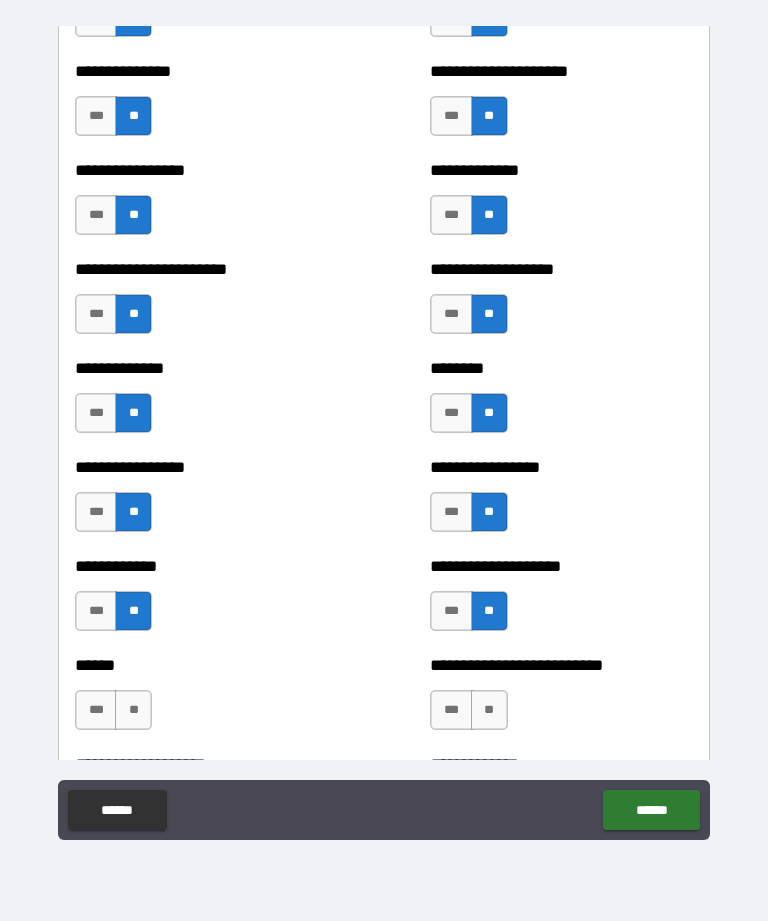 click on "**" at bounding box center (133, 710) 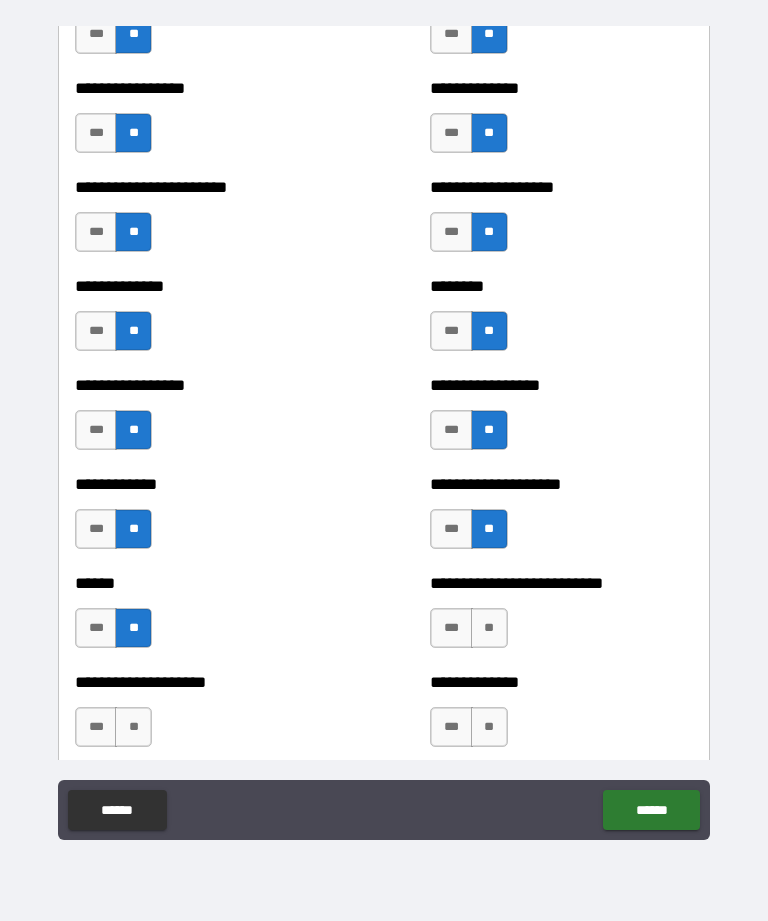 scroll, scrollTop: 3523, scrollLeft: 0, axis: vertical 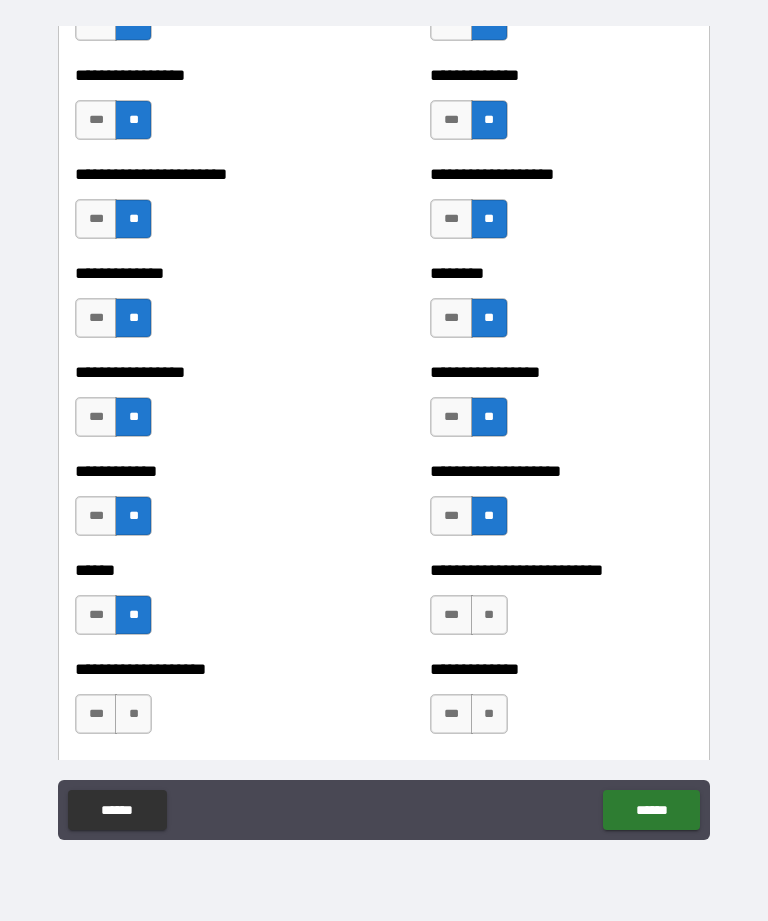 click on "**" at bounding box center [489, 615] 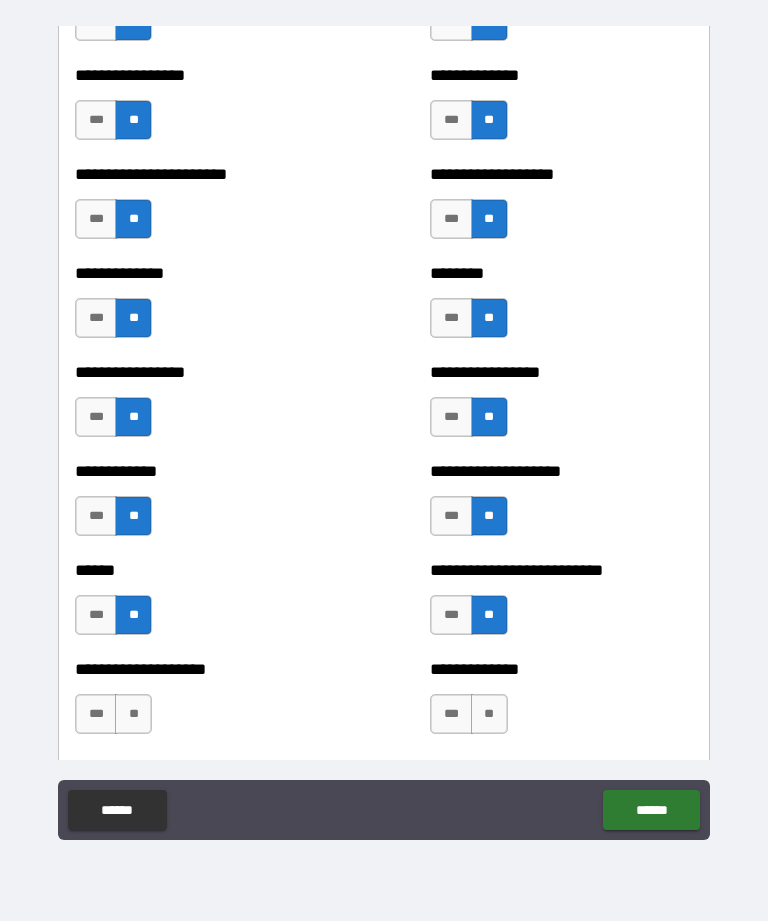 click on "**" at bounding box center [133, 714] 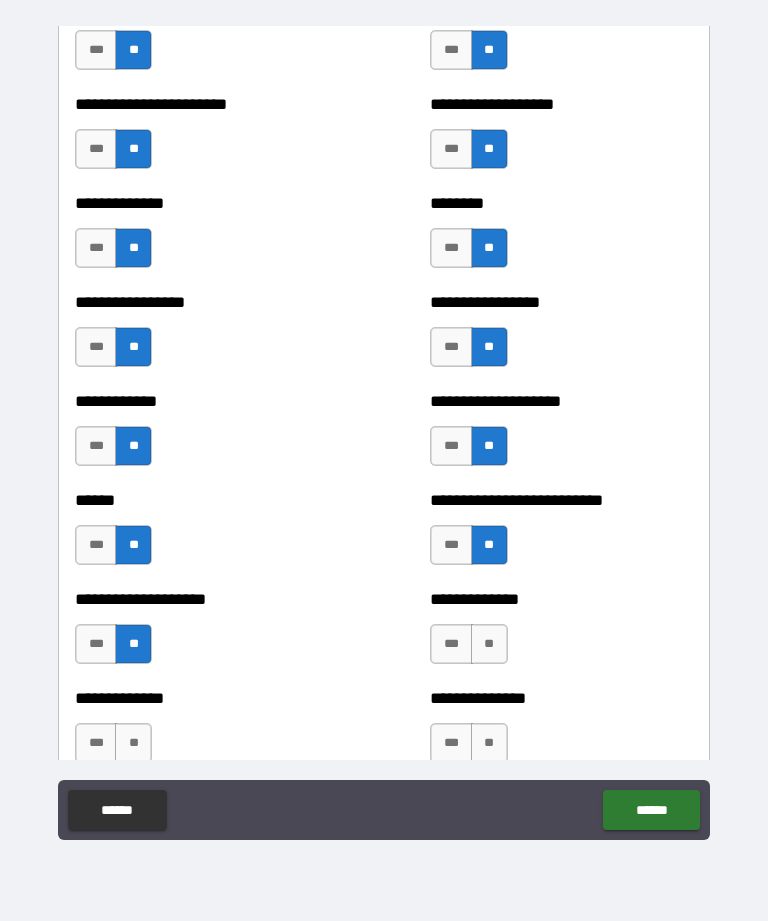scroll, scrollTop: 3595, scrollLeft: 0, axis: vertical 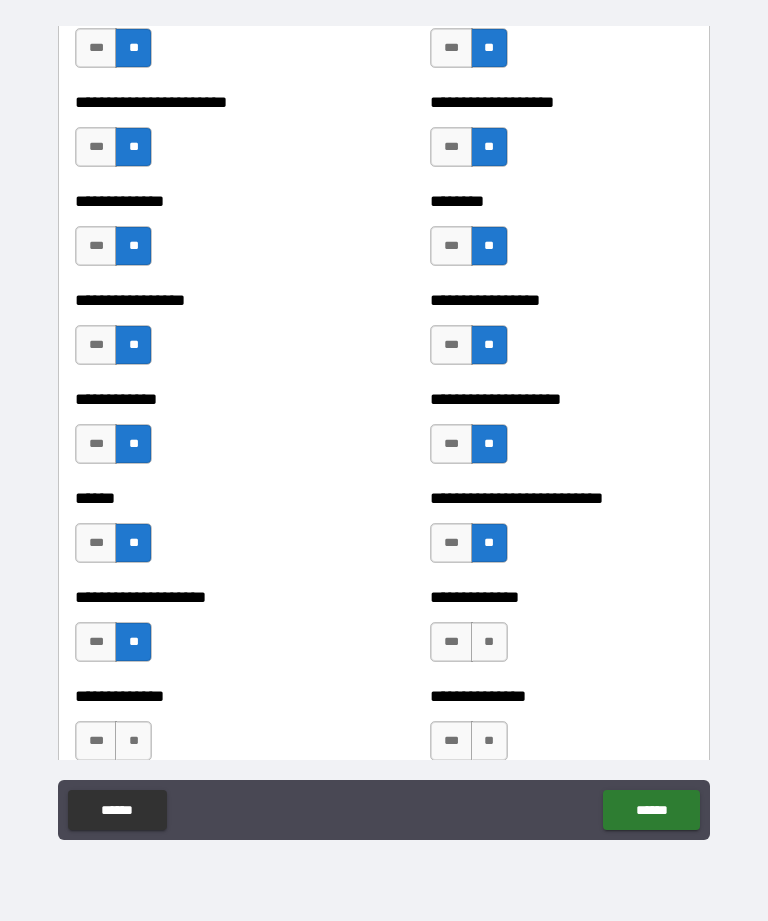 click on "**" at bounding box center [489, 642] 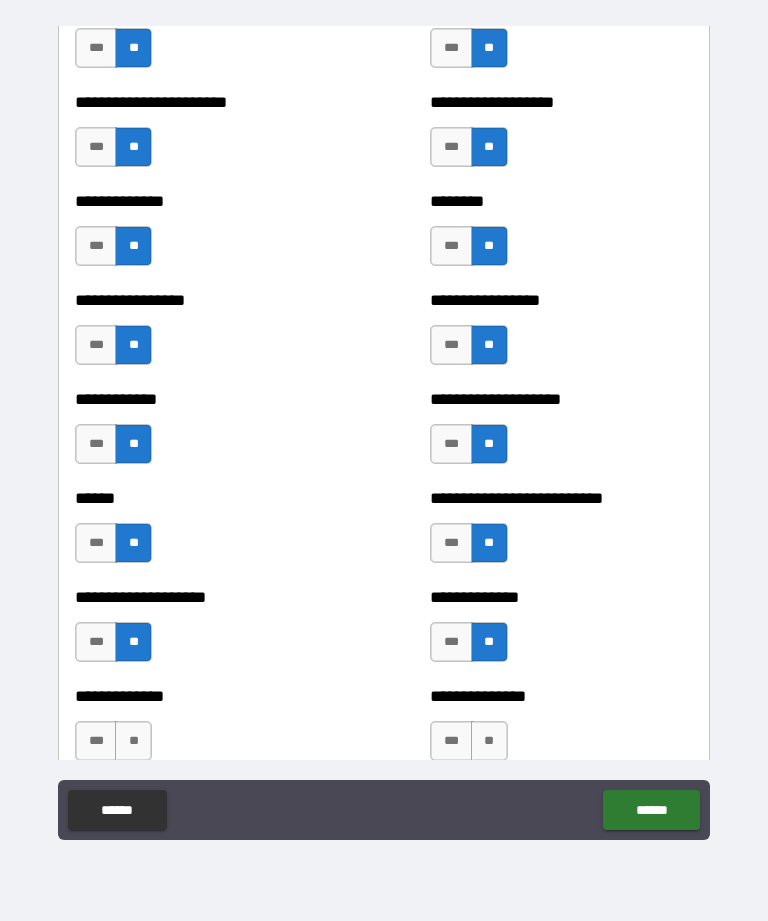 click on "**" at bounding box center (133, 741) 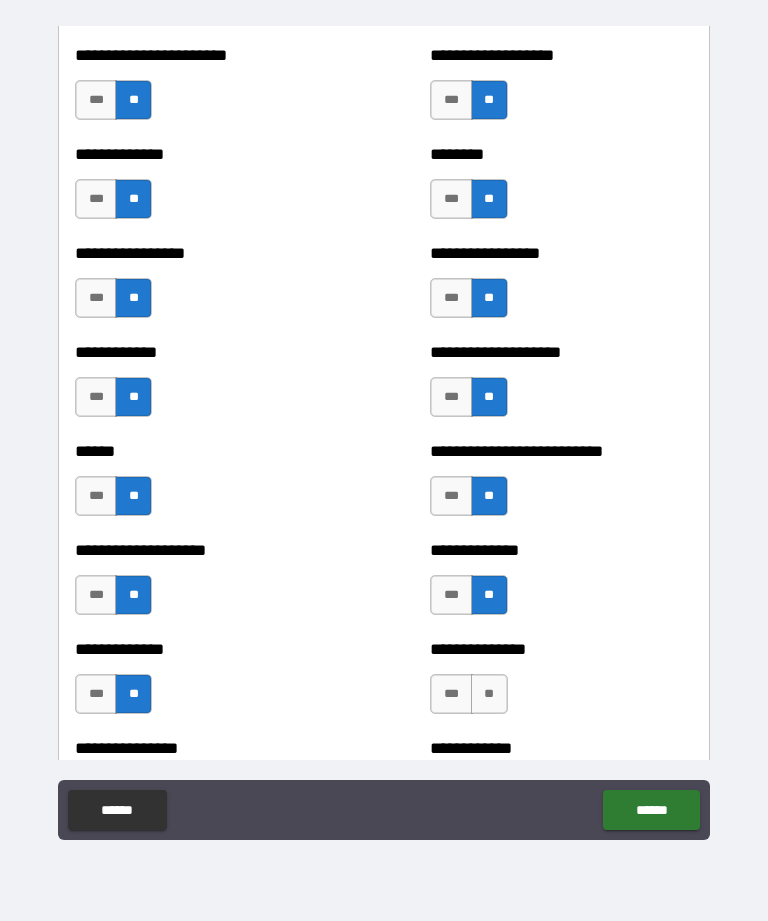 scroll, scrollTop: 3650, scrollLeft: 0, axis: vertical 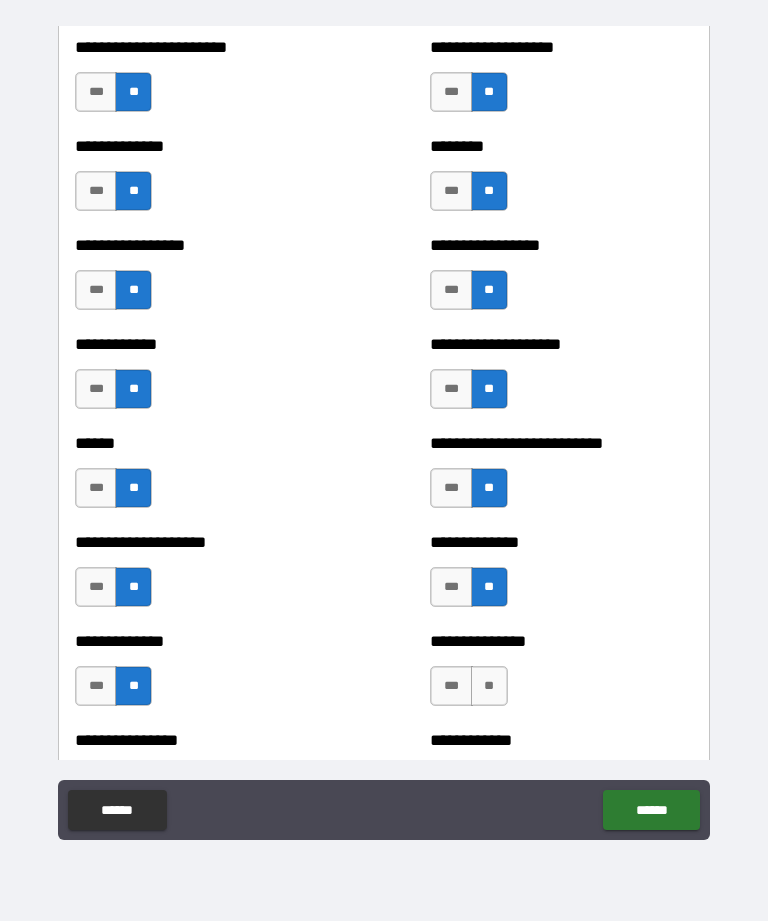 click on "**" at bounding box center (489, 686) 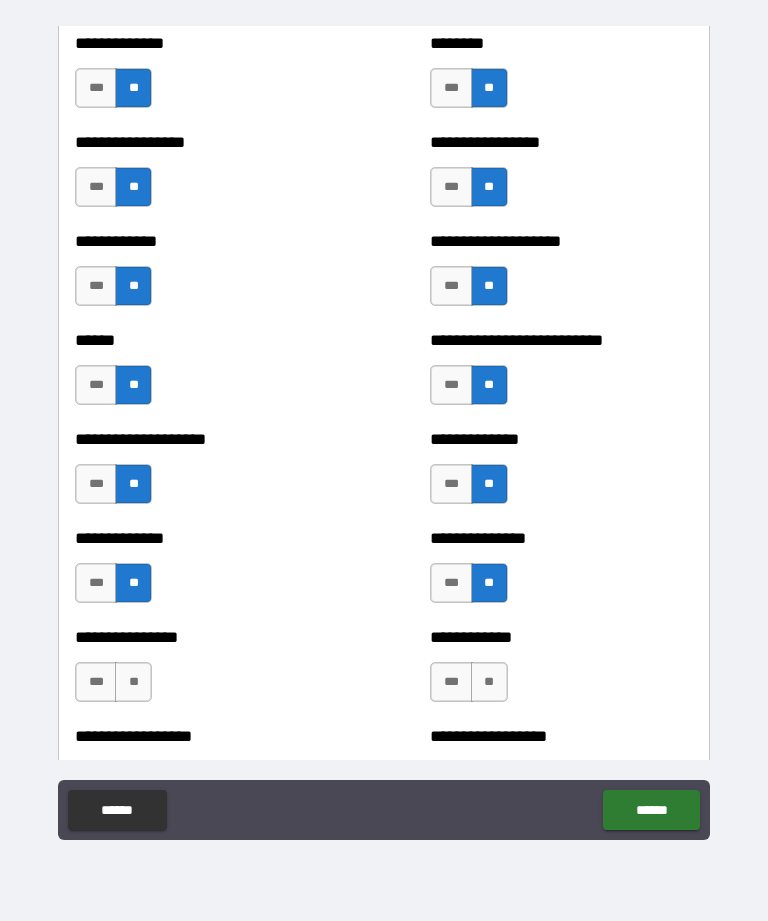 scroll, scrollTop: 3754, scrollLeft: 0, axis: vertical 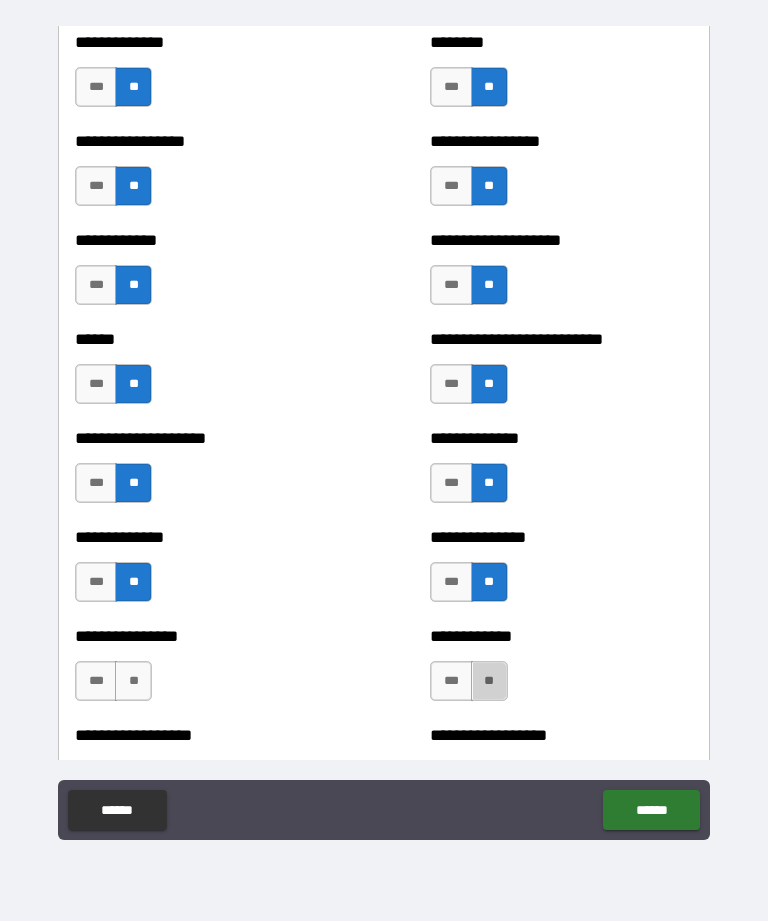 click on "**" at bounding box center [489, 681] 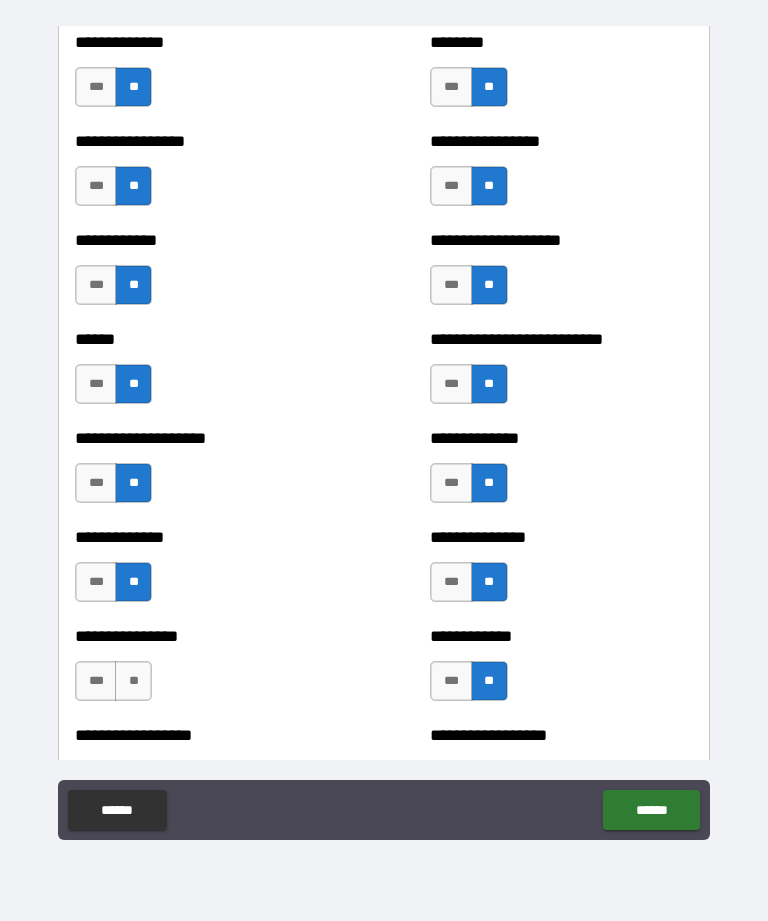 click on "**" at bounding box center [133, 681] 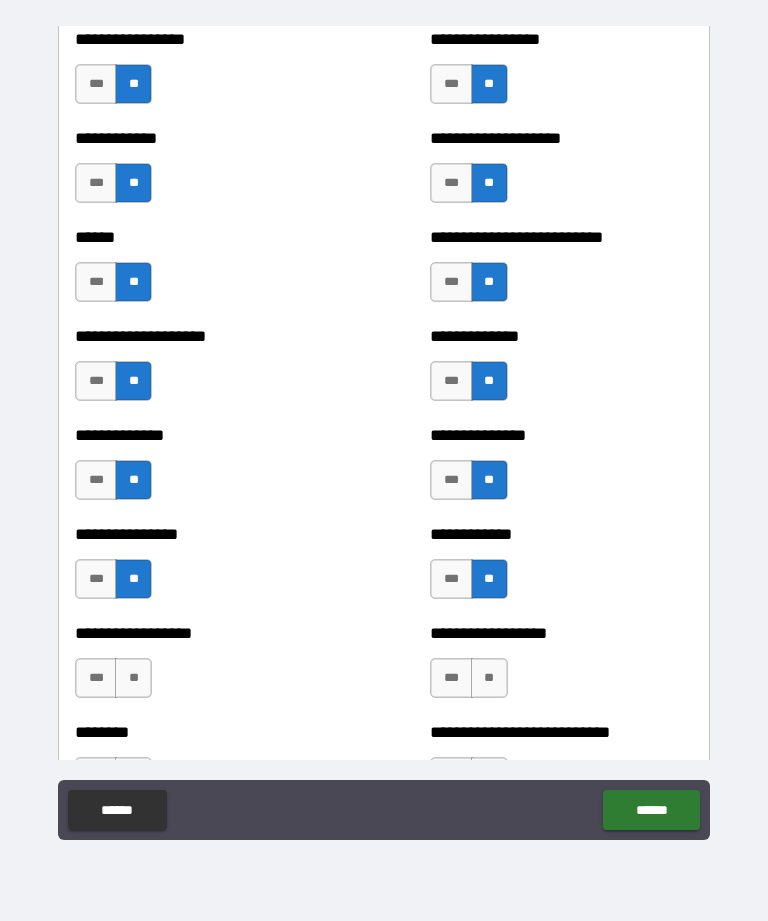 scroll, scrollTop: 3860, scrollLeft: 0, axis: vertical 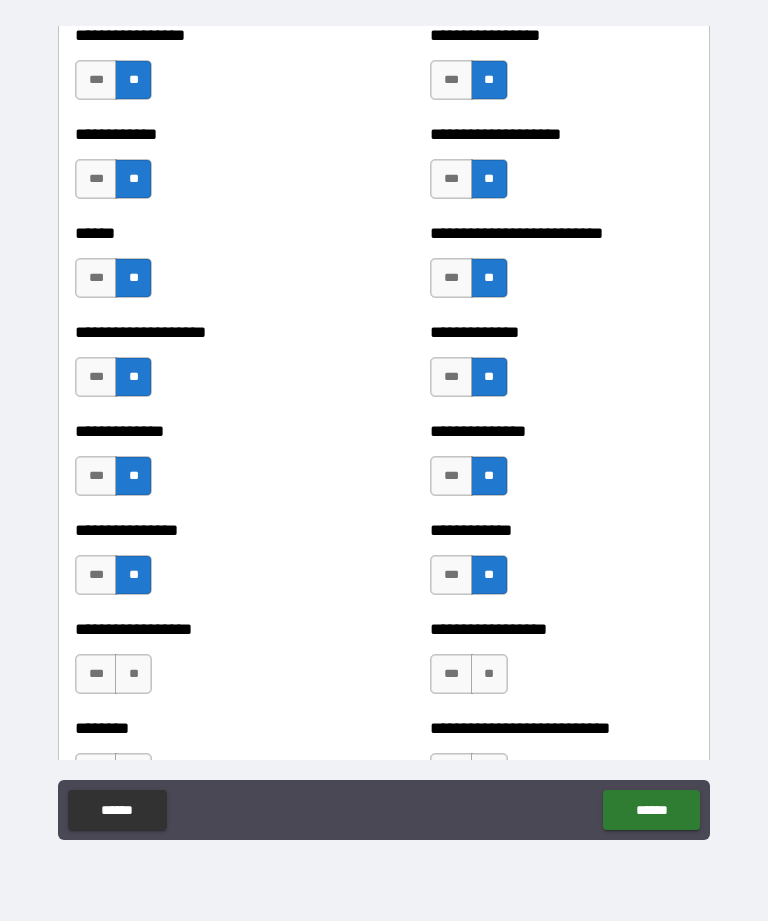 click on "**" at bounding box center (133, 674) 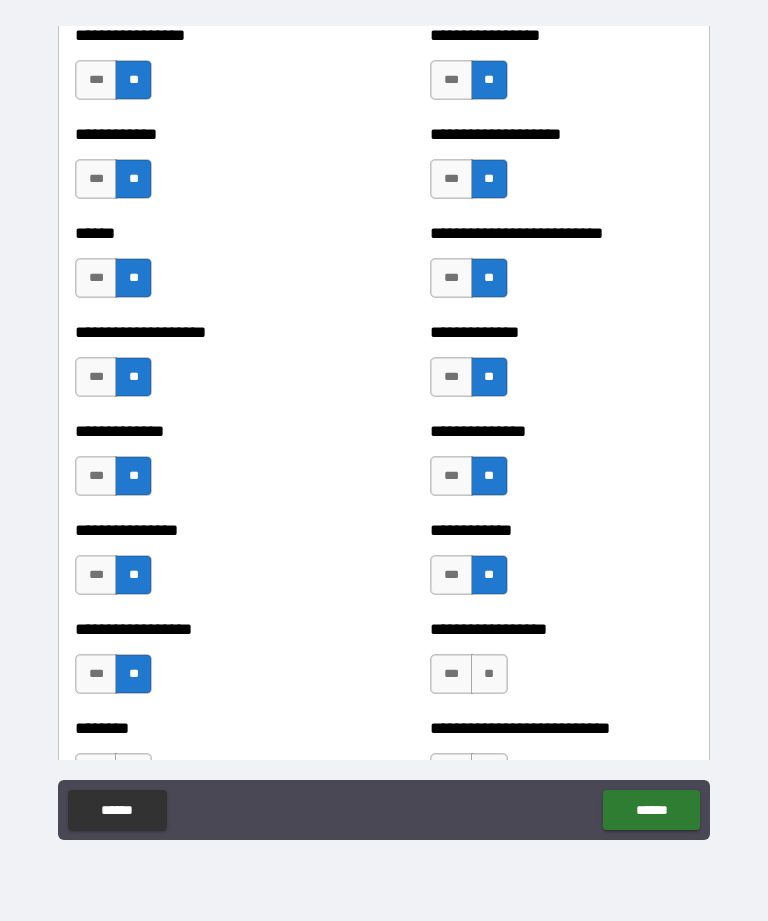 click on "**" at bounding box center (489, 674) 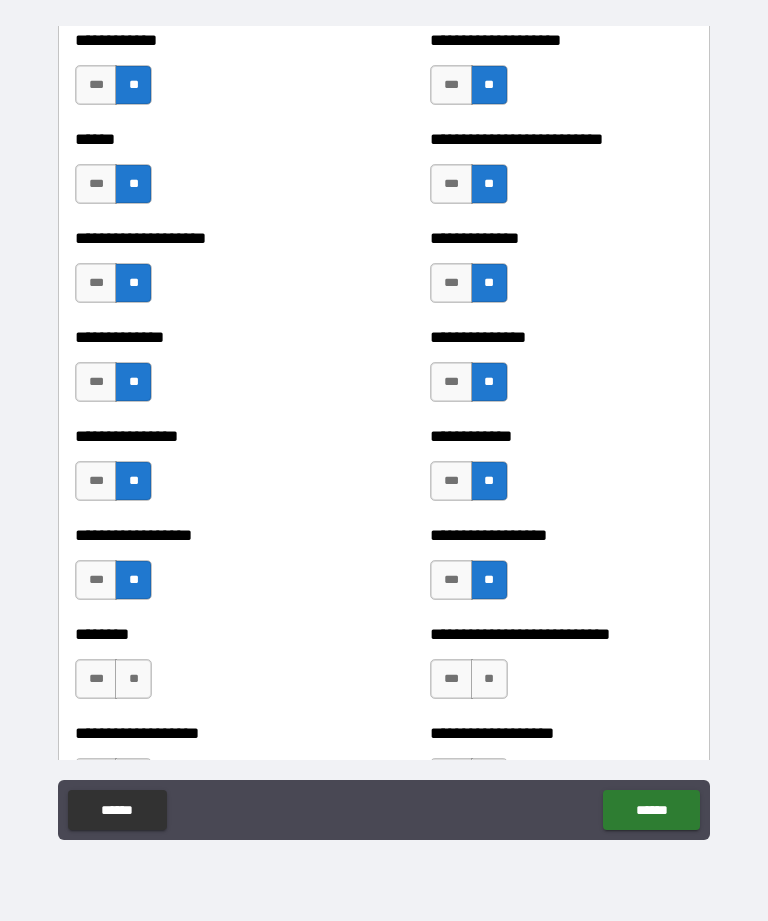 scroll, scrollTop: 3974, scrollLeft: 0, axis: vertical 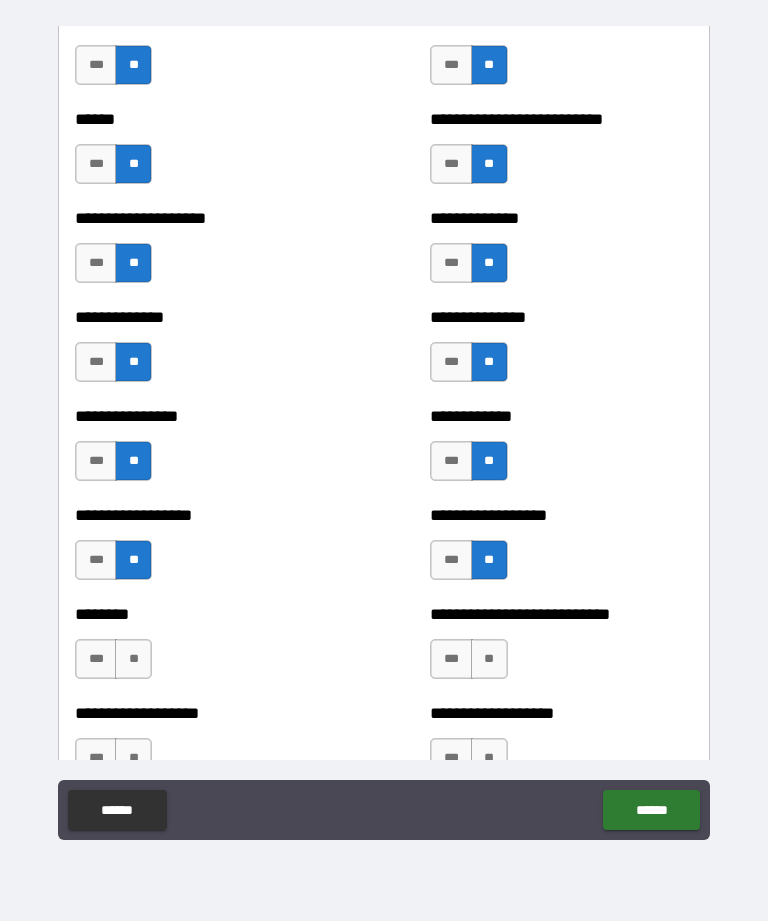 click on "**" at bounding box center (489, 659) 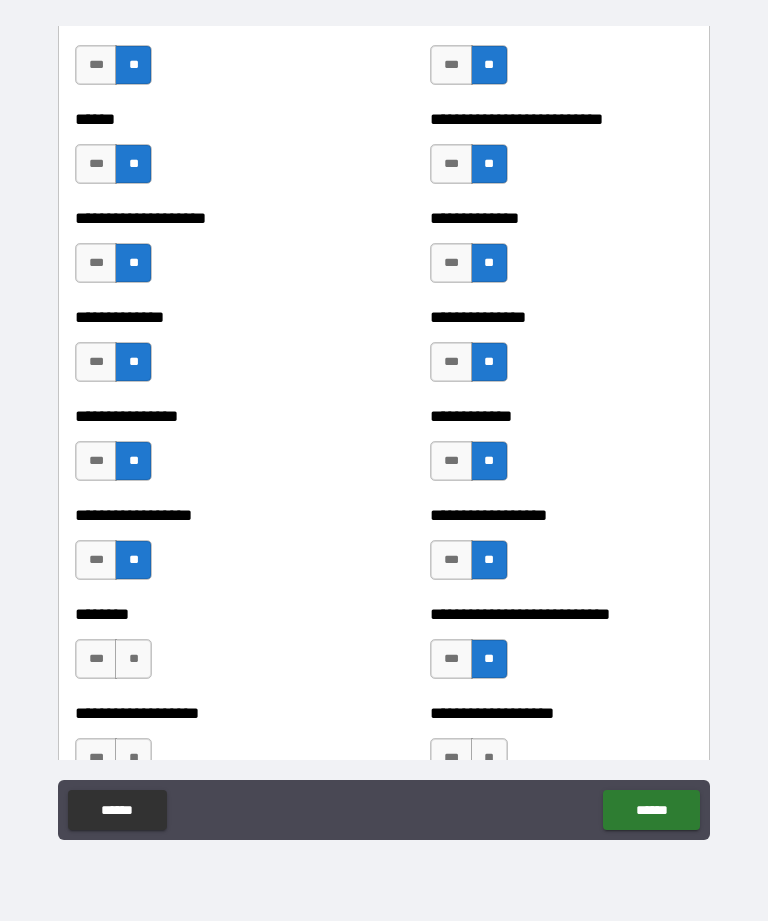 click on "**" at bounding box center (133, 659) 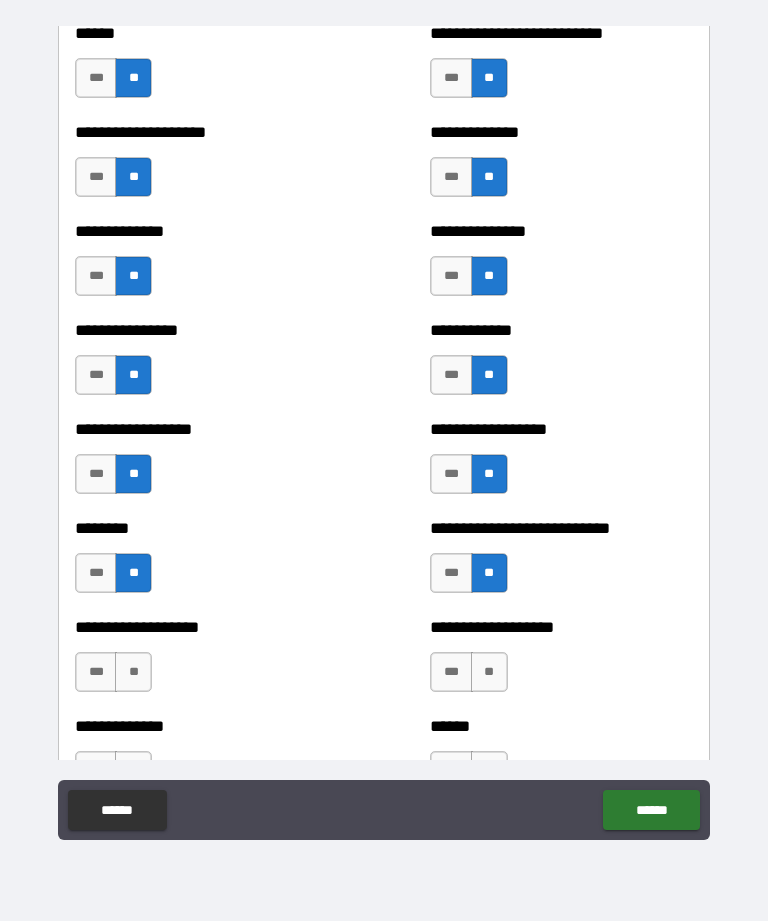 scroll, scrollTop: 4063, scrollLeft: 0, axis: vertical 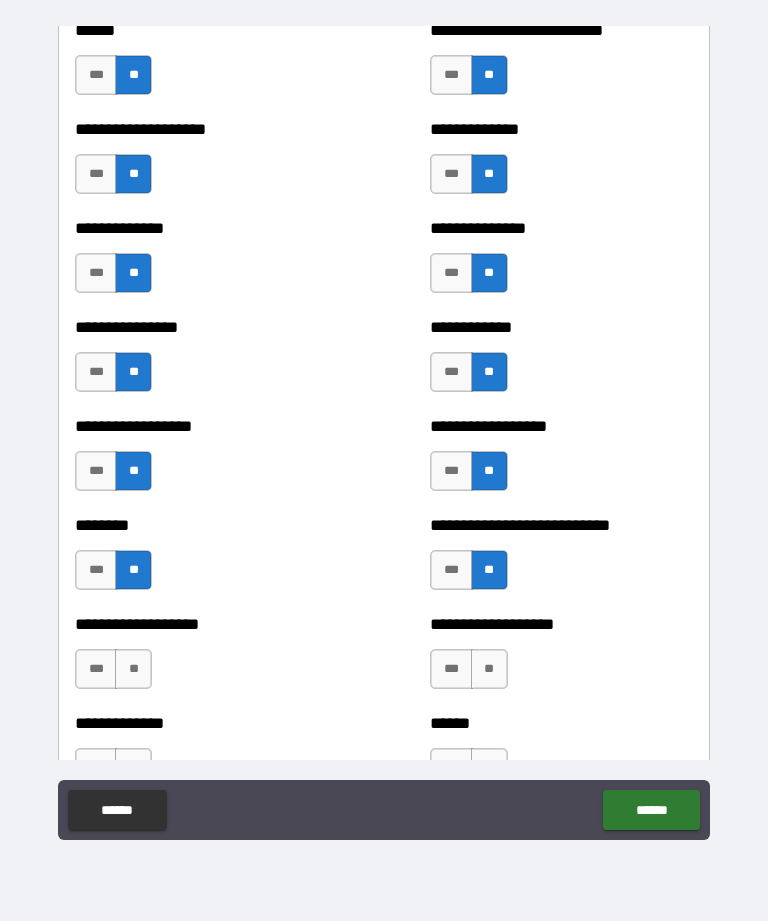 click on "**" at bounding box center (133, 669) 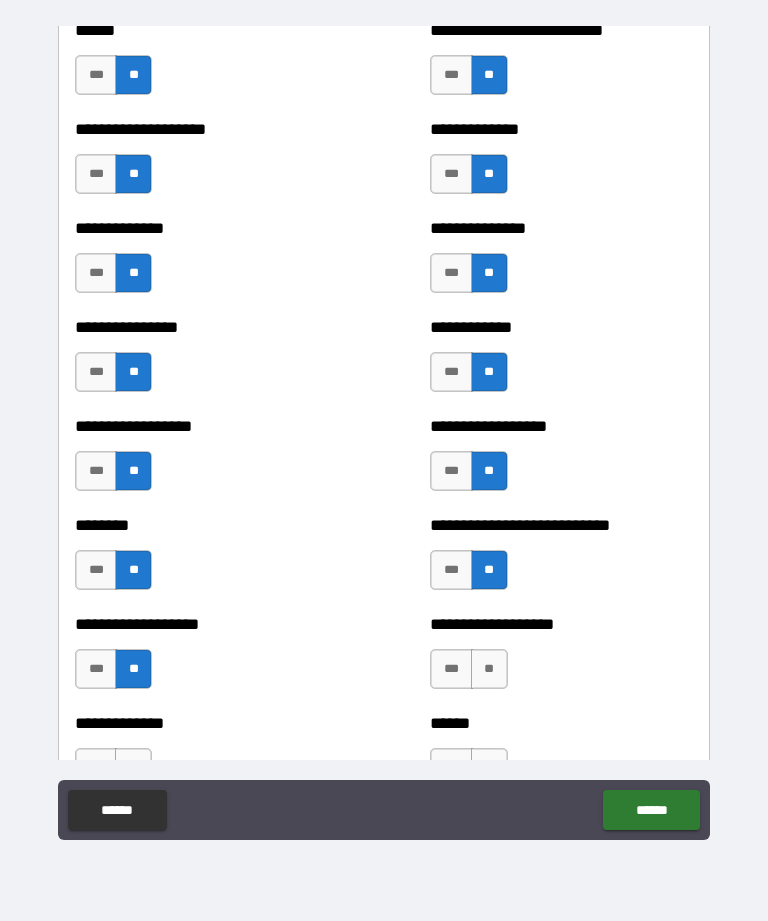 click on "**" at bounding box center [489, 669] 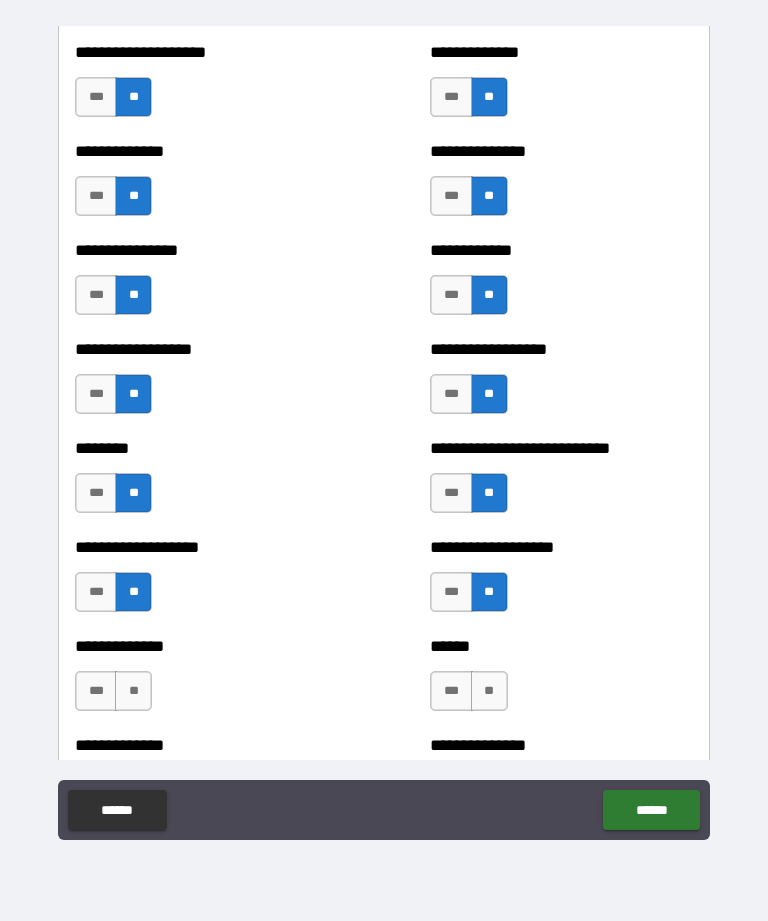 scroll, scrollTop: 4161, scrollLeft: 0, axis: vertical 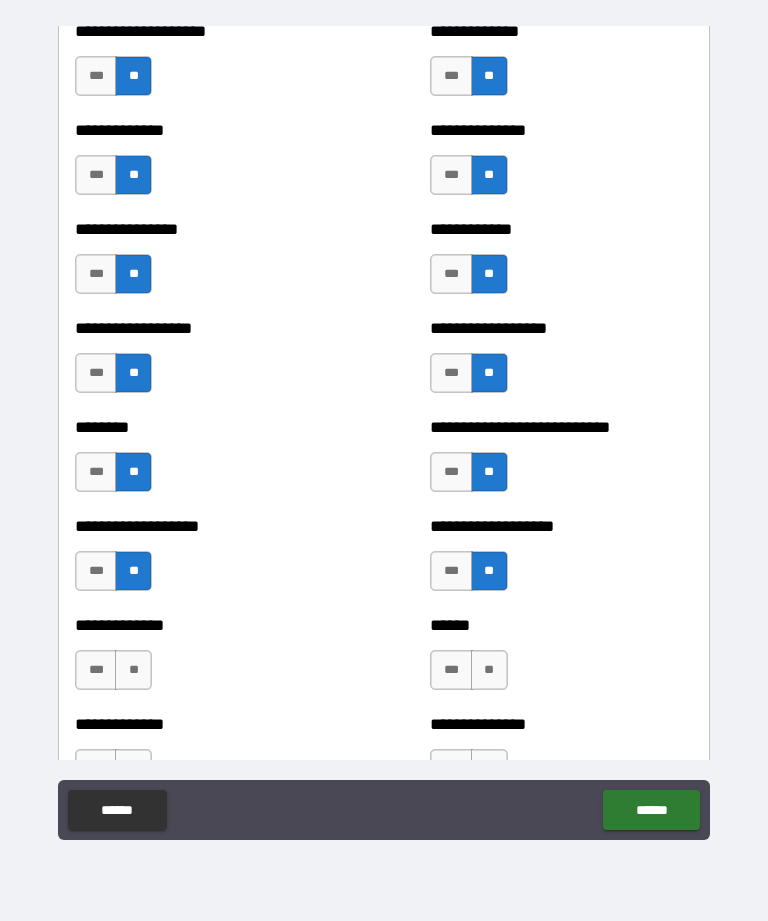 click on "**" at bounding box center (133, 670) 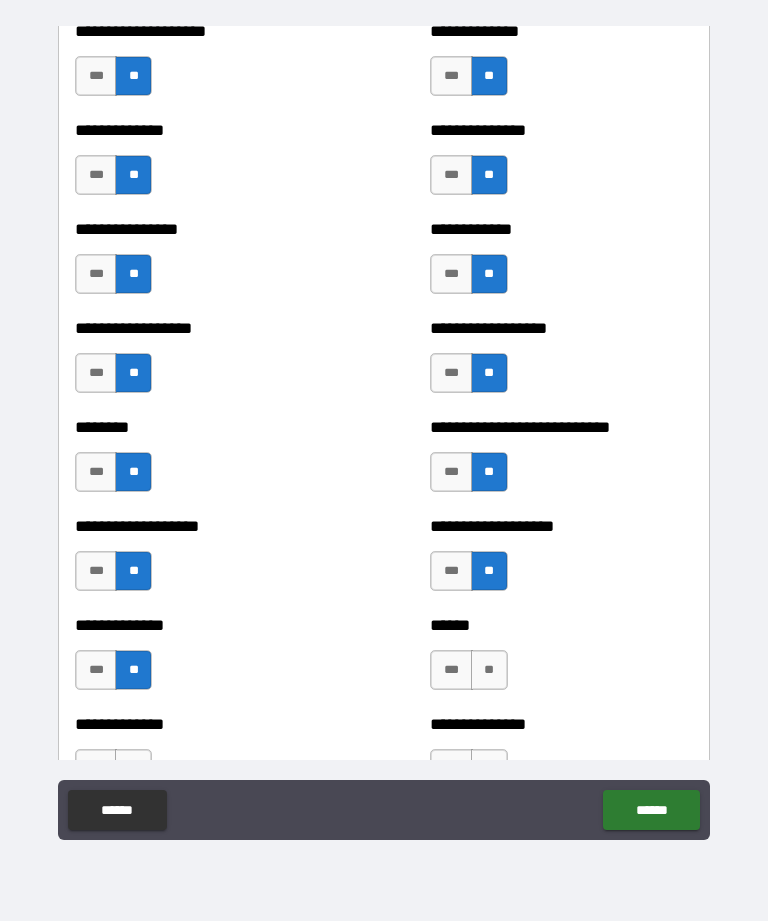 click on "**" at bounding box center [489, 670] 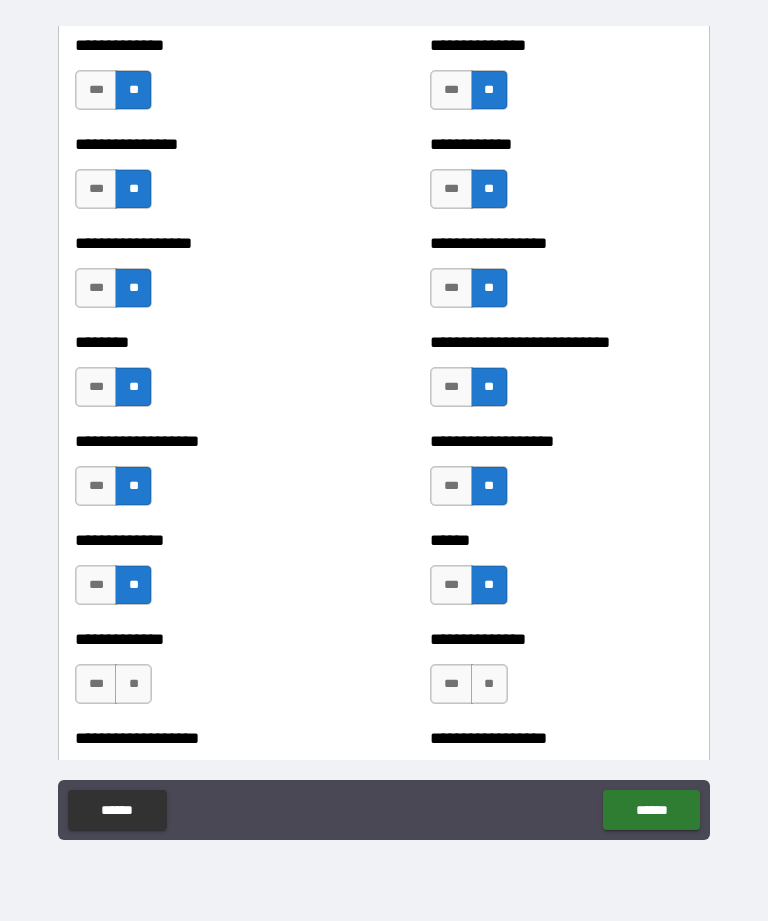 scroll, scrollTop: 4248, scrollLeft: 0, axis: vertical 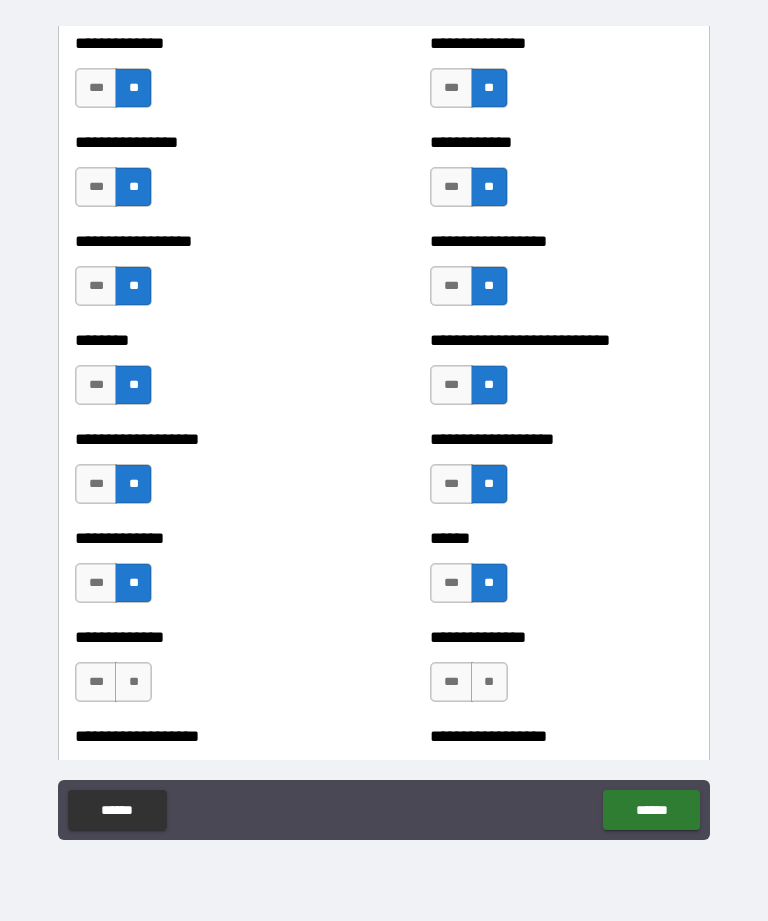 click on "**" at bounding box center [133, 682] 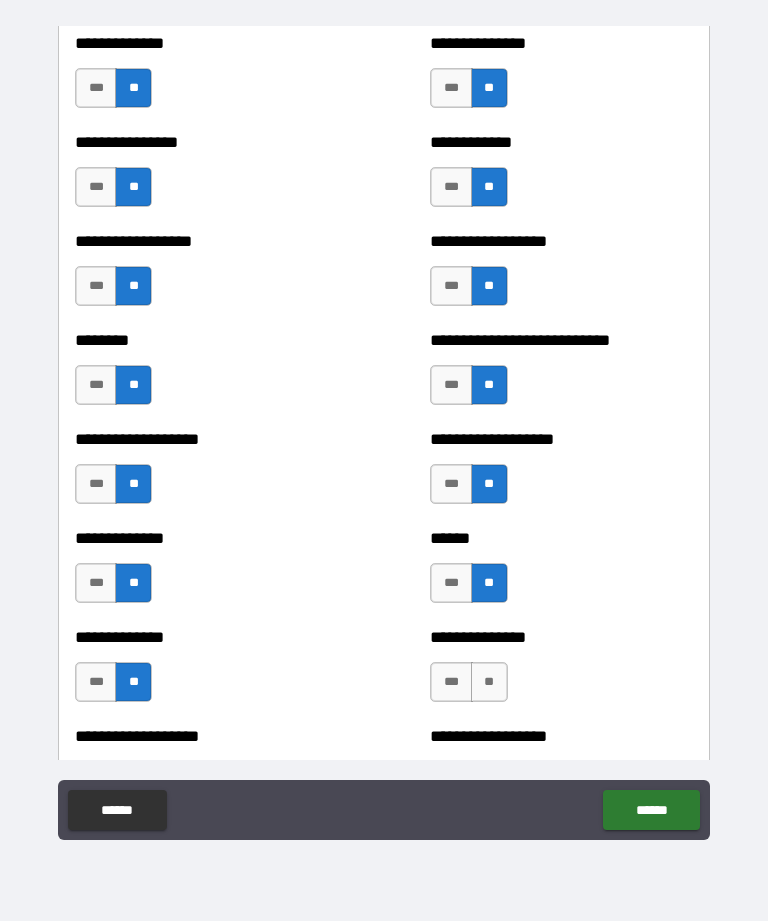 click on "**" at bounding box center [489, 682] 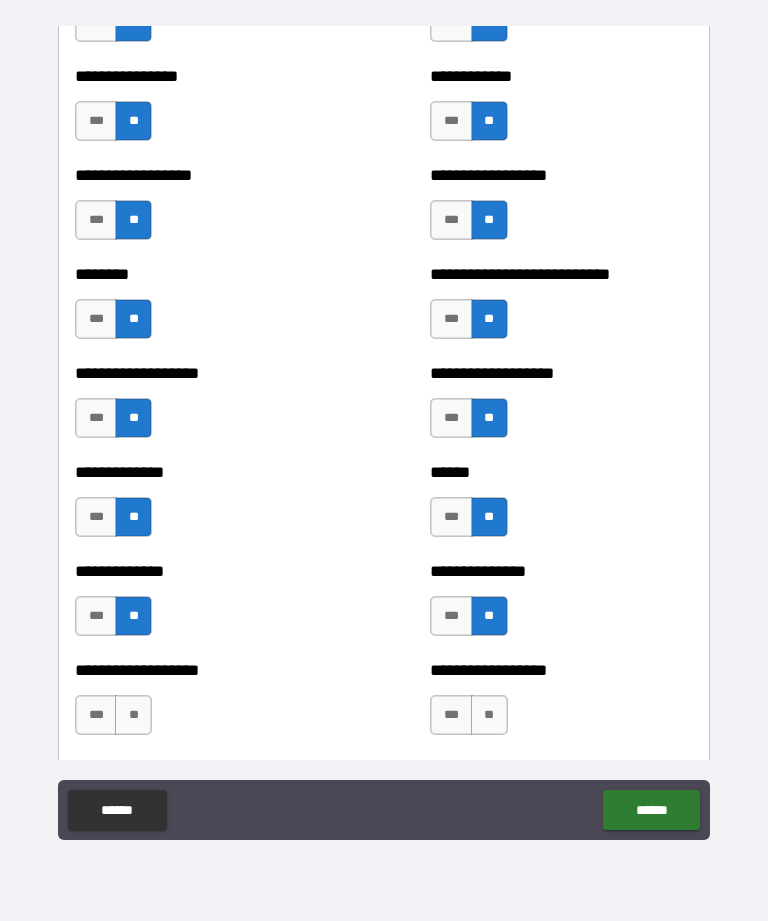 scroll, scrollTop: 4315, scrollLeft: 0, axis: vertical 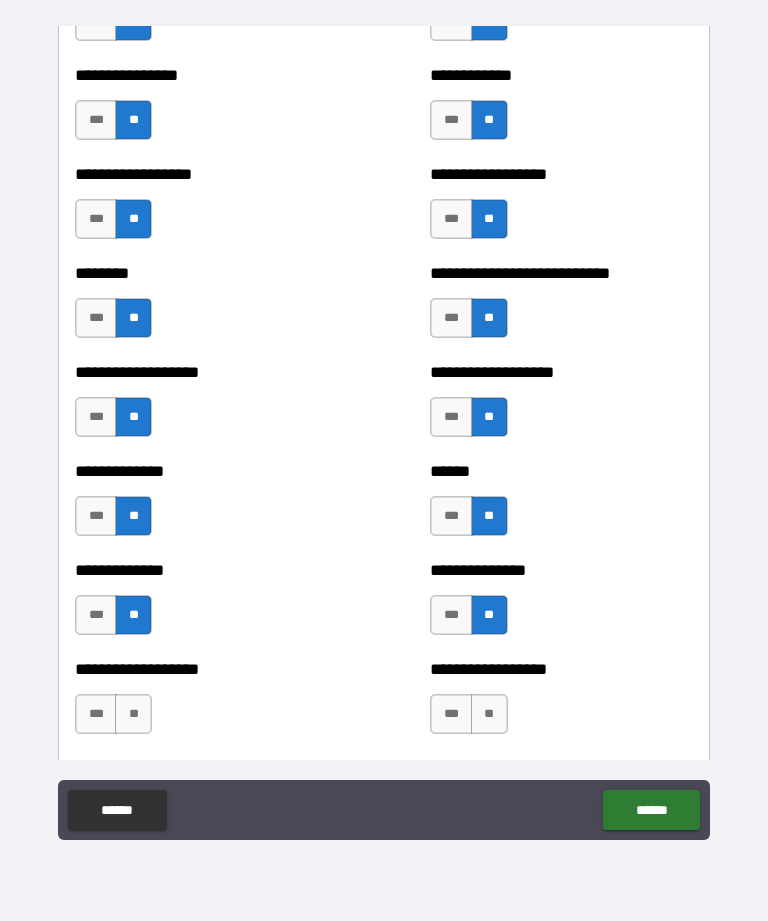 click on "**" at bounding box center [133, 714] 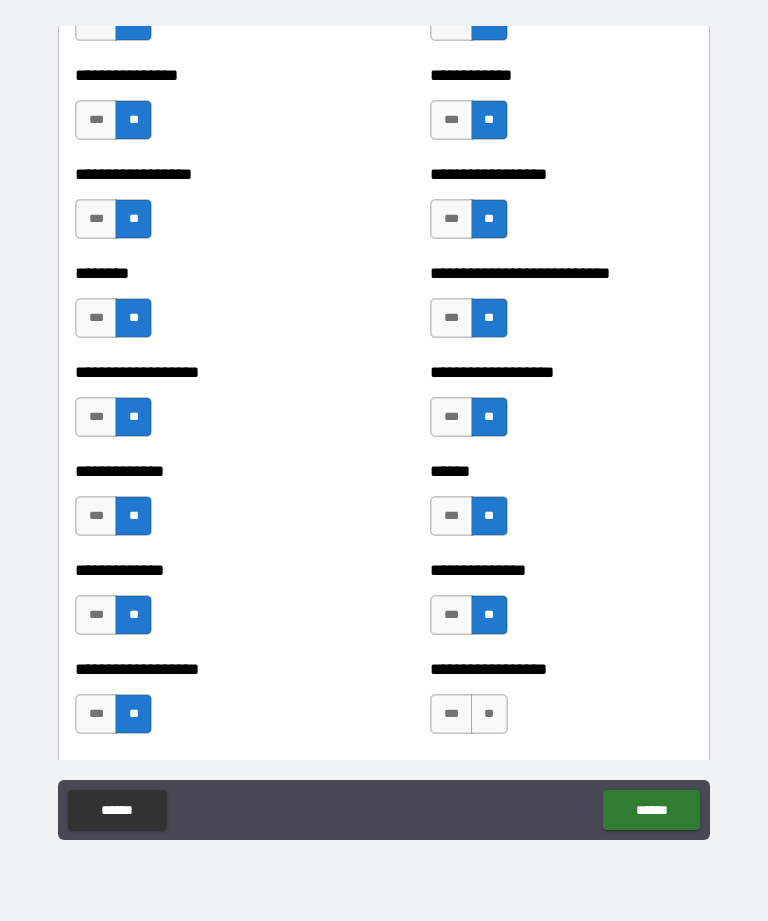 click on "**" at bounding box center [489, 714] 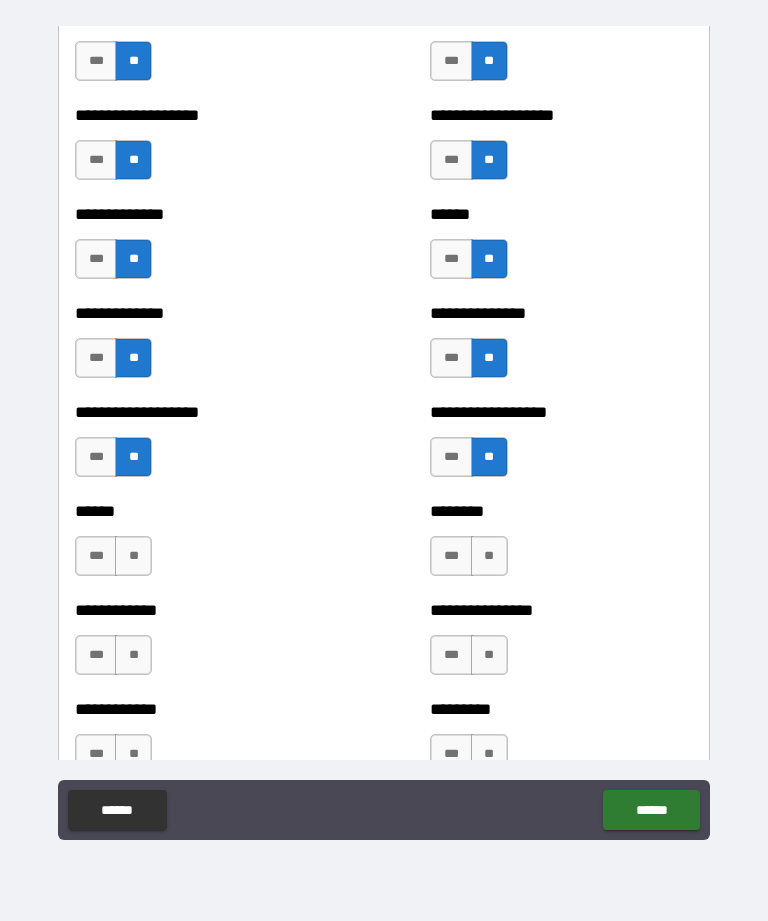 scroll, scrollTop: 4569, scrollLeft: 0, axis: vertical 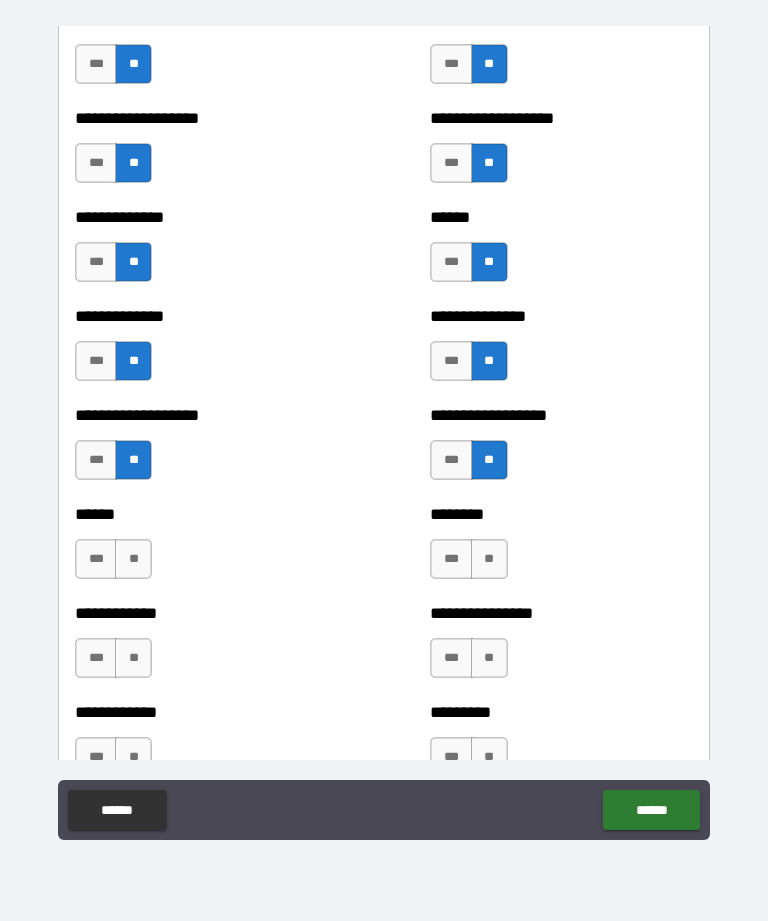 click on "**" at bounding box center [133, 559] 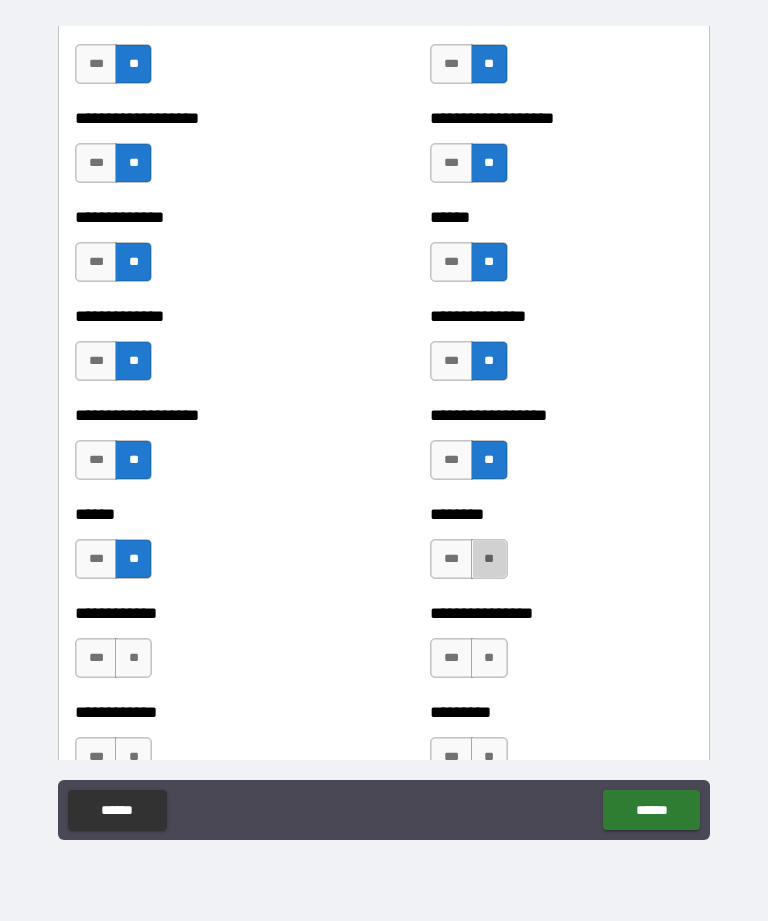 click on "**" at bounding box center (489, 559) 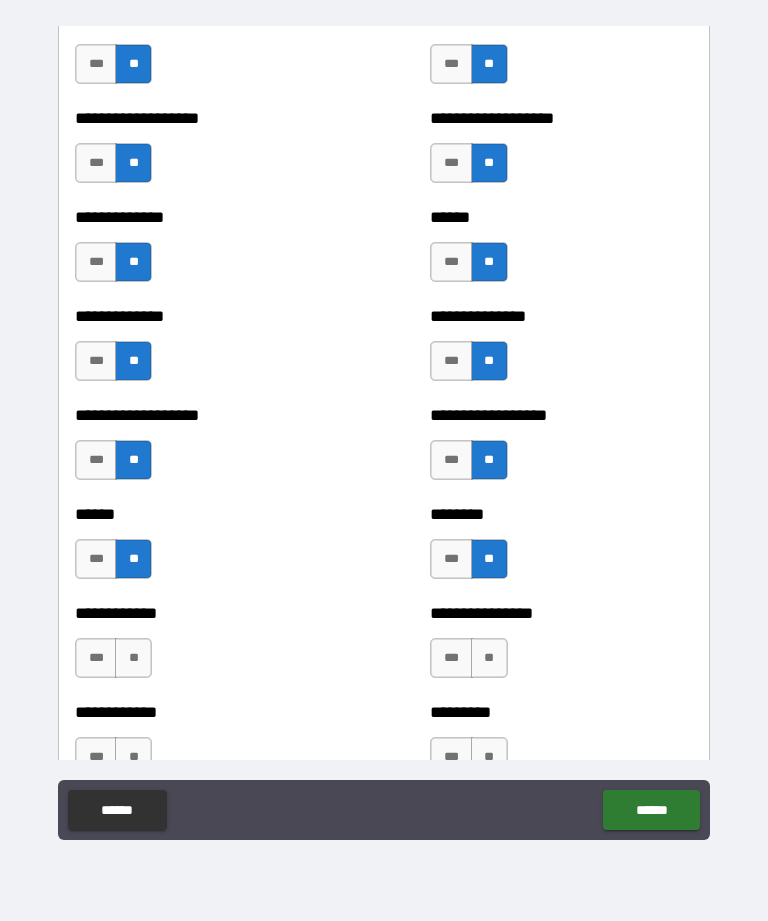 click on "**" at bounding box center [489, 658] 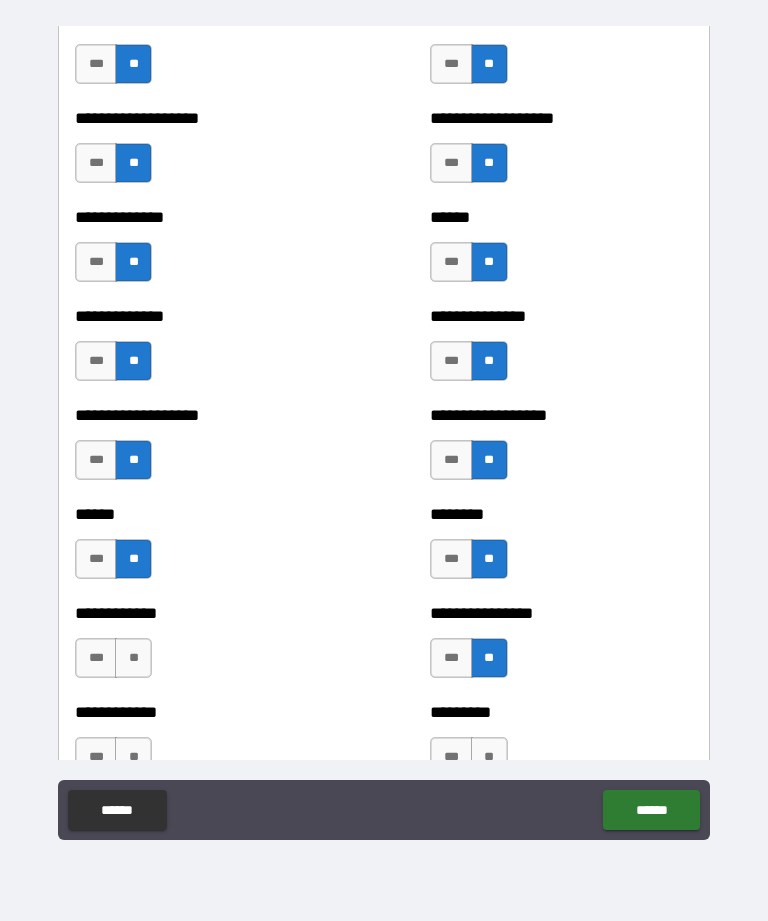 click on "**" at bounding box center (133, 658) 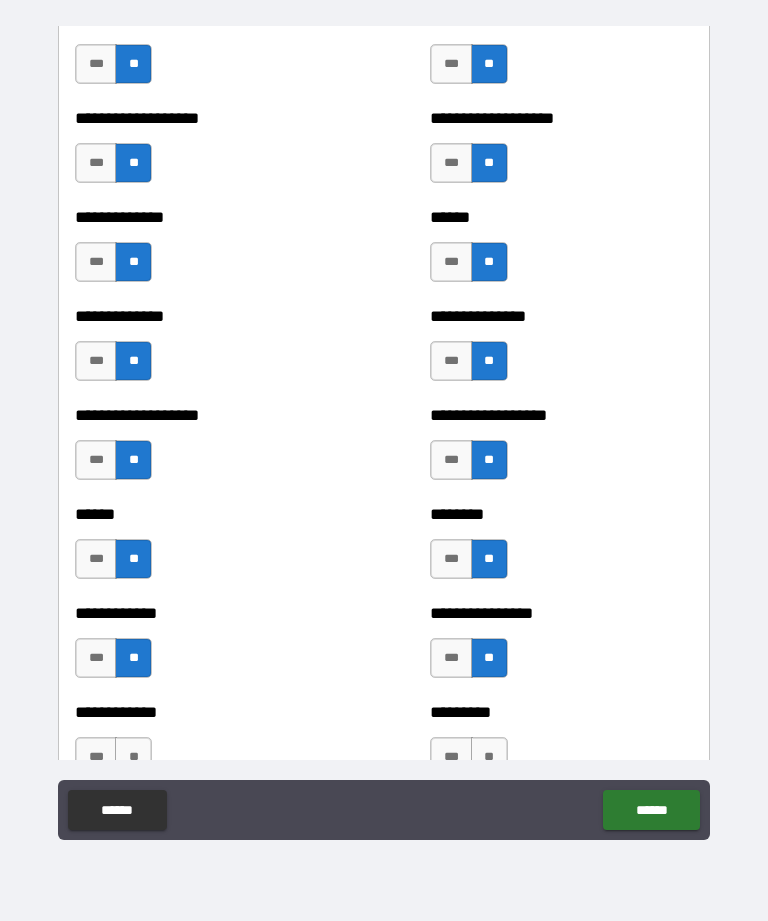 click on "**" at bounding box center [133, 757] 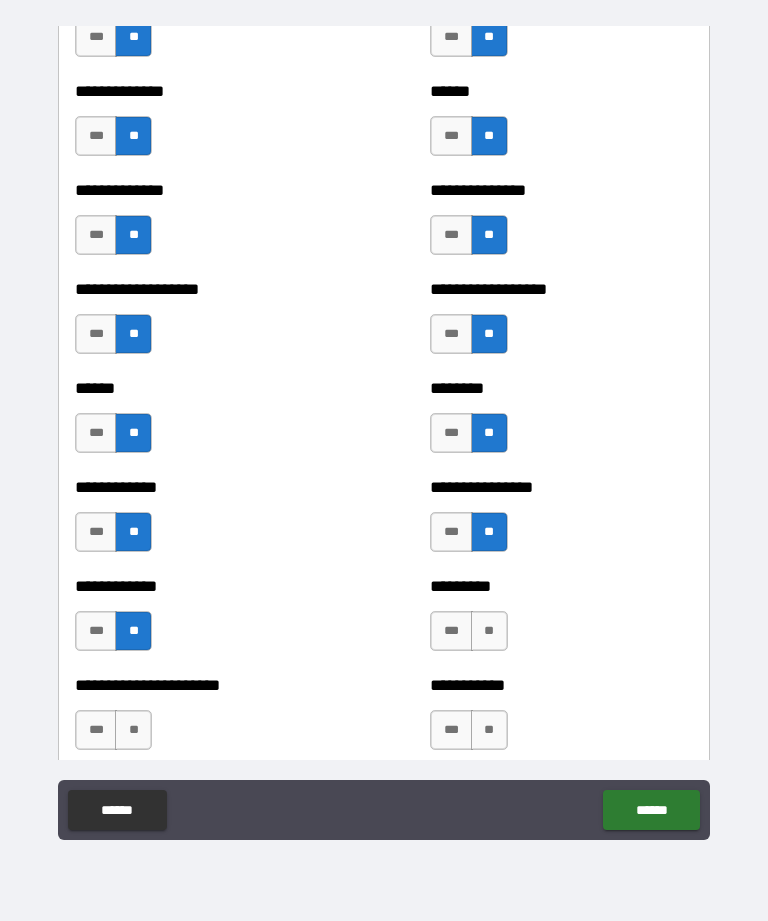 scroll, scrollTop: 4701, scrollLeft: 0, axis: vertical 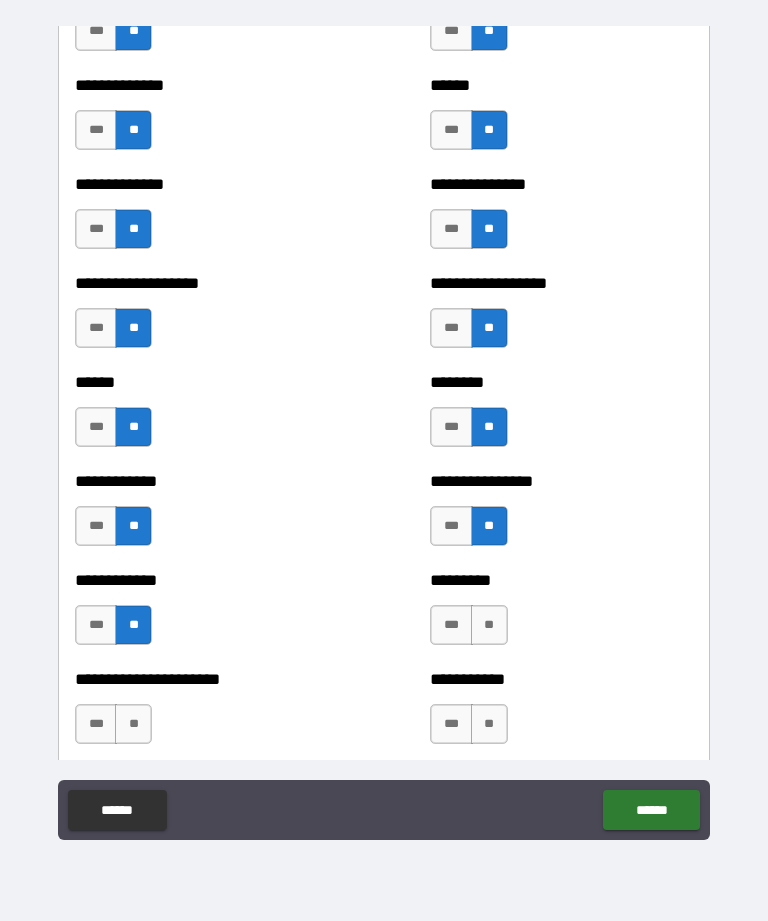 click on "**" at bounding box center [489, 625] 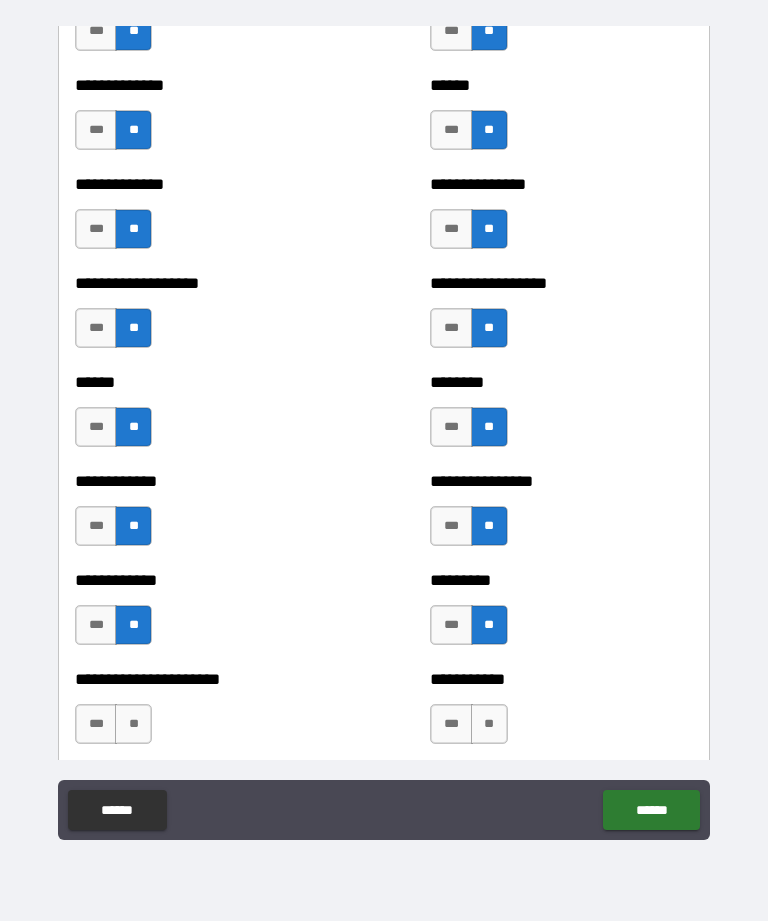 click on "**" at bounding box center [489, 724] 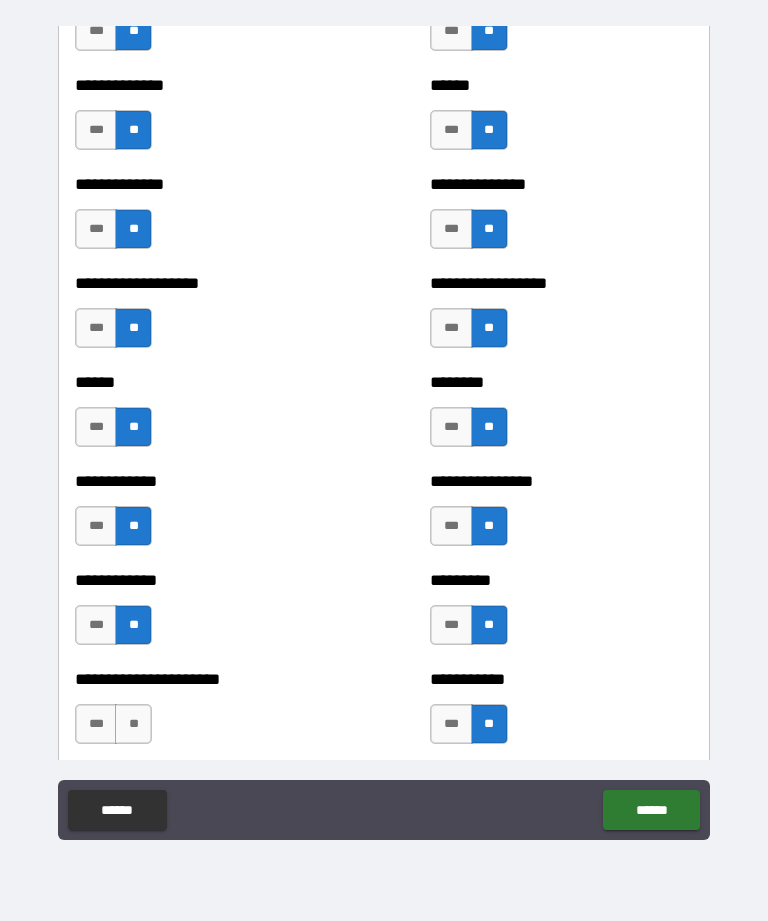 click on "**" at bounding box center (133, 724) 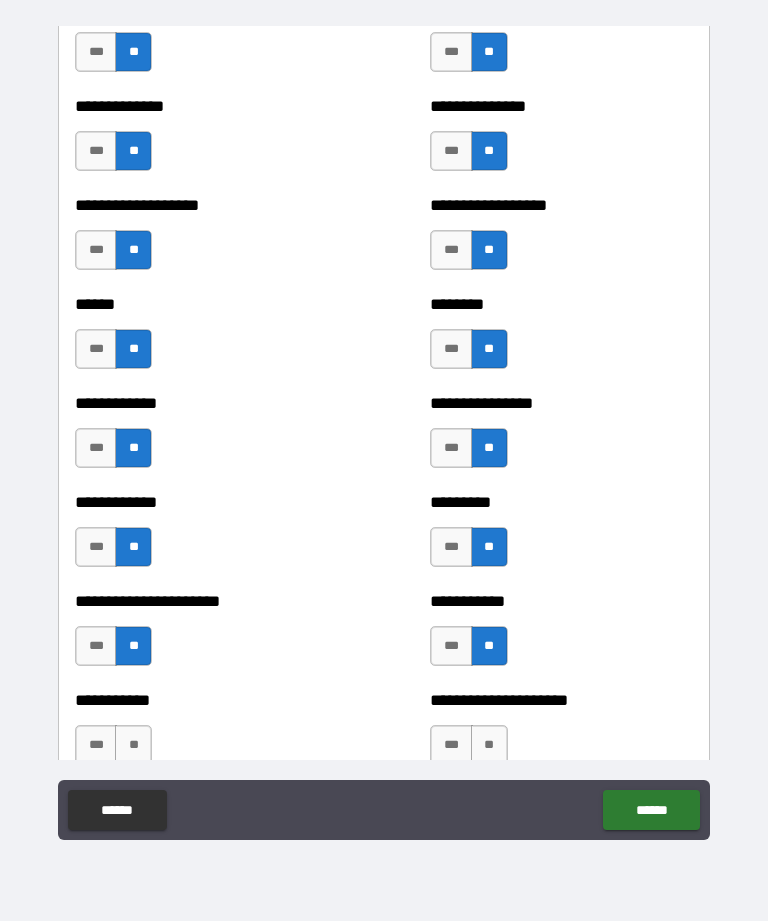 scroll, scrollTop: 4790, scrollLeft: 0, axis: vertical 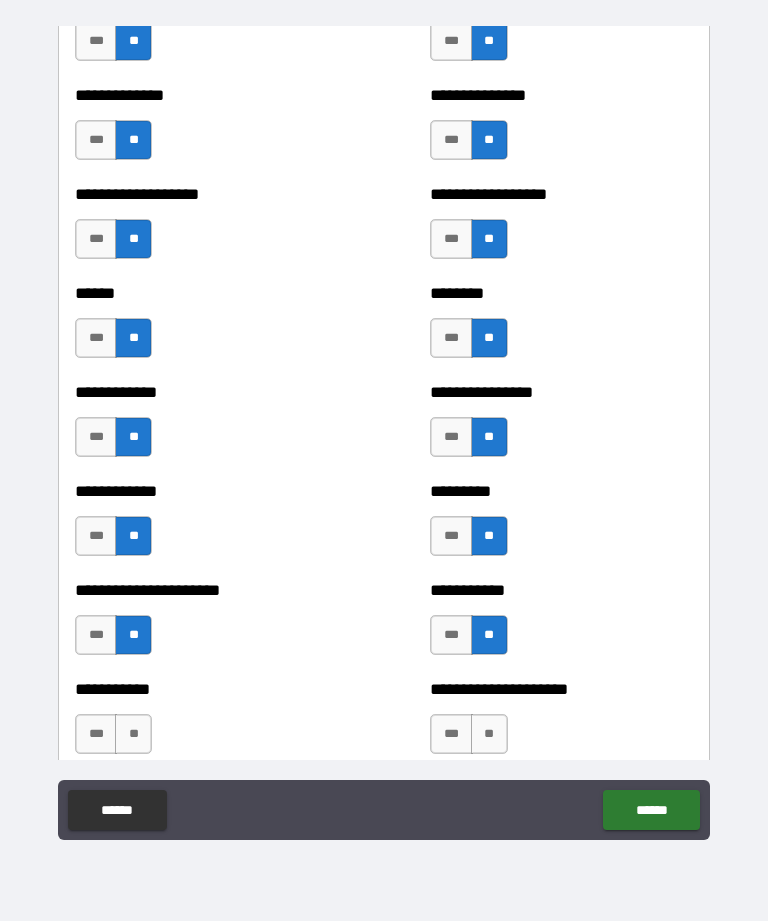click on "**" at bounding box center (133, 734) 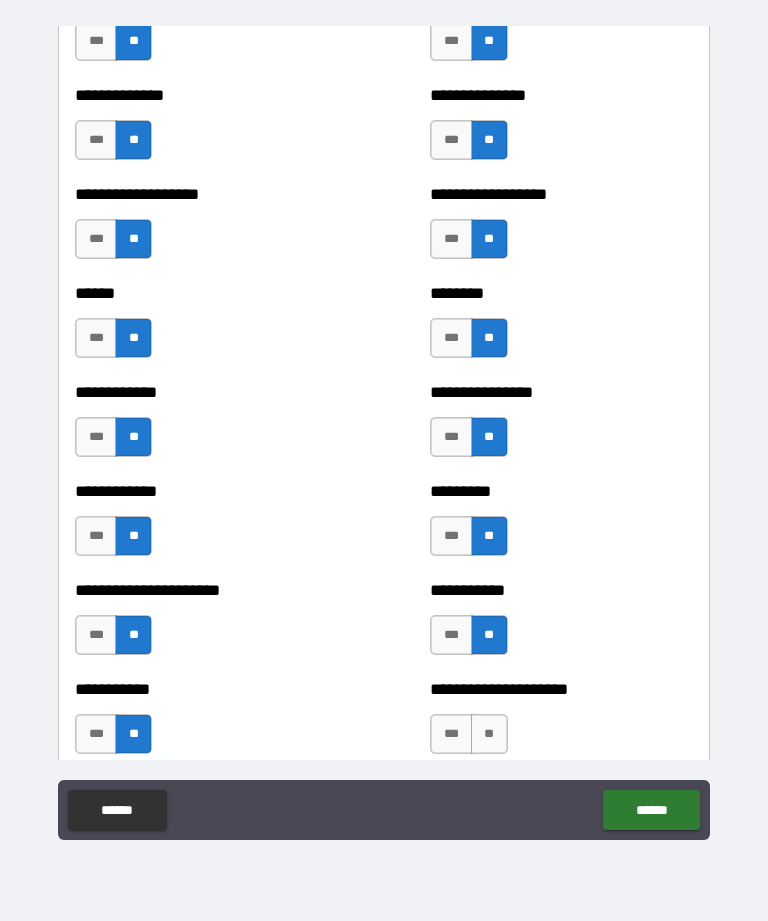 click on "**" at bounding box center [489, 734] 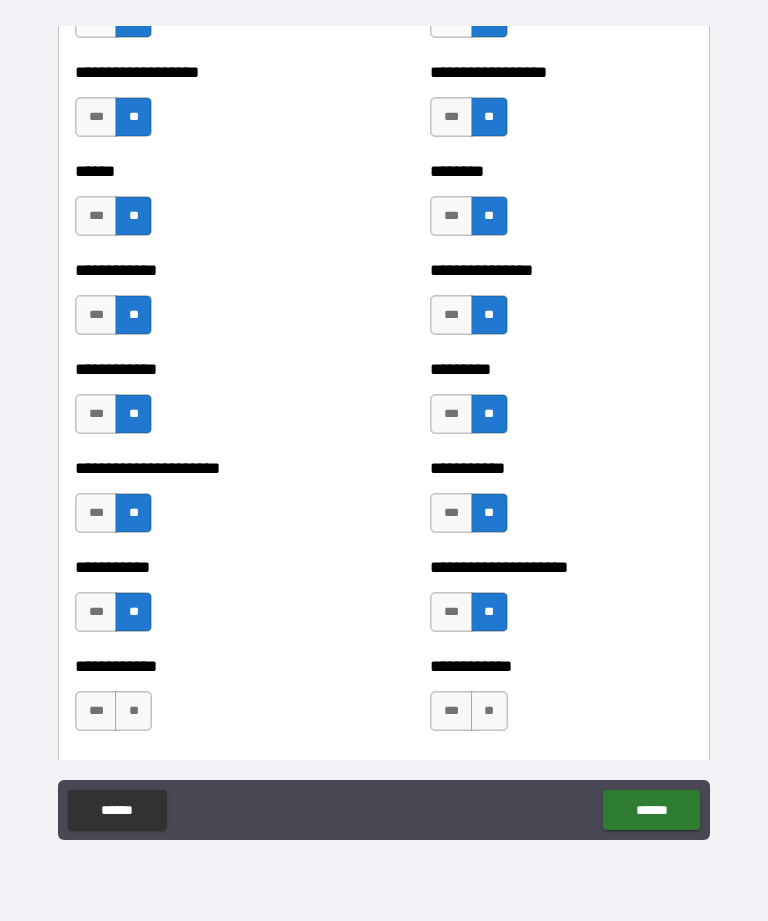scroll, scrollTop: 4913, scrollLeft: 0, axis: vertical 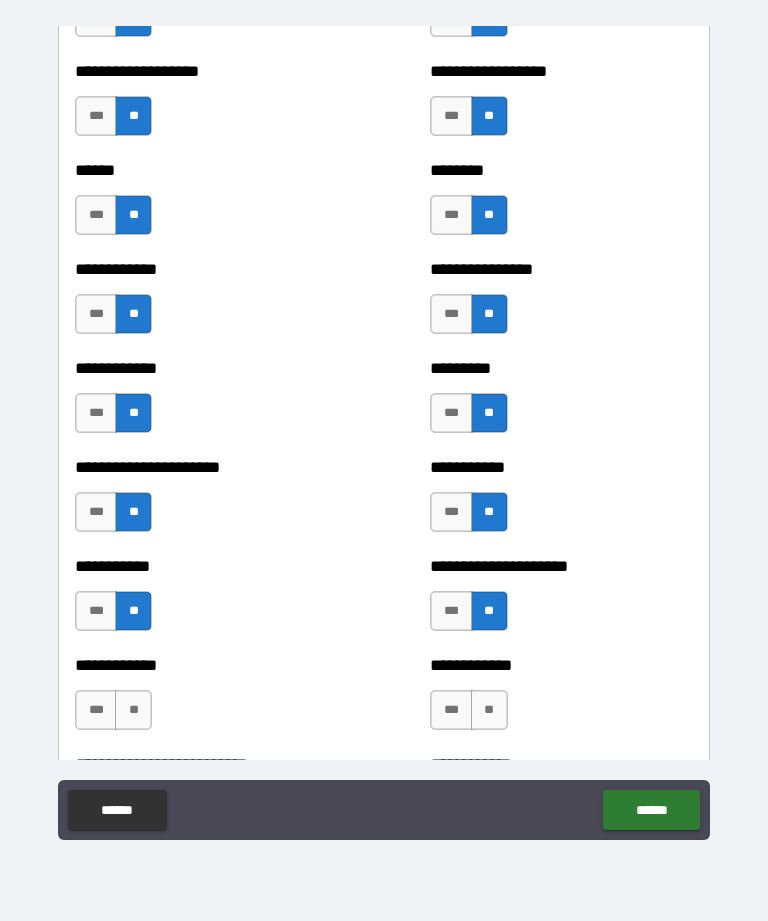 click on "**" at bounding box center [133, 710] 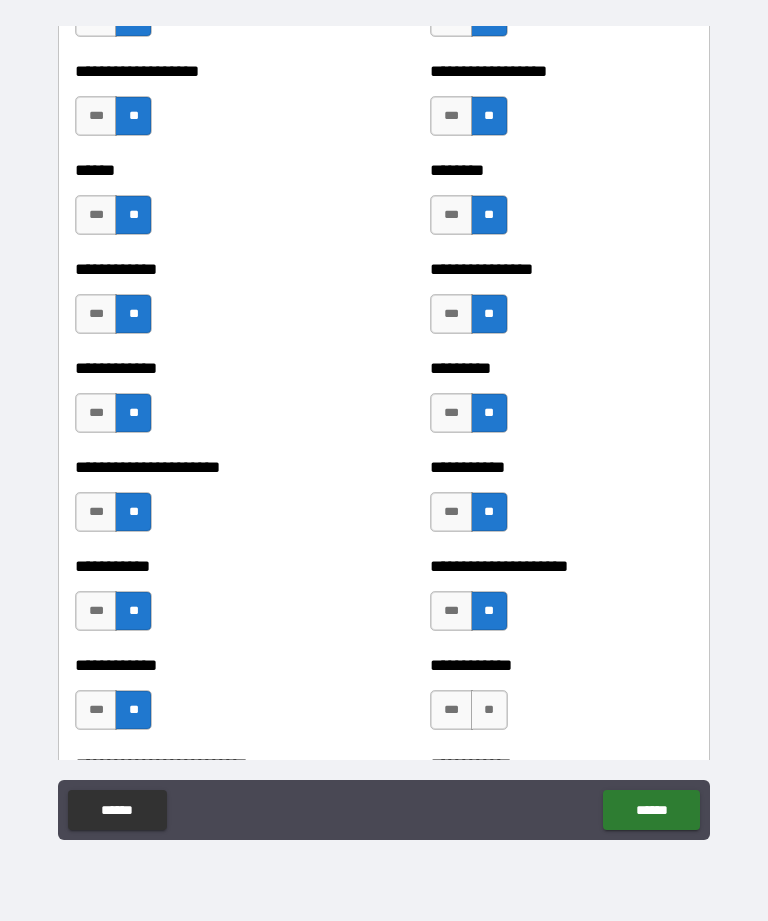 click on "**" at bounding box center (489, 710) 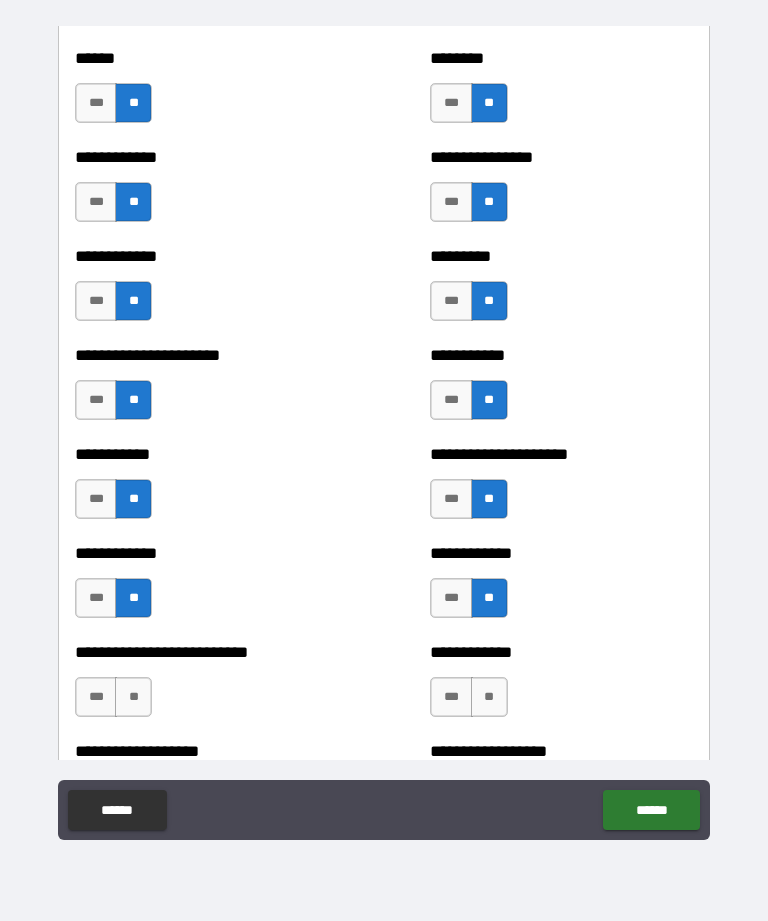 scroll, scrollTop: 5027, scrollLeft: 0, axis: vertical 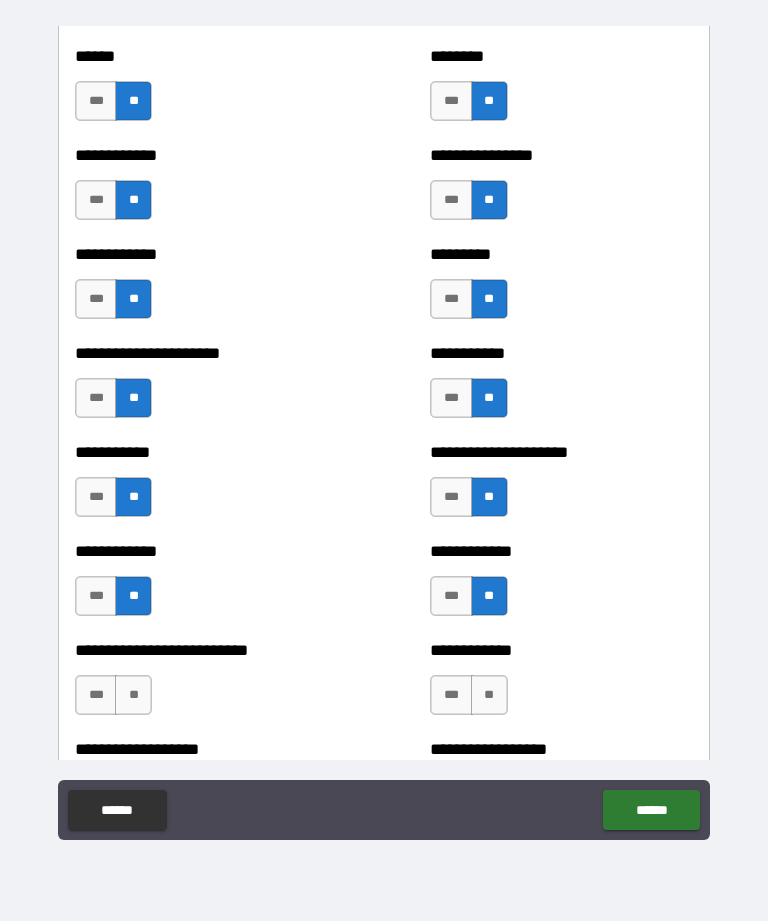 click on "**" at bounding box center [133, 695] 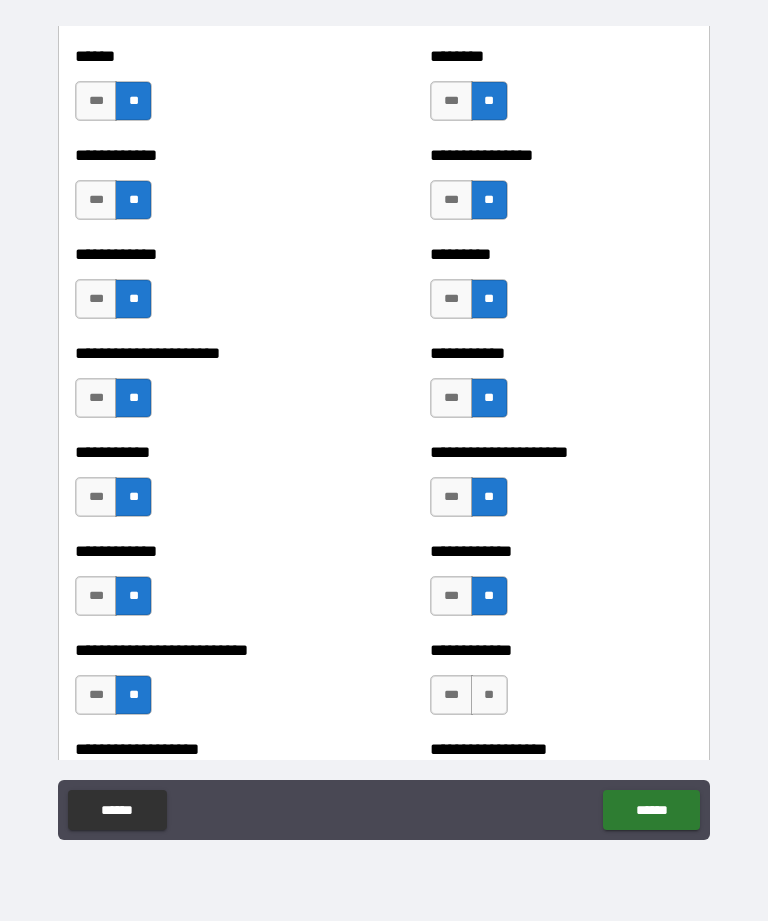 click on "**" at bounding box center (489, 695) 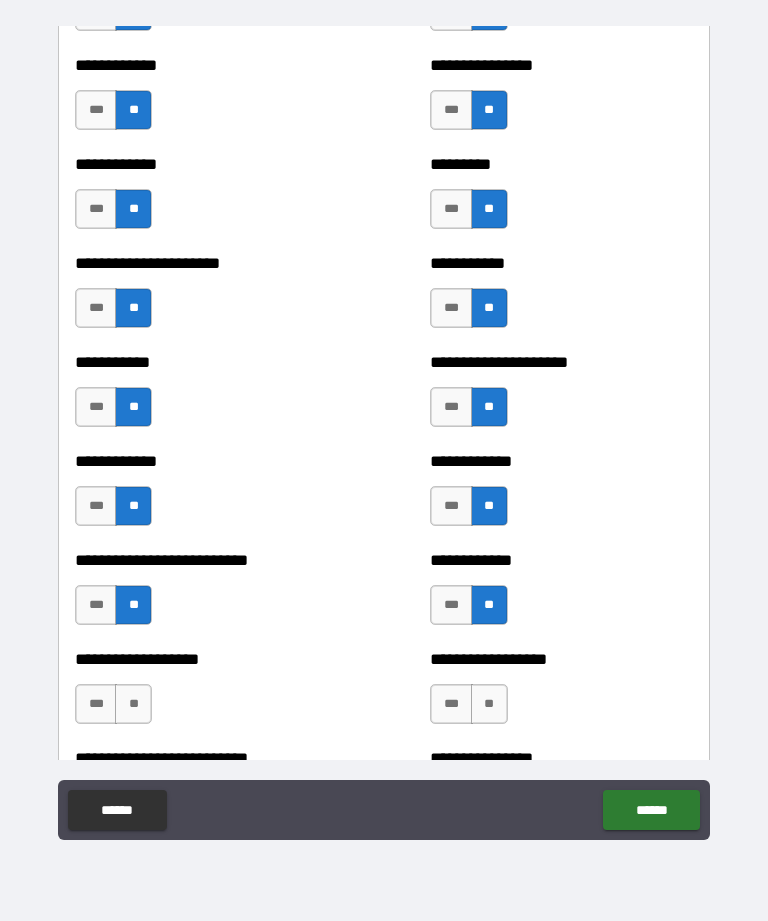 scroll, scrollTop: 5122, scrollLeft: 0, axis: vertical 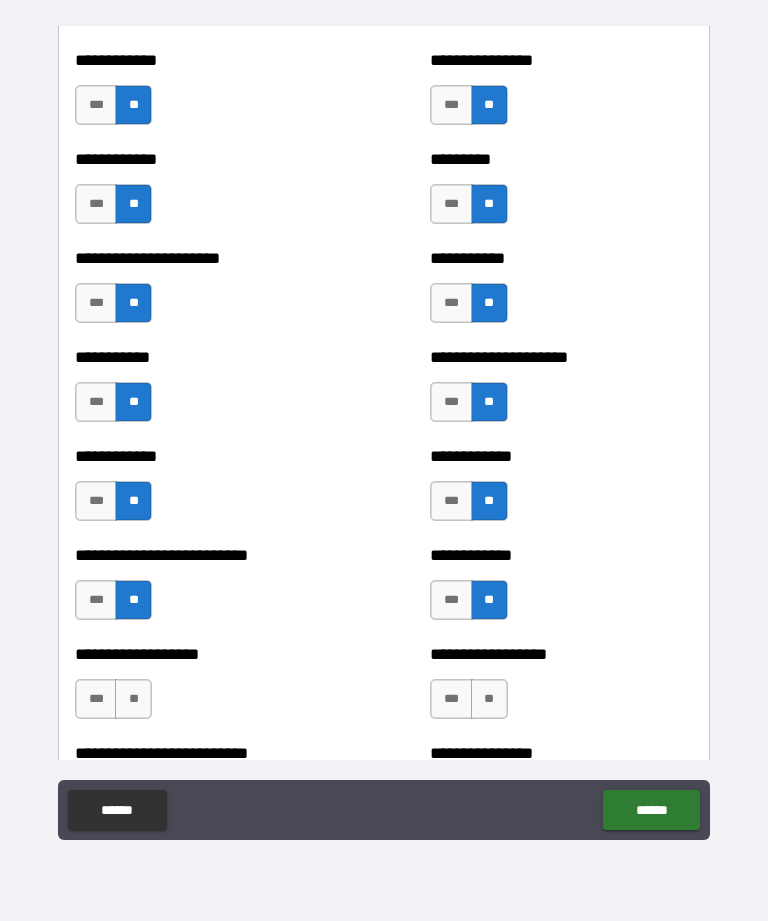 click on "**" at bounding box center [133, 699] 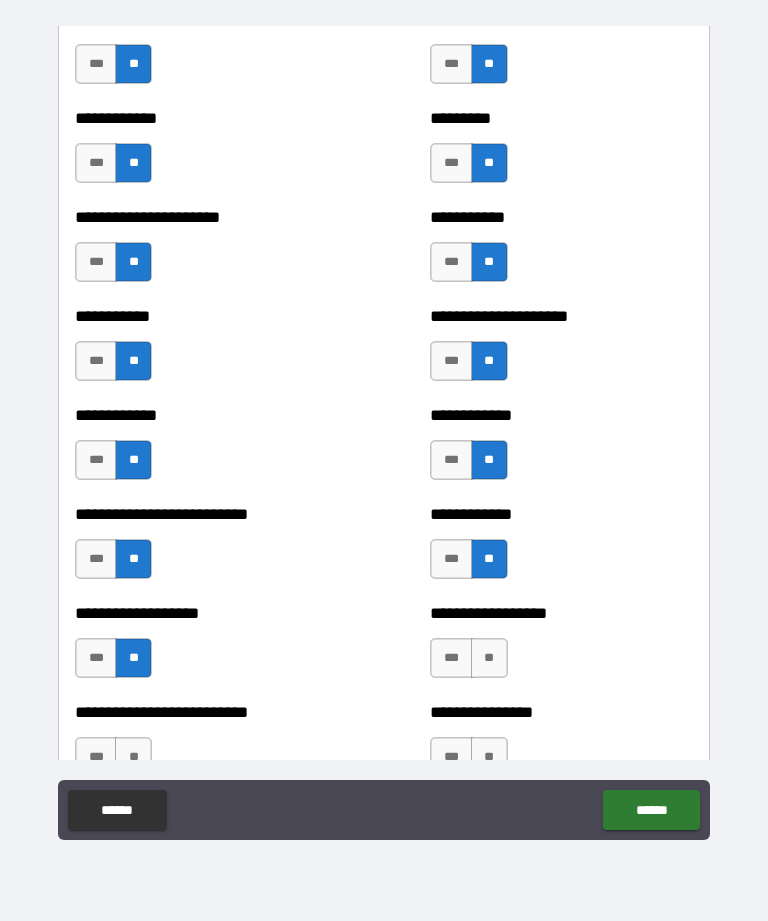 scroll, scrollTop: 5171, scrollLeft: 0, axis: vertical 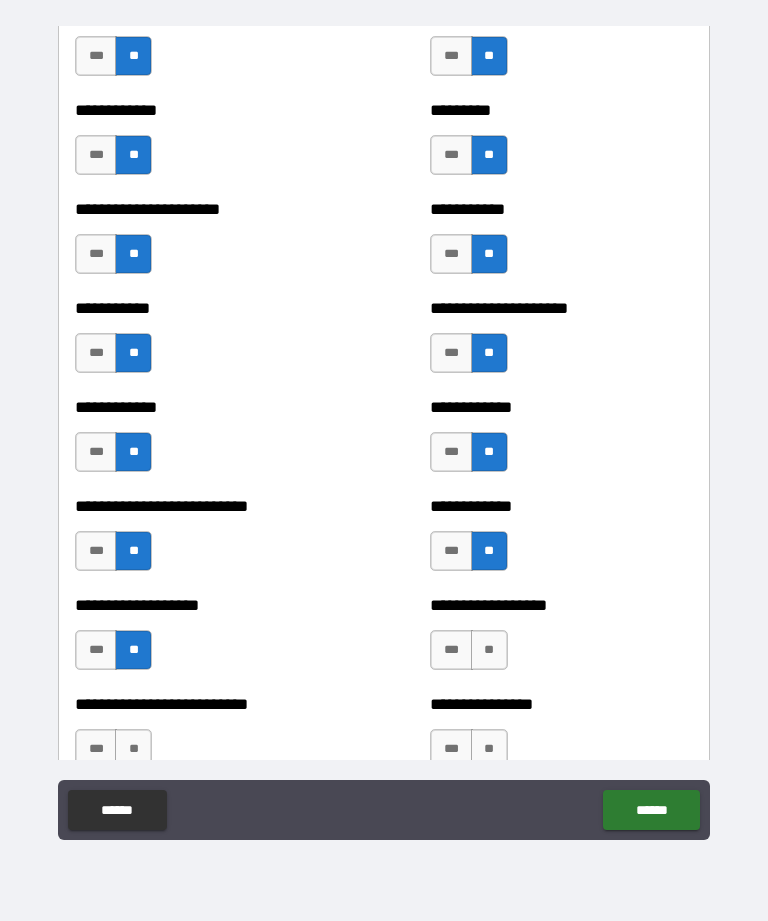 click on "**" at bounding box center [489, 650] 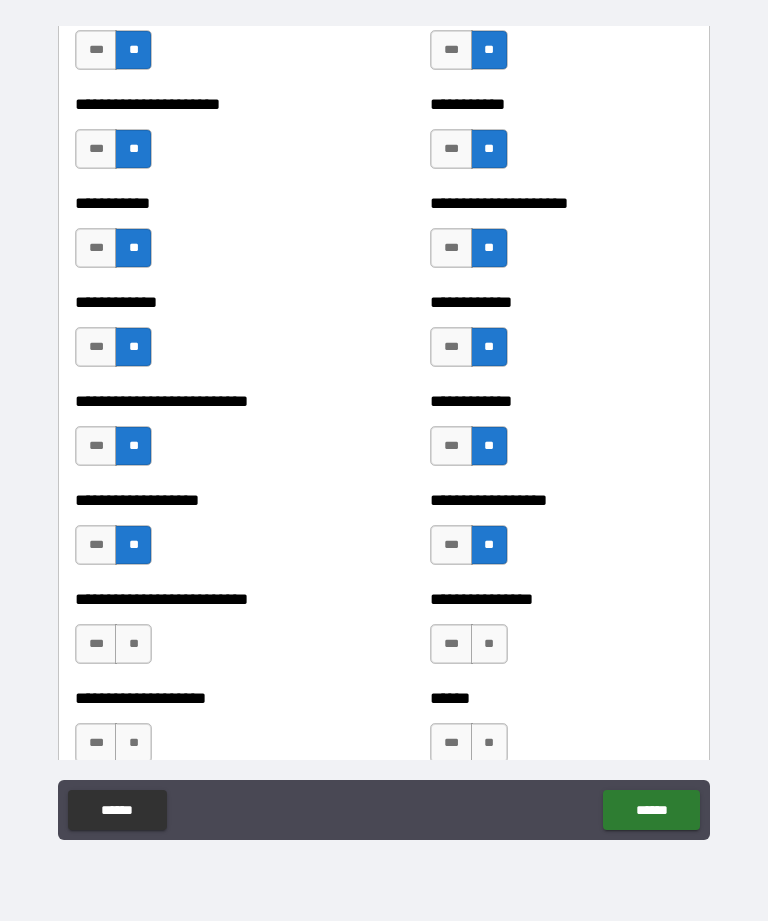 scroll, scrollTop: 5276, scrollLeft: 0, axis: vertical 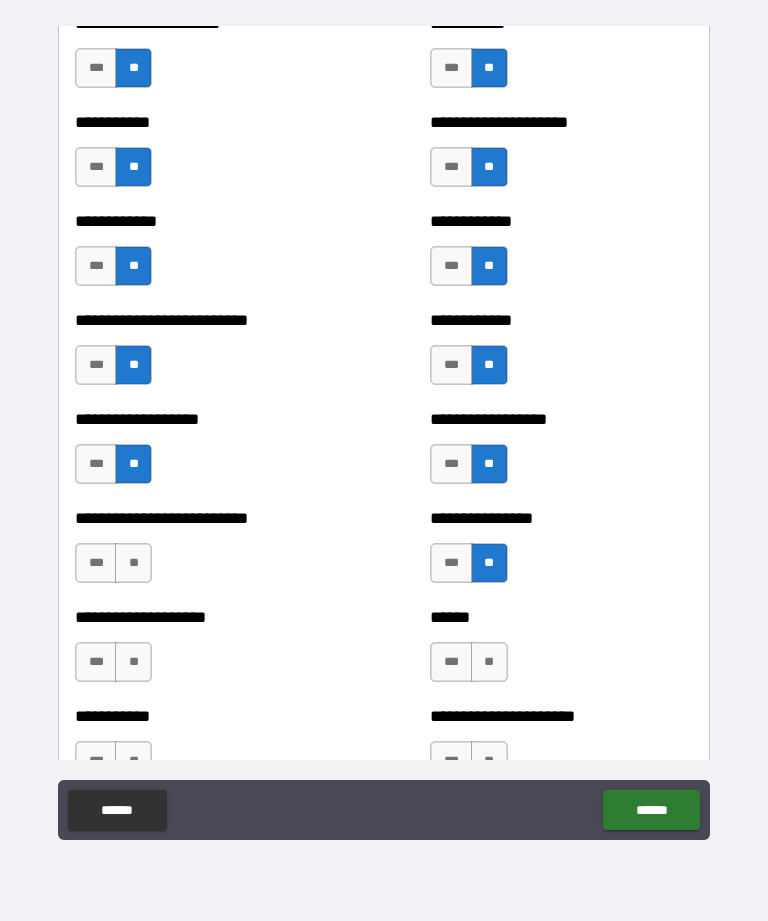 click on "**" at bounding box center (489, 662) 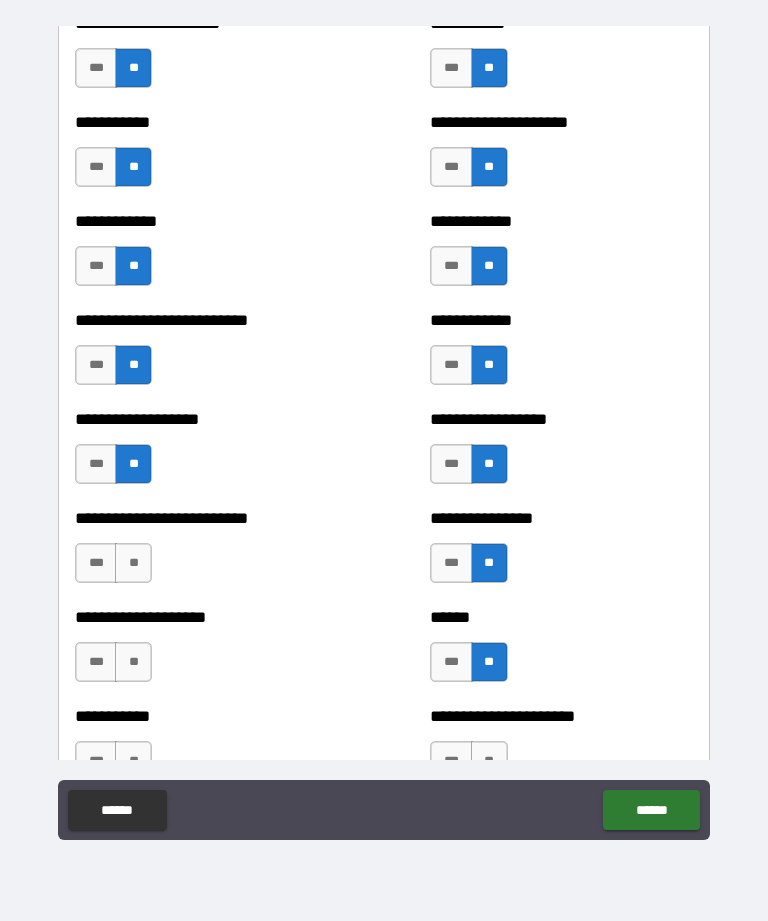 click on "**" at bounding box center [133, 662] 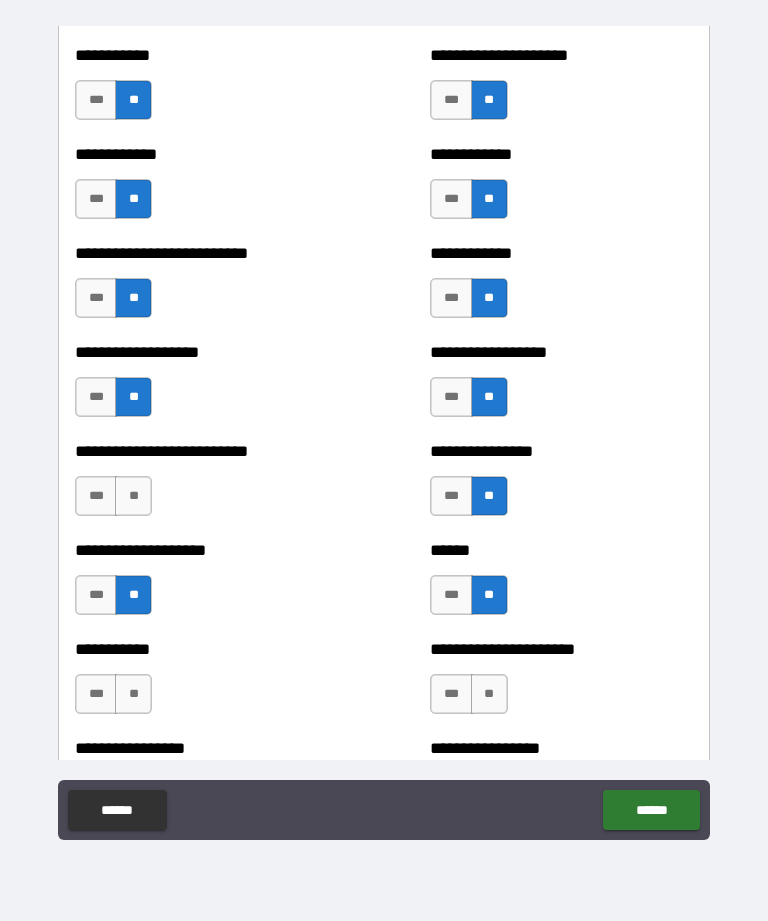 scroll, scrollTop: 5430, scrollLeft: 0, axis: vertical 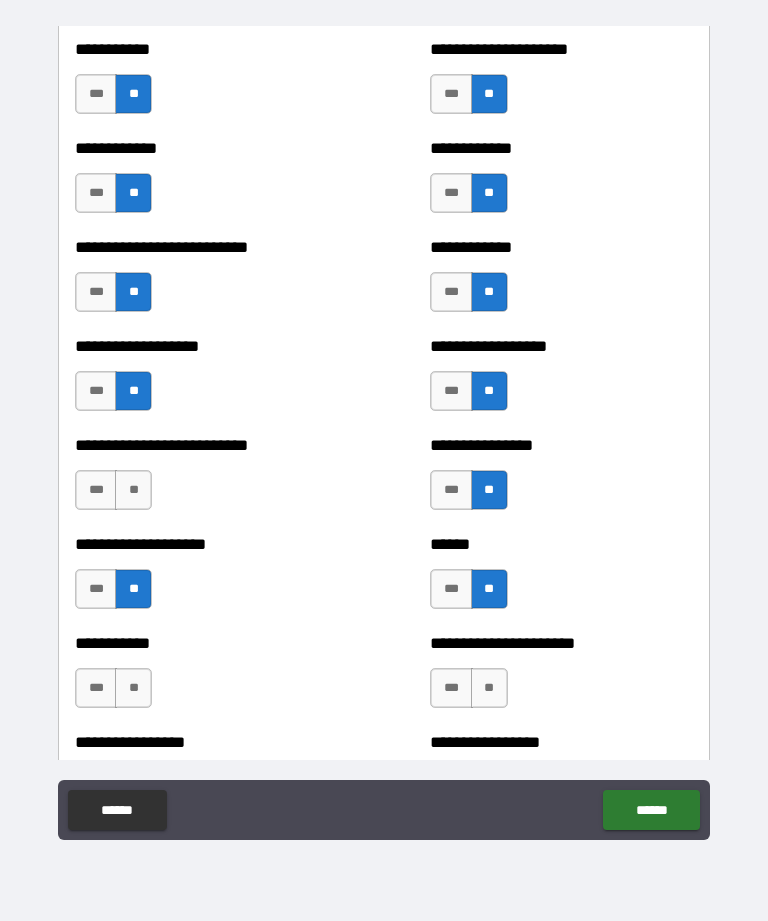 click on "**" at bounding box center (133, 688) 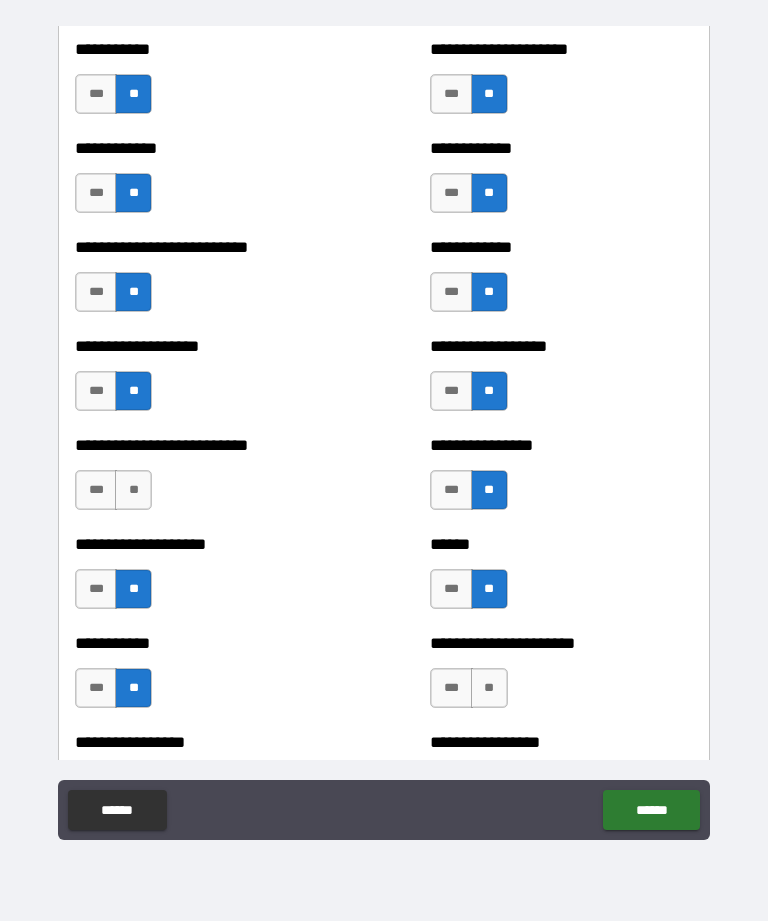 click on "**" at bounding box center [133, 490] 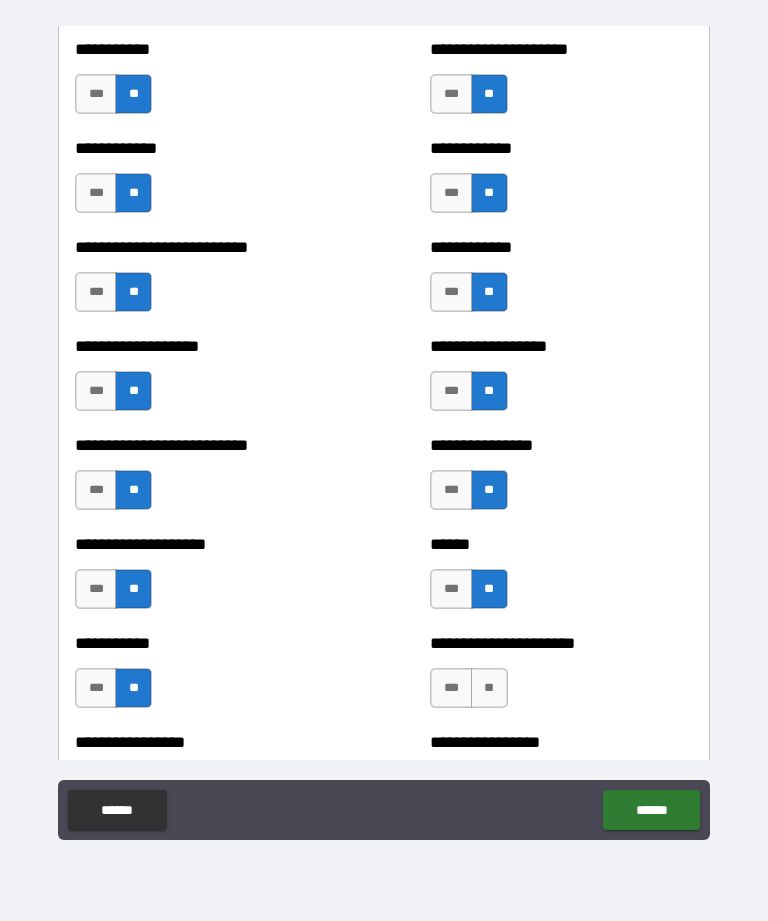 click on "**" at bounding box center [489, 688] 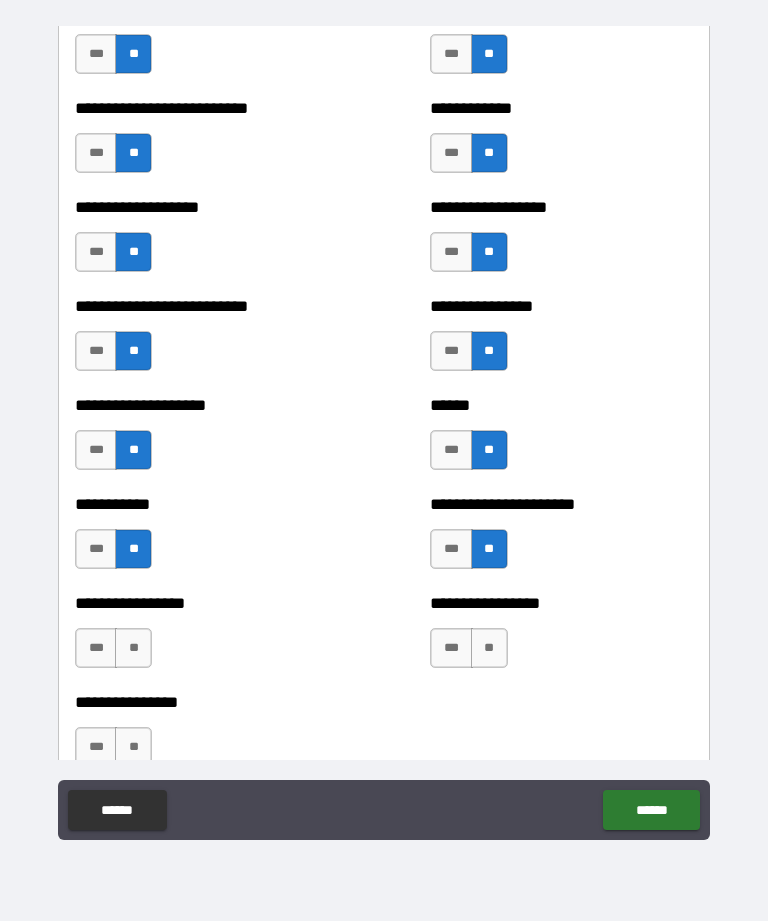 scroll, scrollTop: 5571, scrollLeft: 0, axis: vertical 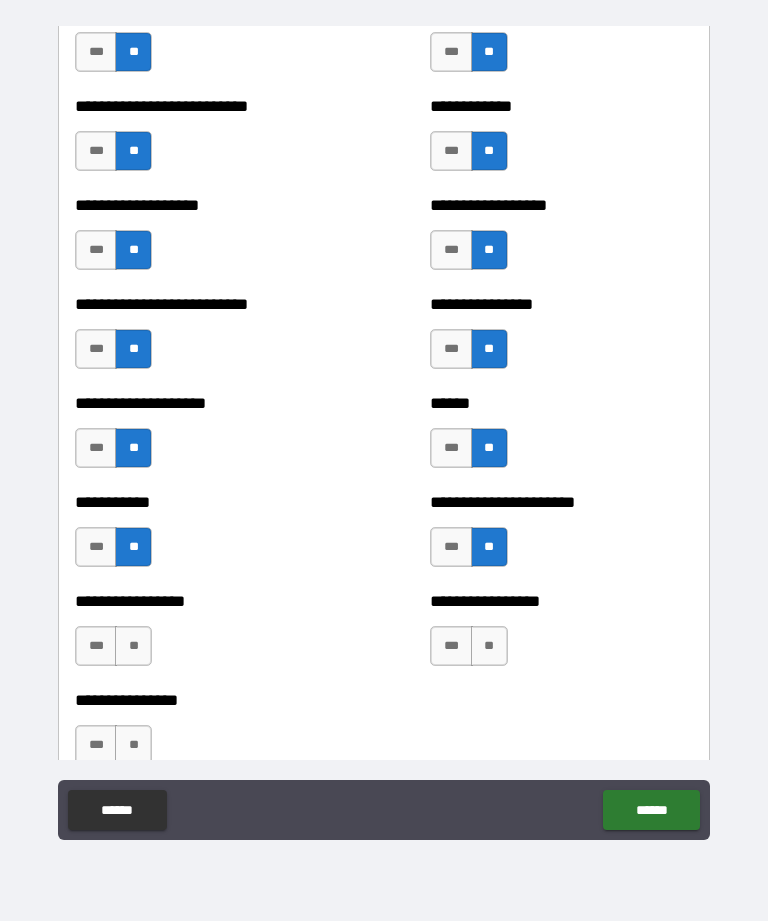 click on "**" at bounding box center (133, 646) 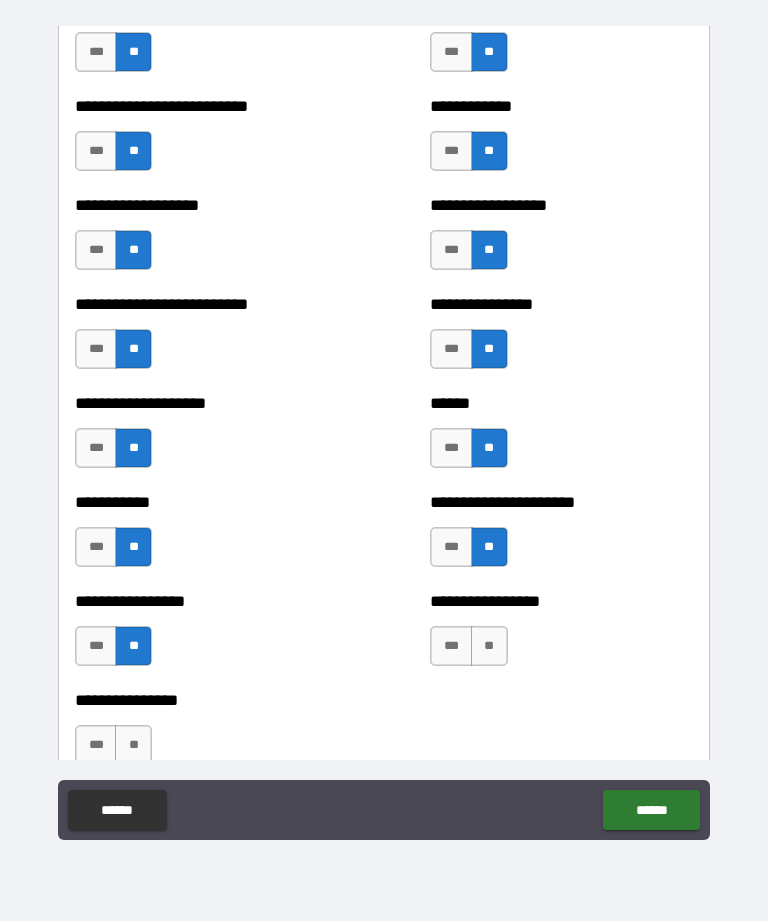 click on "**" at bounding box center (489, 646) 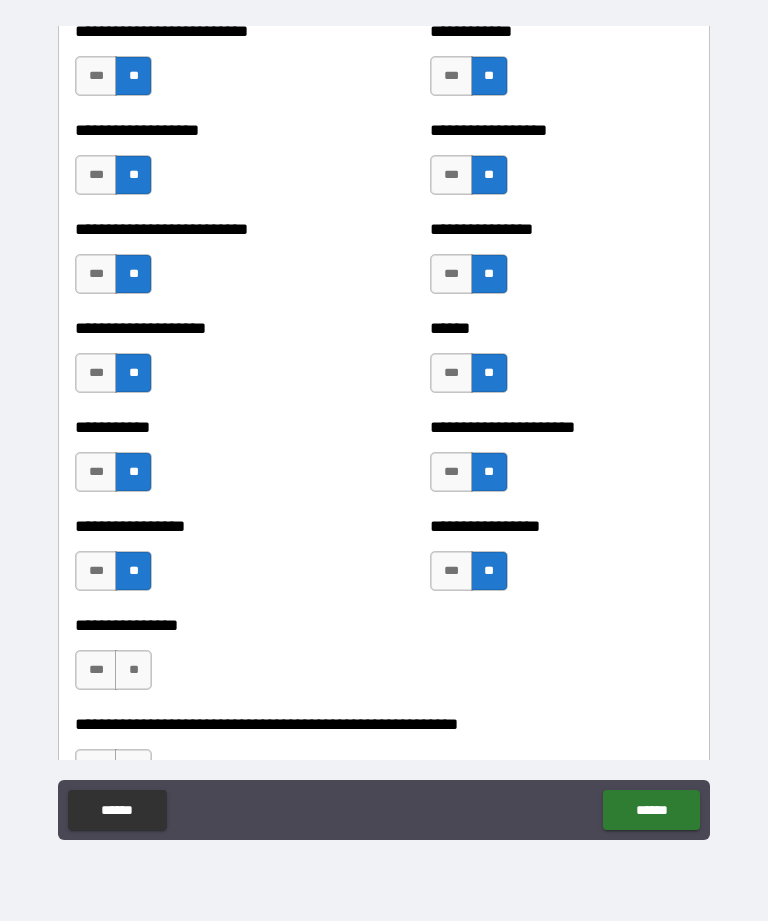 click on "**" at bounding box center [133, 670] 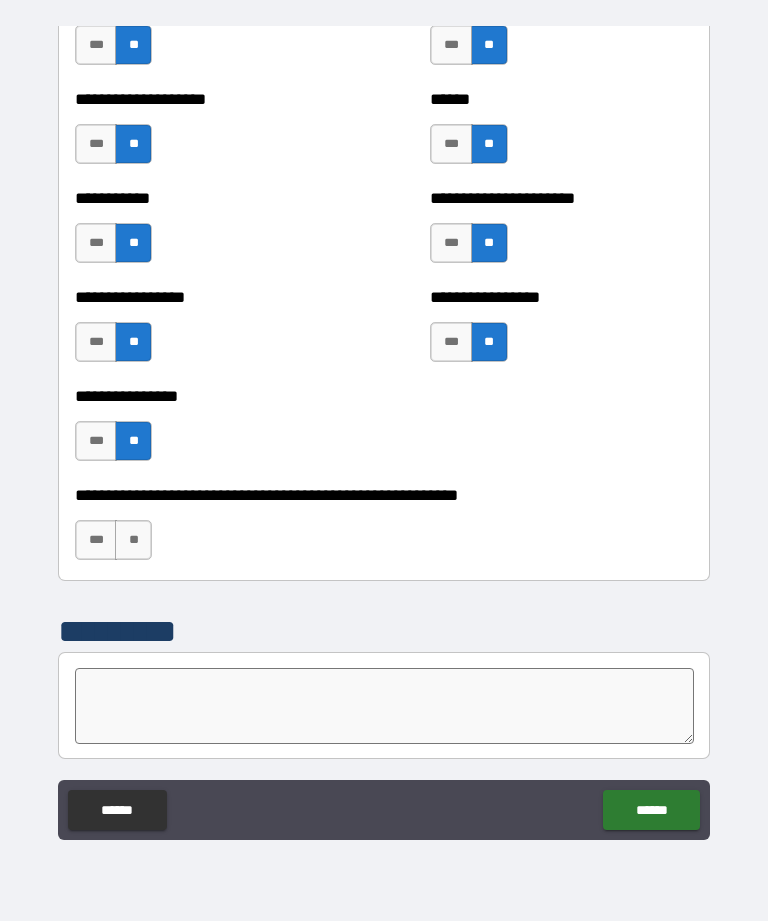 scroll, scrollTop: 5874, scrollLeft: 0, axis: vertical 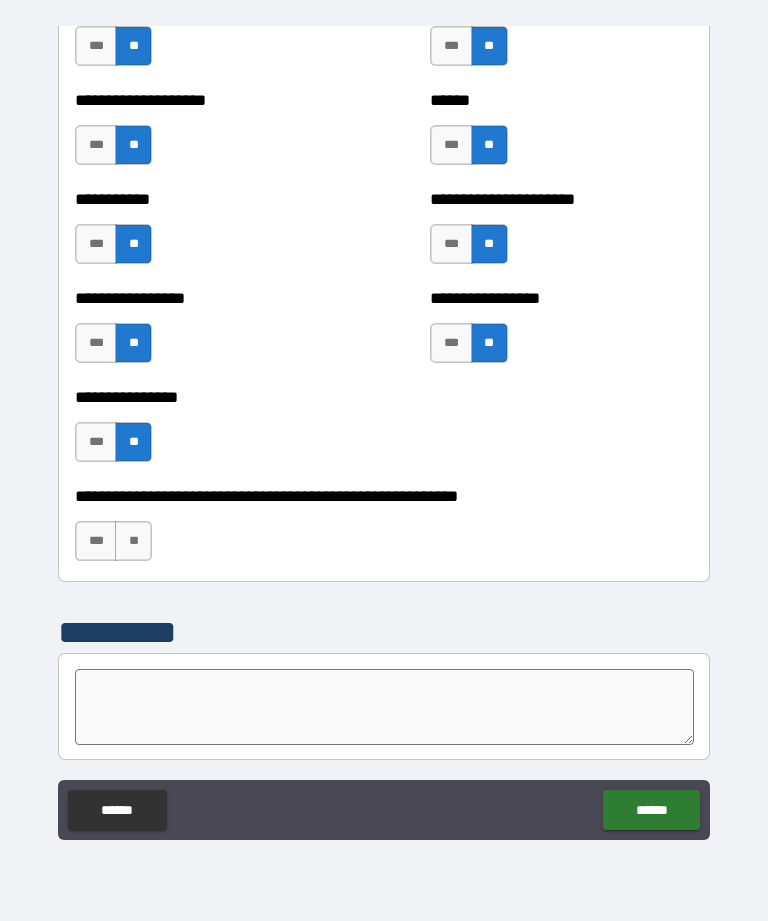 click on "**" at bounding box center [133, 541] 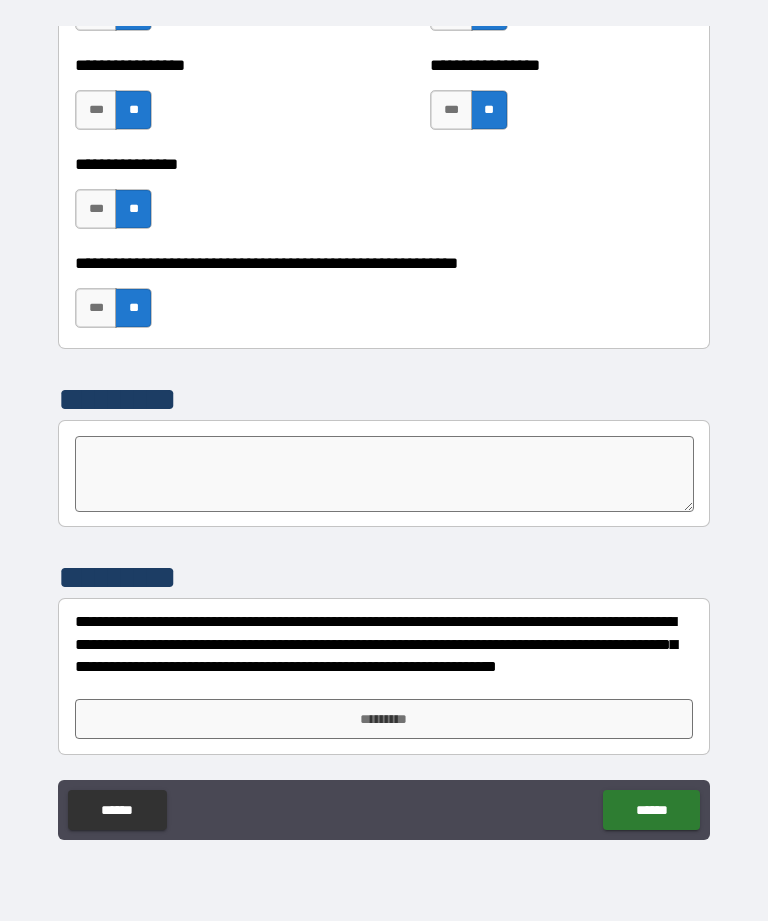 scroll, scrollTop: 6107, scrollLeft: 0, axis: vertical 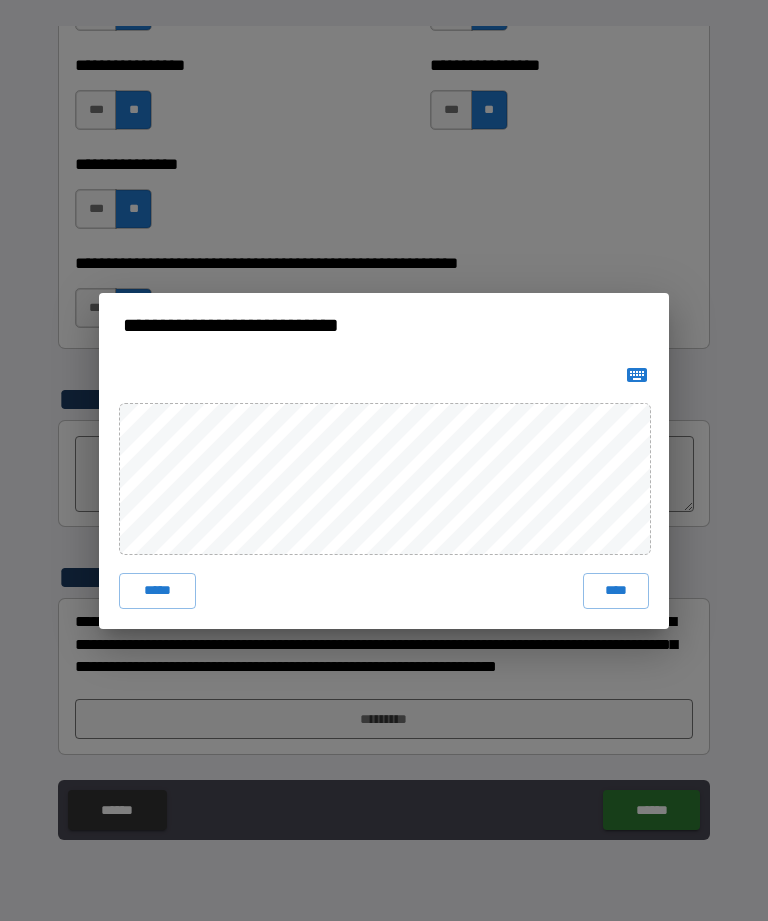 click on "****" at bounding box center [616, 591] 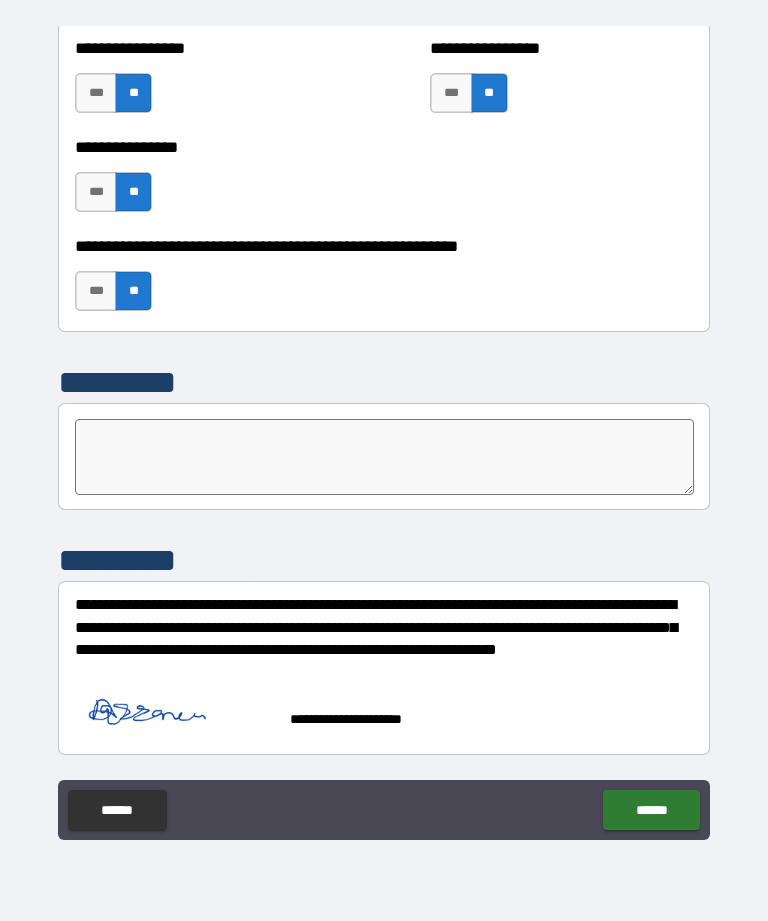 scroll, scrollTop: 6124, scrollLeft: 0, axis: vertical 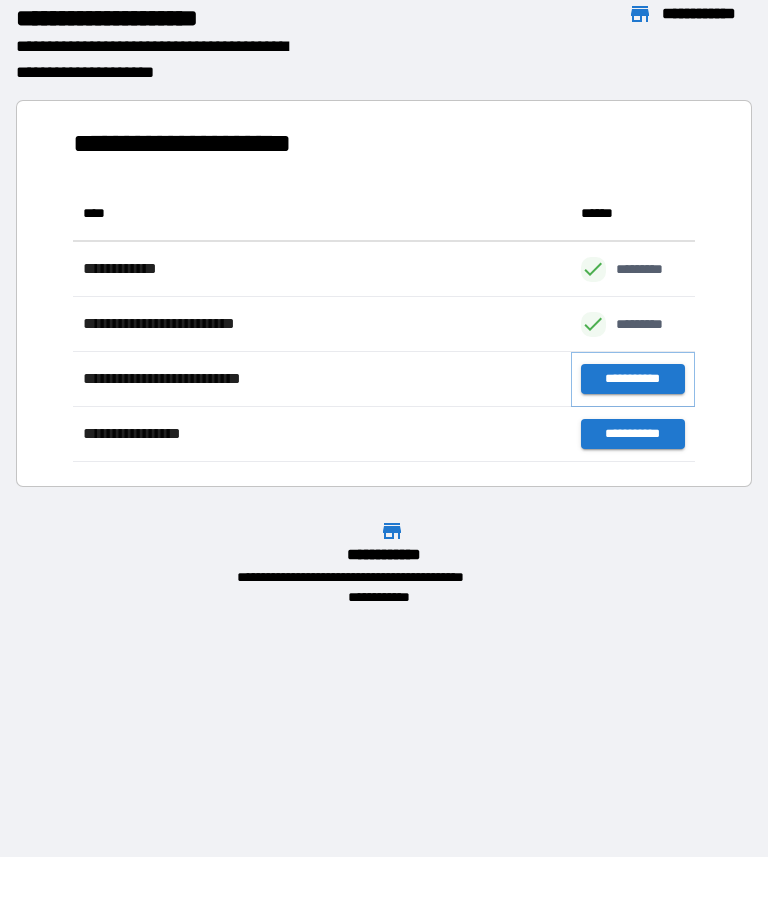 click on "**********" at bounding box center (633, 379) 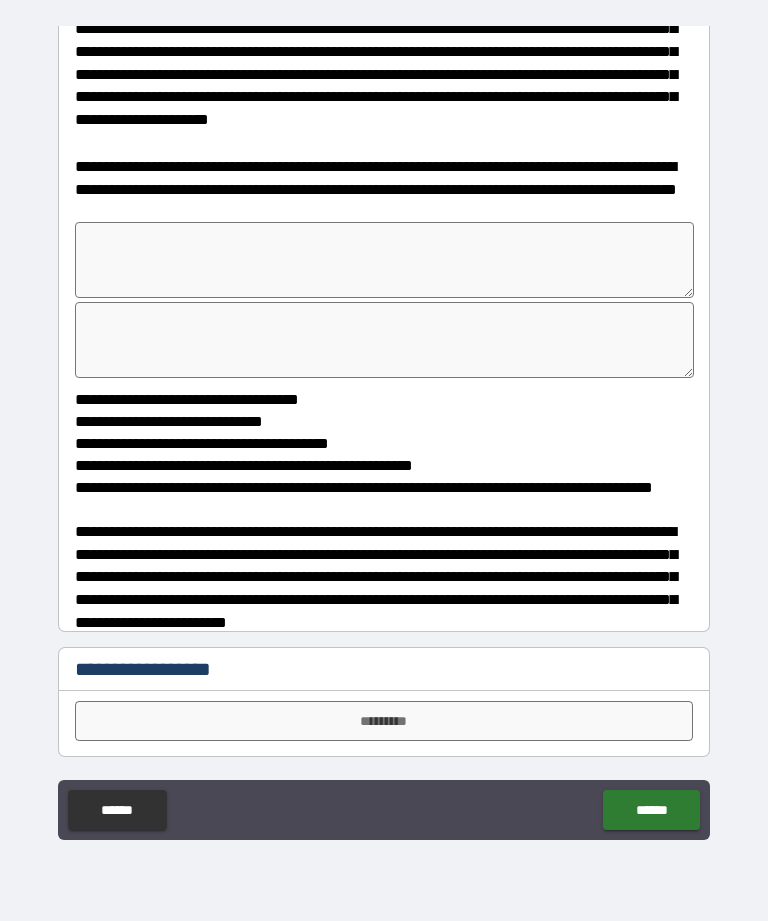 scroll, scrollTop: 1086, scrollLeft: 0, axis: vertical 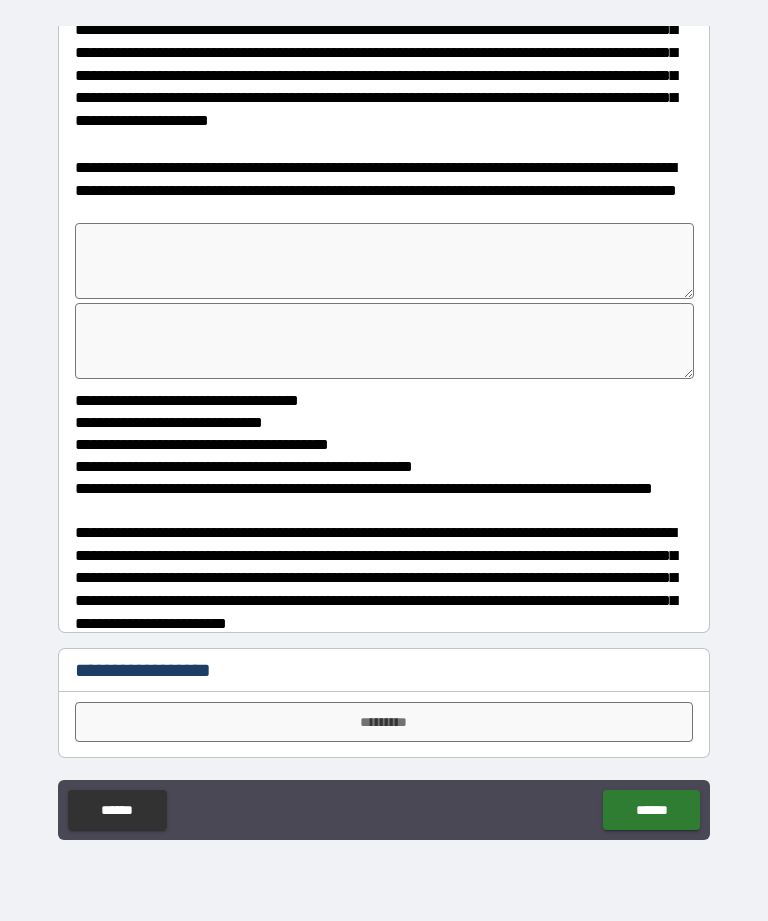 click on "*********" at bounding box center (384, 722) 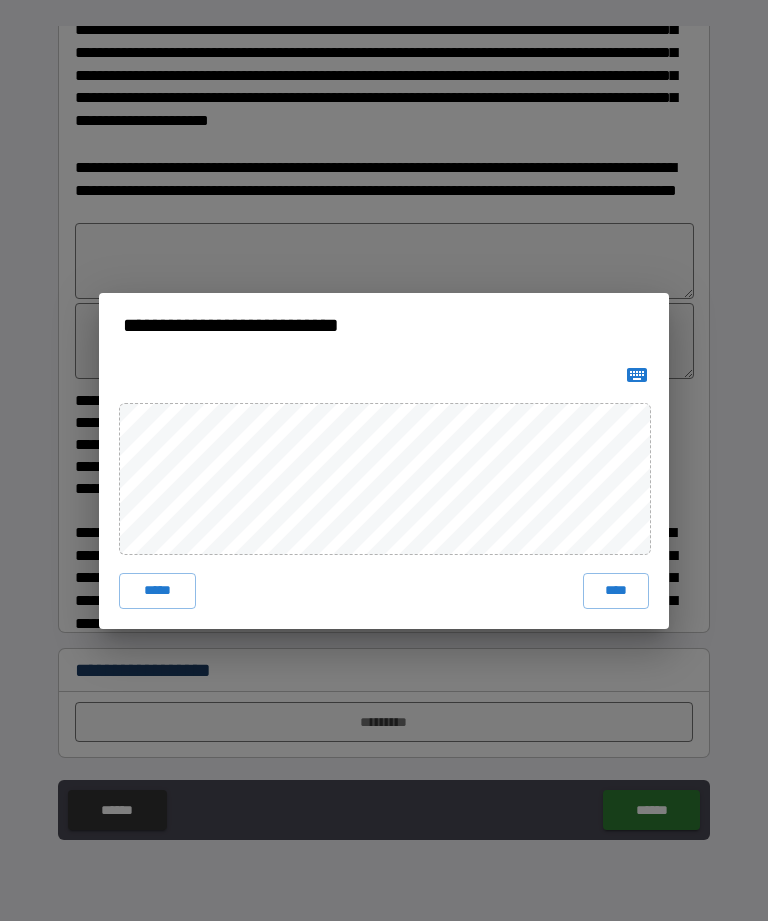 click on "****" at bounding box center (616, 591) 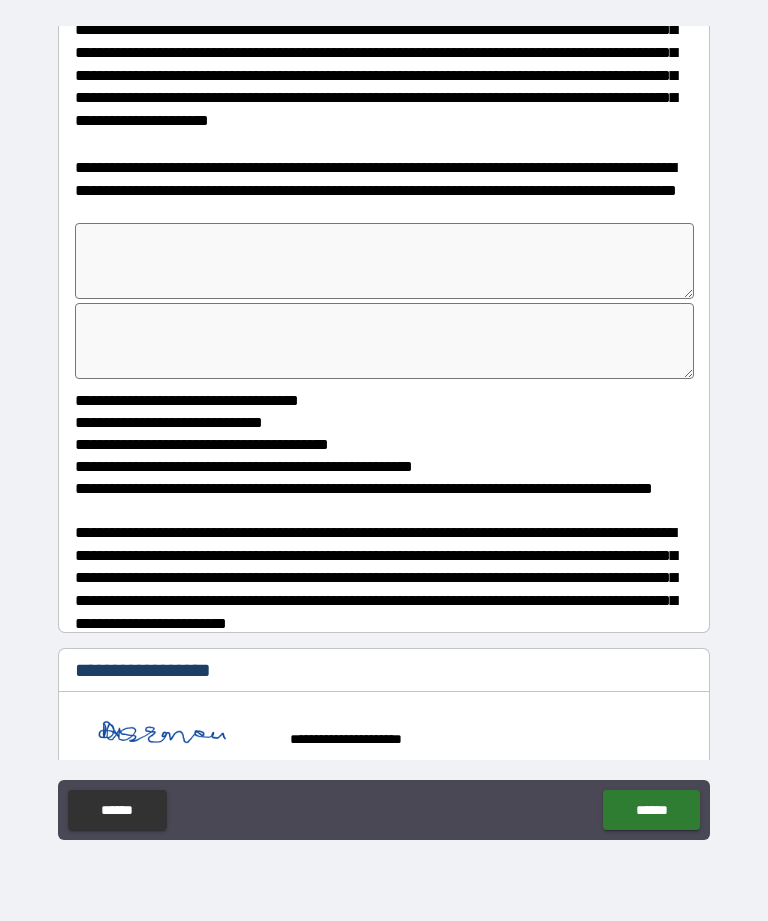 scroll, scrollTop: 1076, scrollLeft: 0, axis: vertical 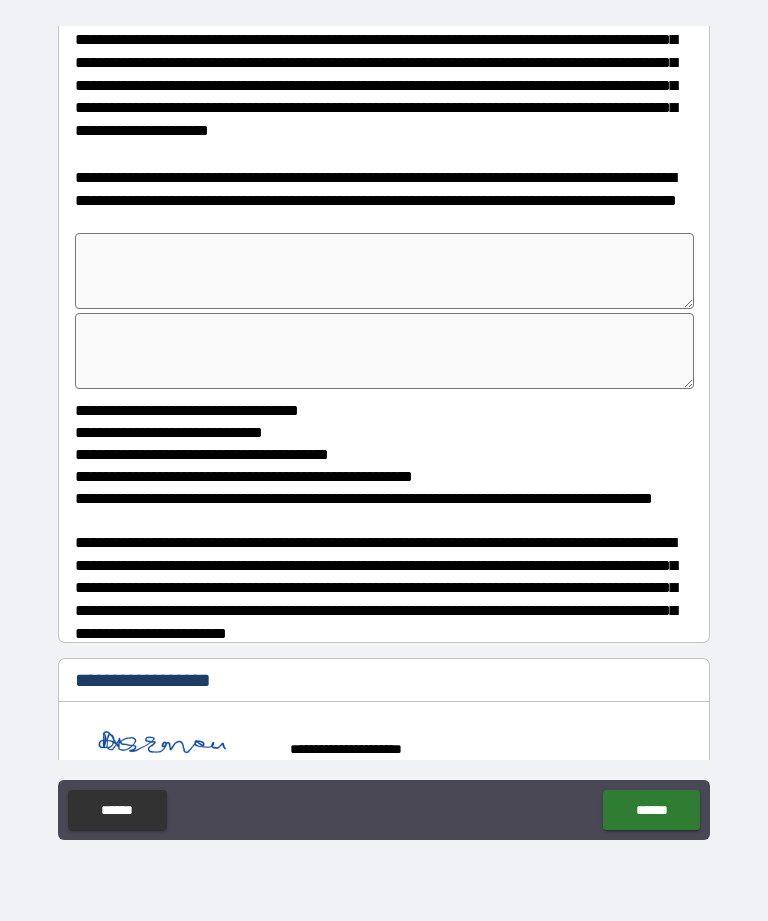 click on "******" at bounding box center [651, 810] 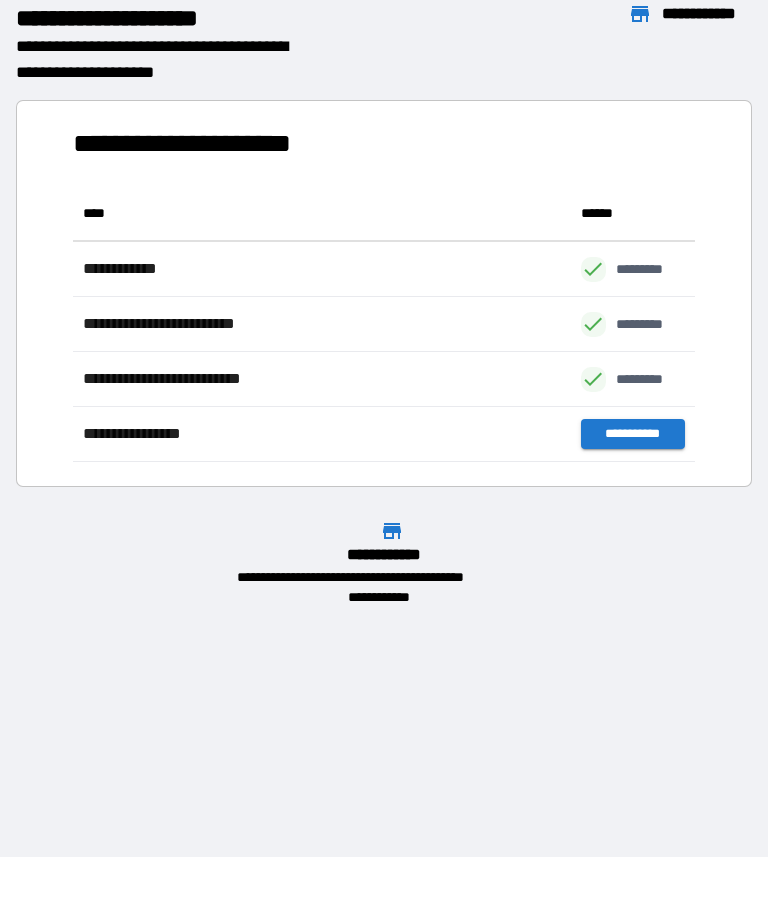 scroll, scrollTop: 276, scrollLeft: 622, axis: both 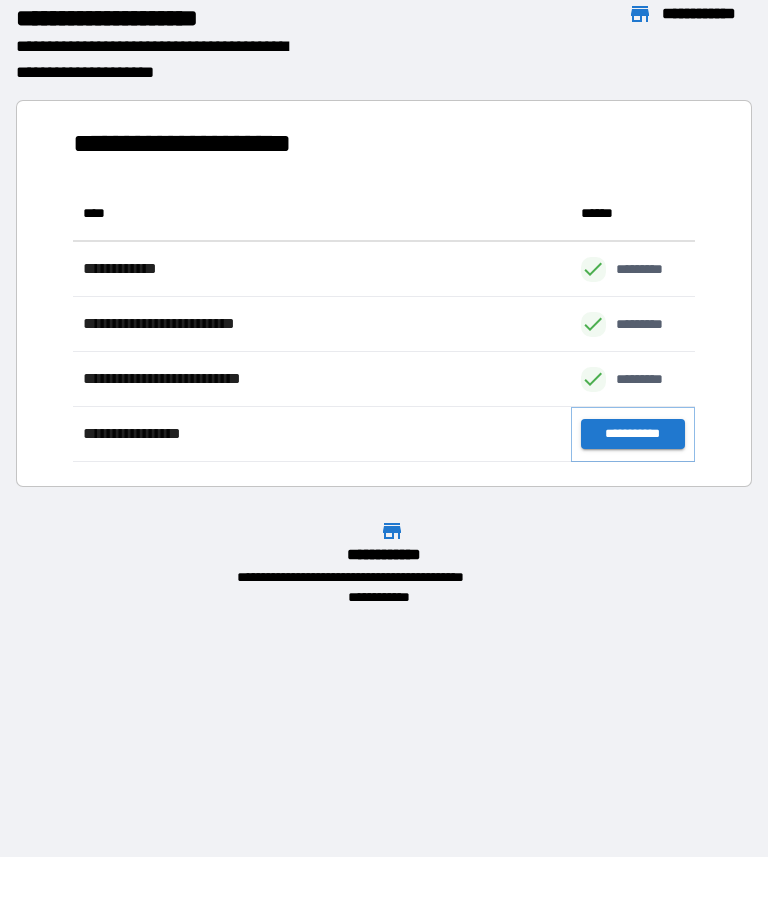 click on "**********" at bounding box center (633, 434) 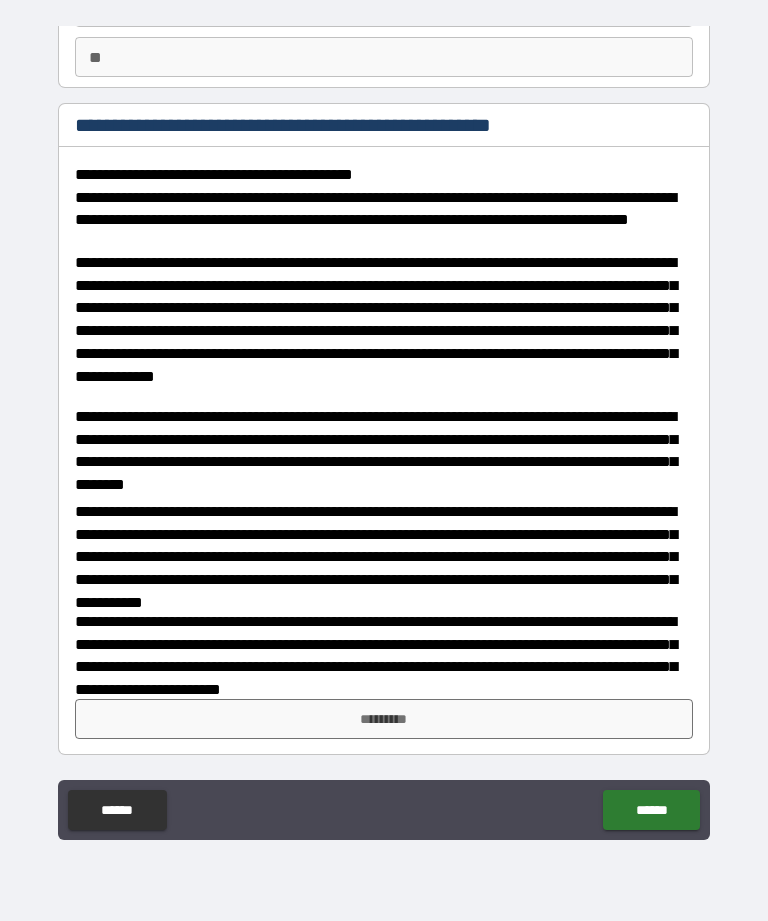 scroll, scrollTop: 182, scrollLeft: 0, axis: vertical 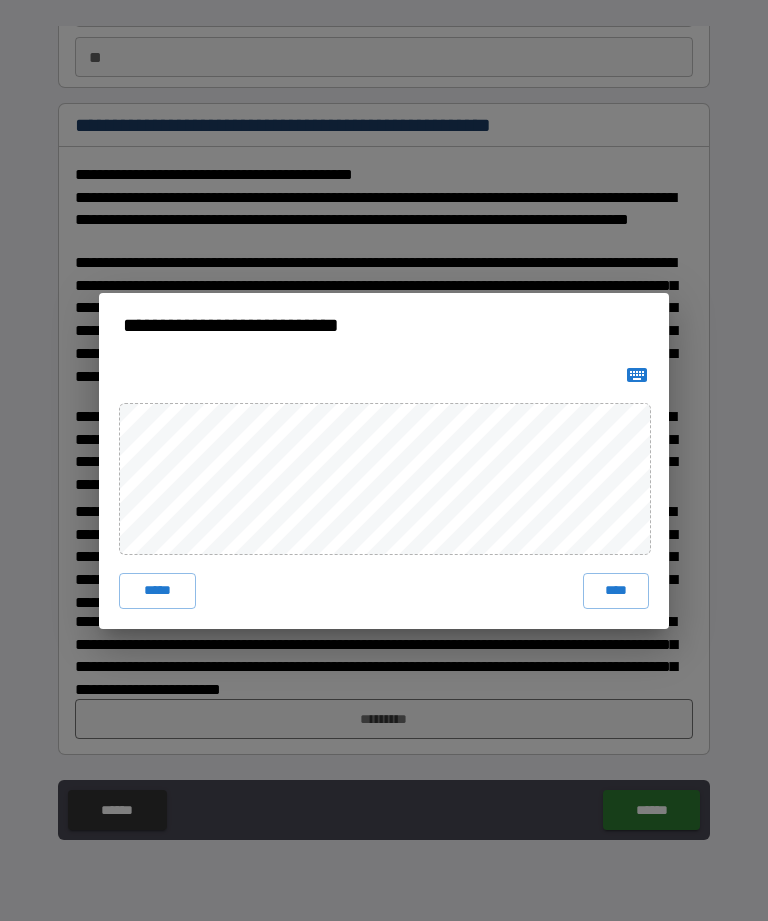click on "****" at bounding box center [616, 591] 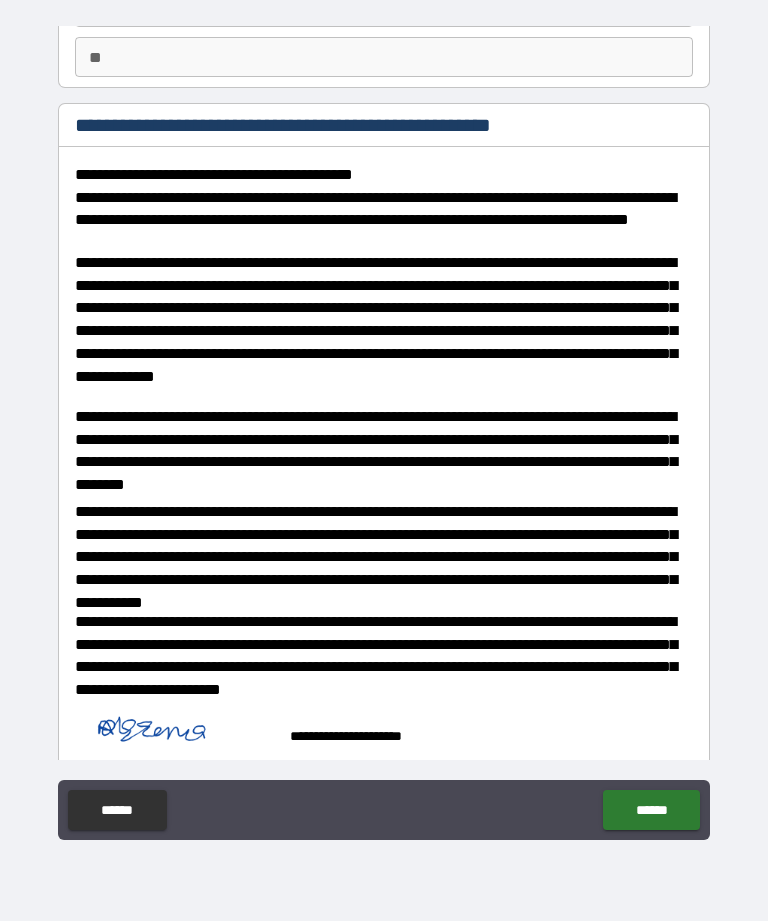 scroll, scrollTop: 172, scrollLeft: 0, axis: vertical 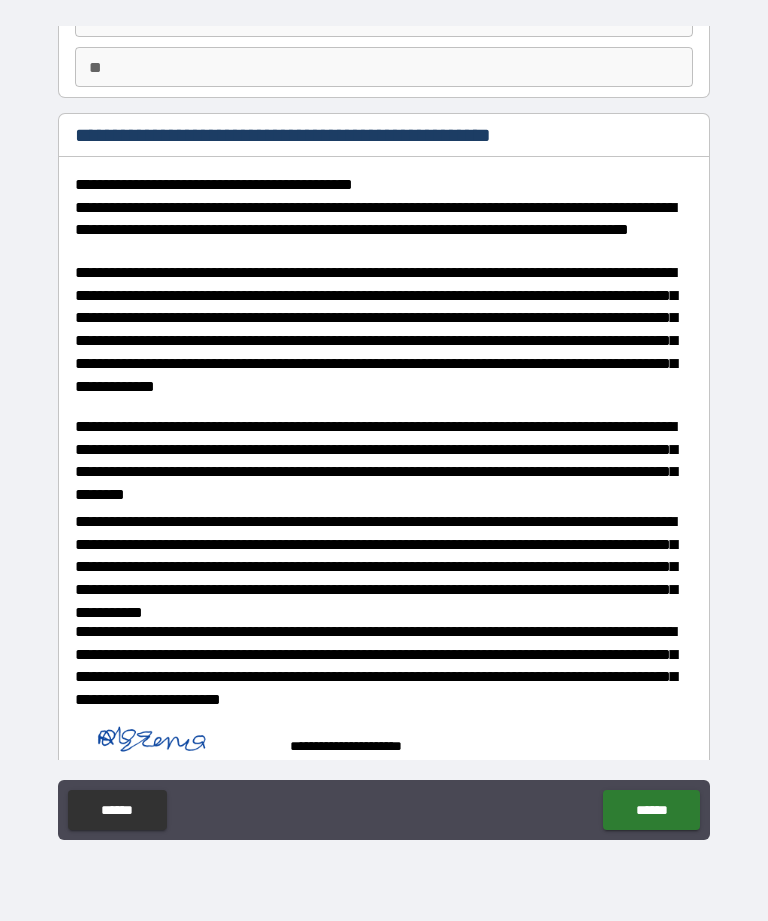 click on "******" at bounding box center (651, 810) 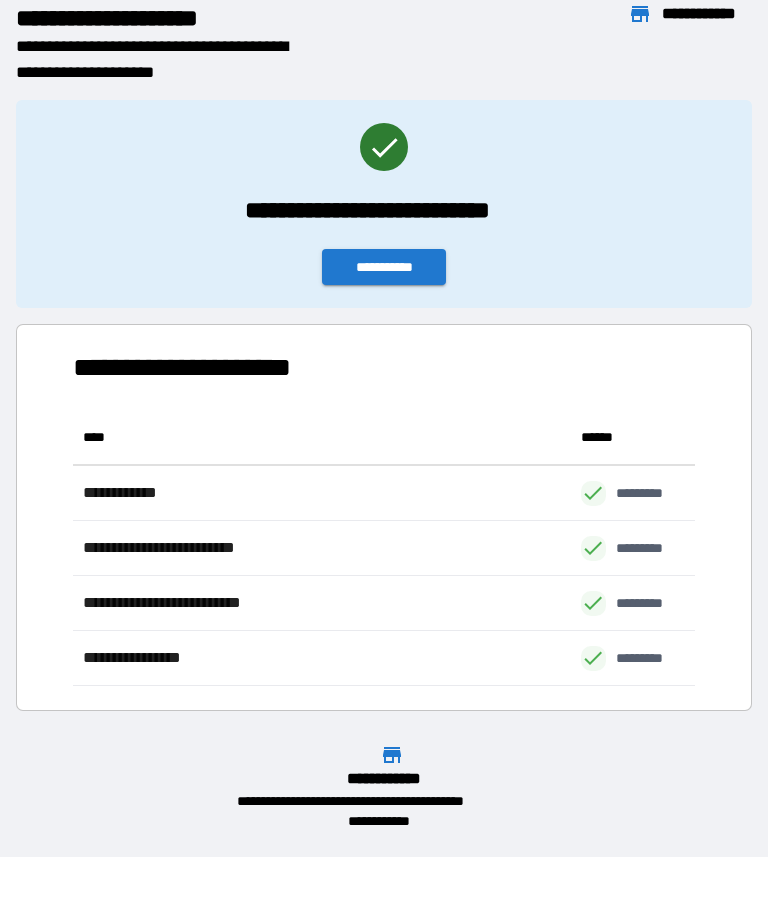scroll, scrollTop: 276, scrollLeft: 622, axis: both 